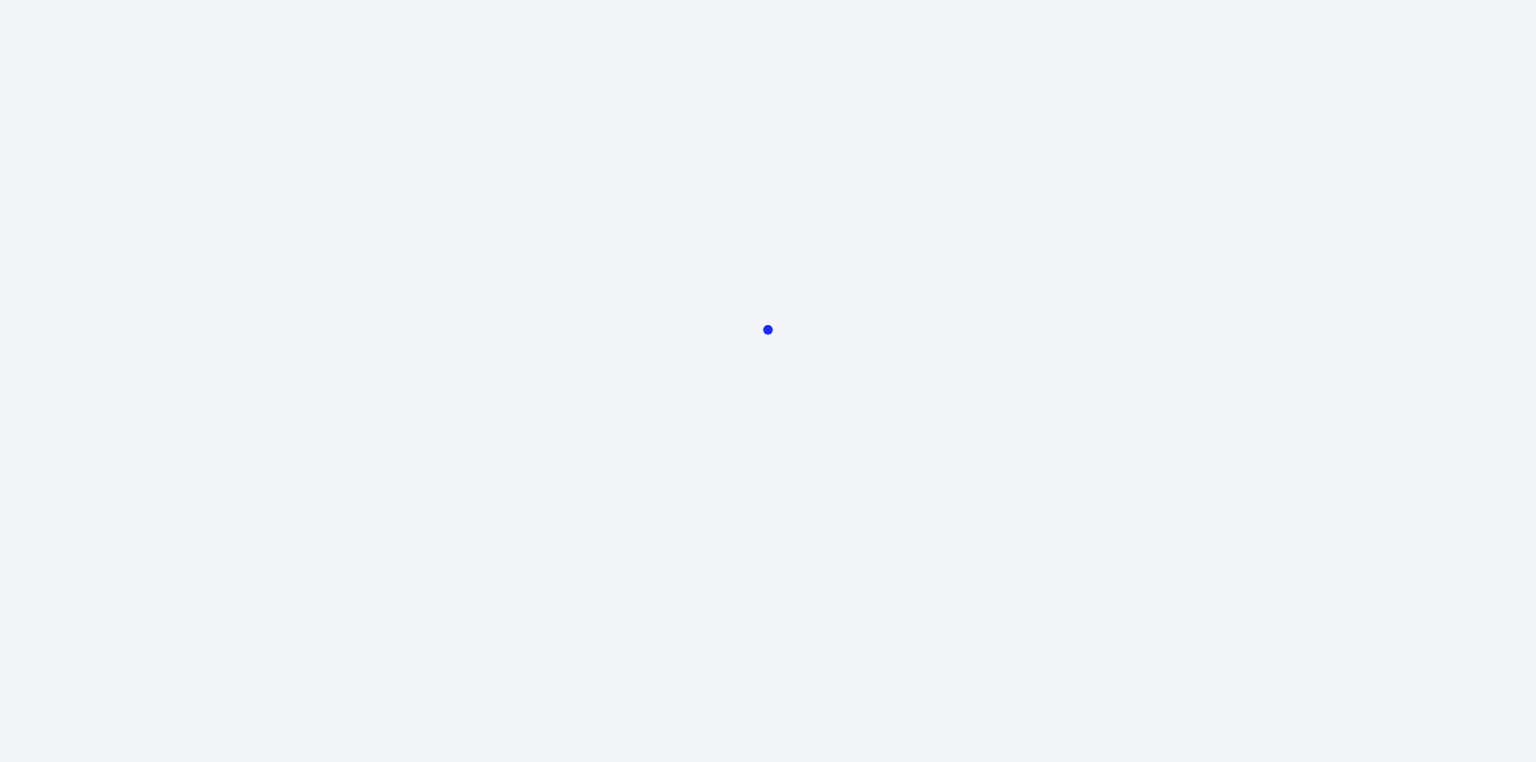scroll, scrollTop: 0, scrollLeft: 0, axis: both 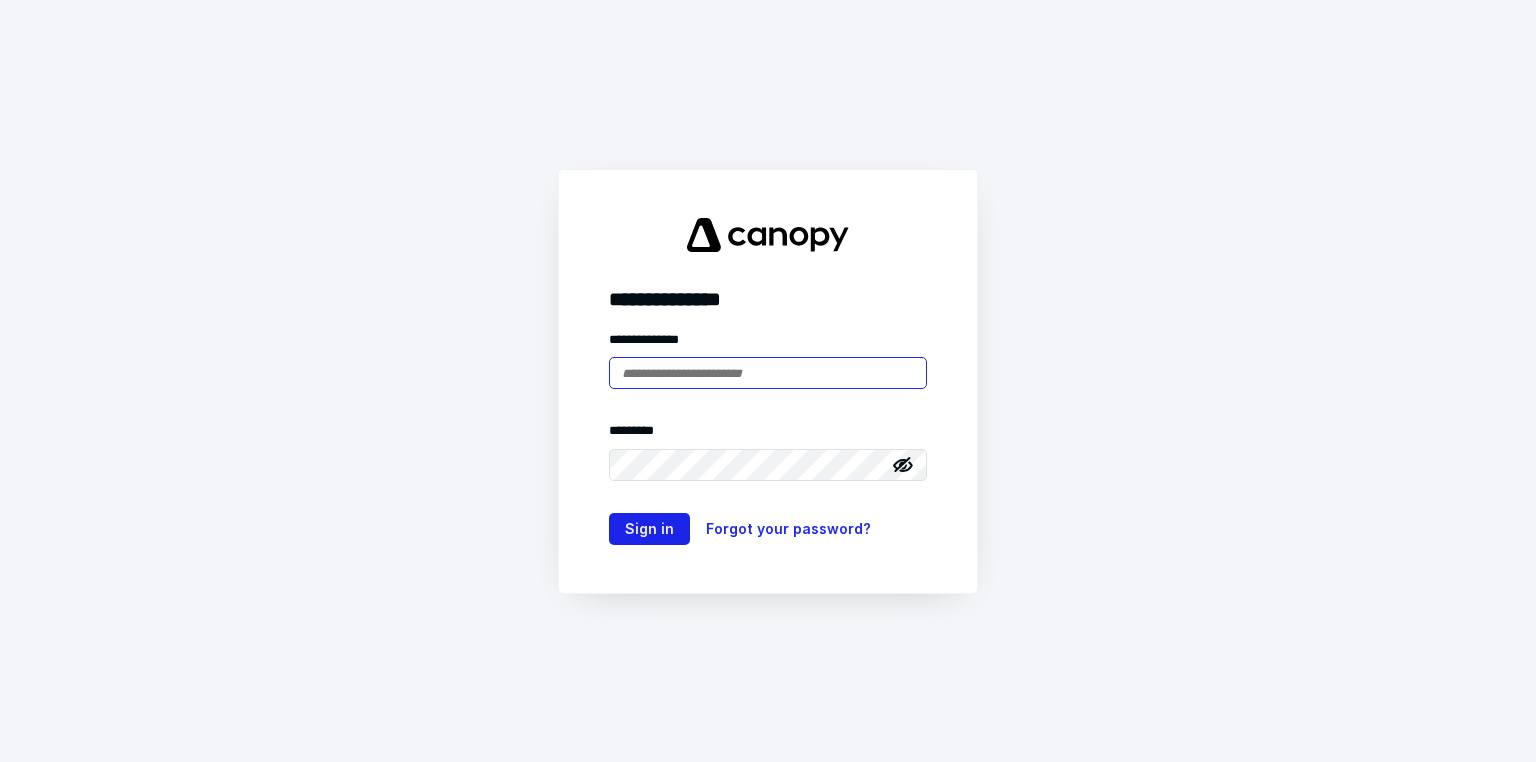 type on "**********" 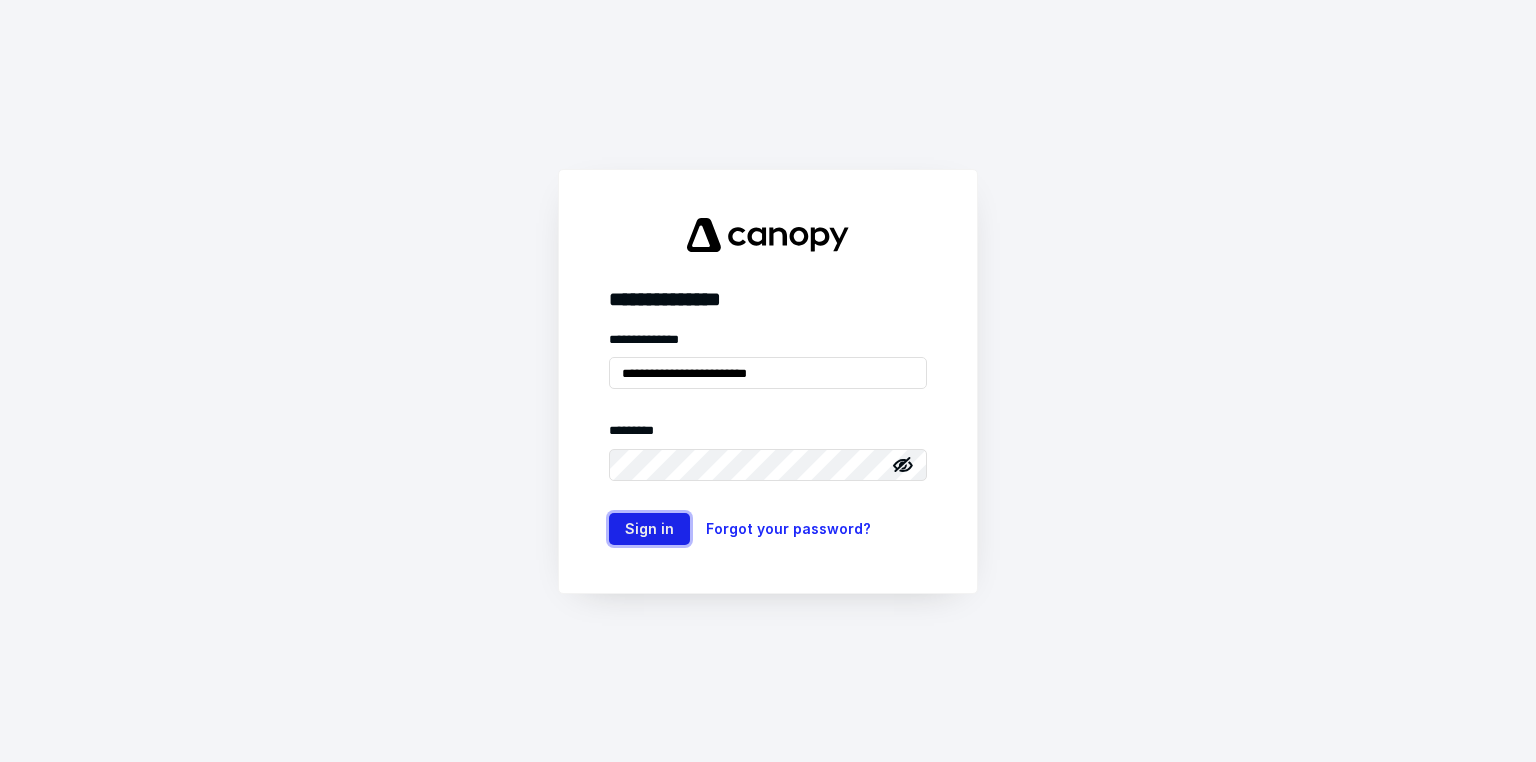 click on "Sign in" at bounding box center (649, 529) 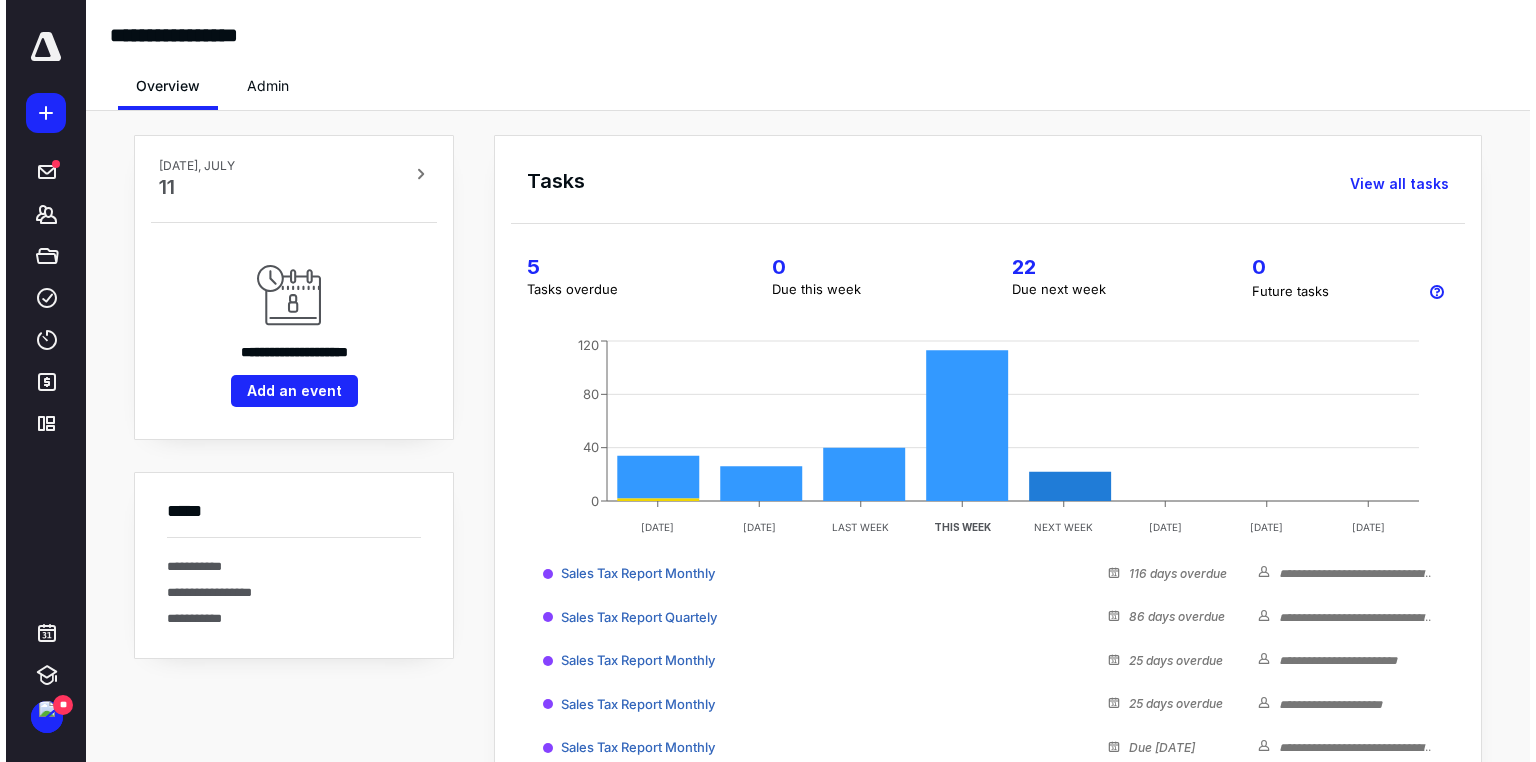 scroll, scrollTop: 0, scrollLeft: 0, axis: both 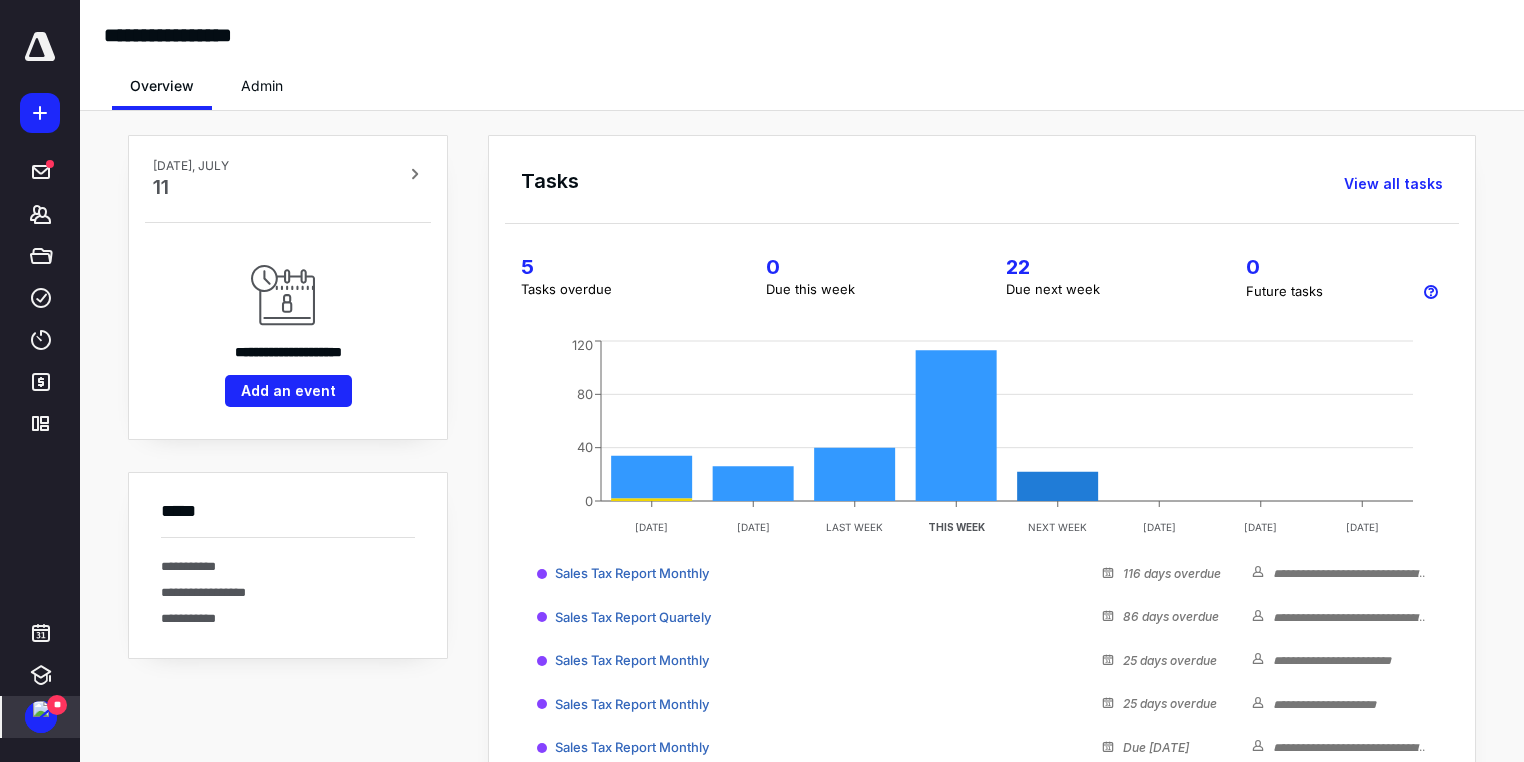 click on "**" at bounding box center [41, 717] 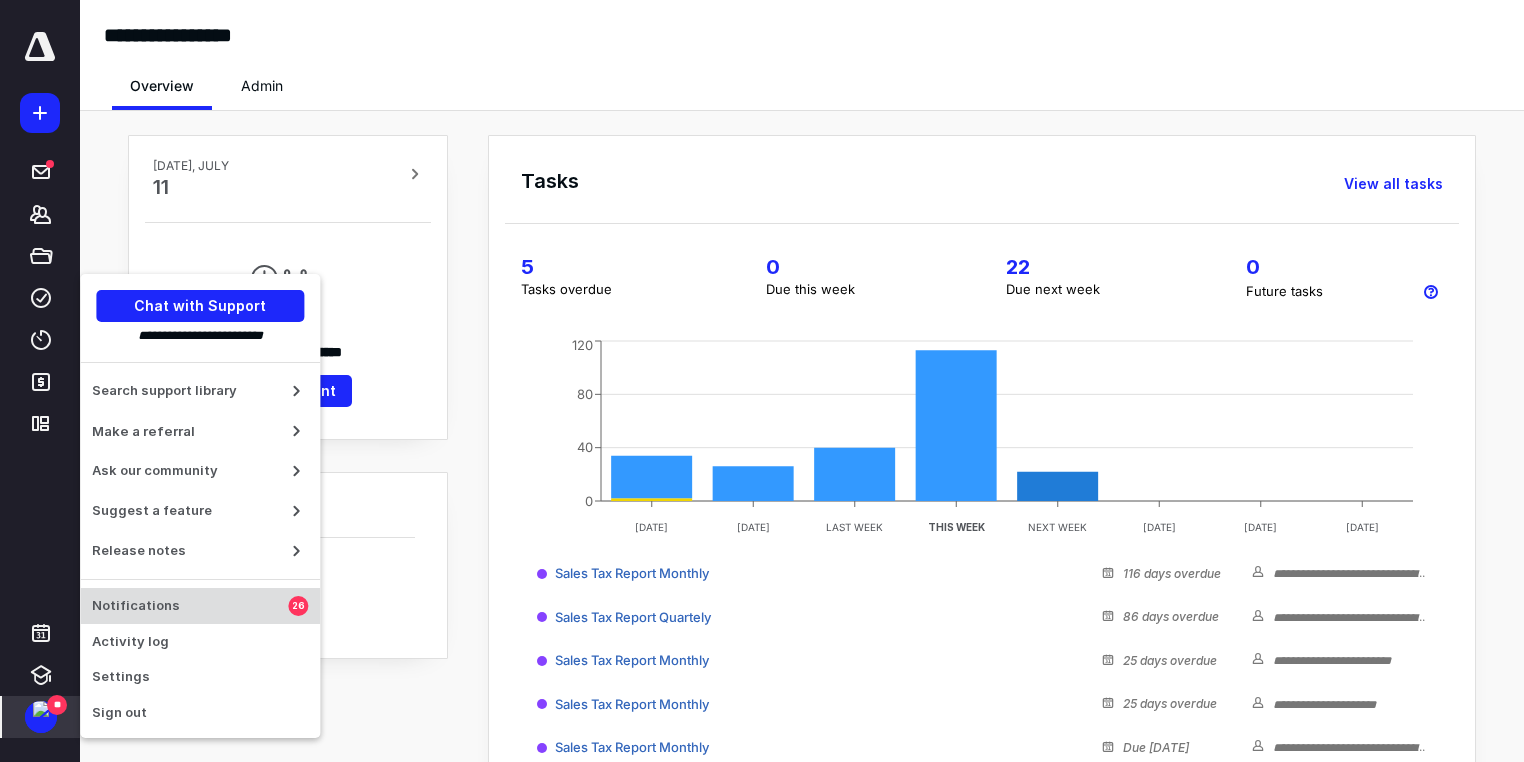 click on "Notifications" at bounding box center [190, 606] 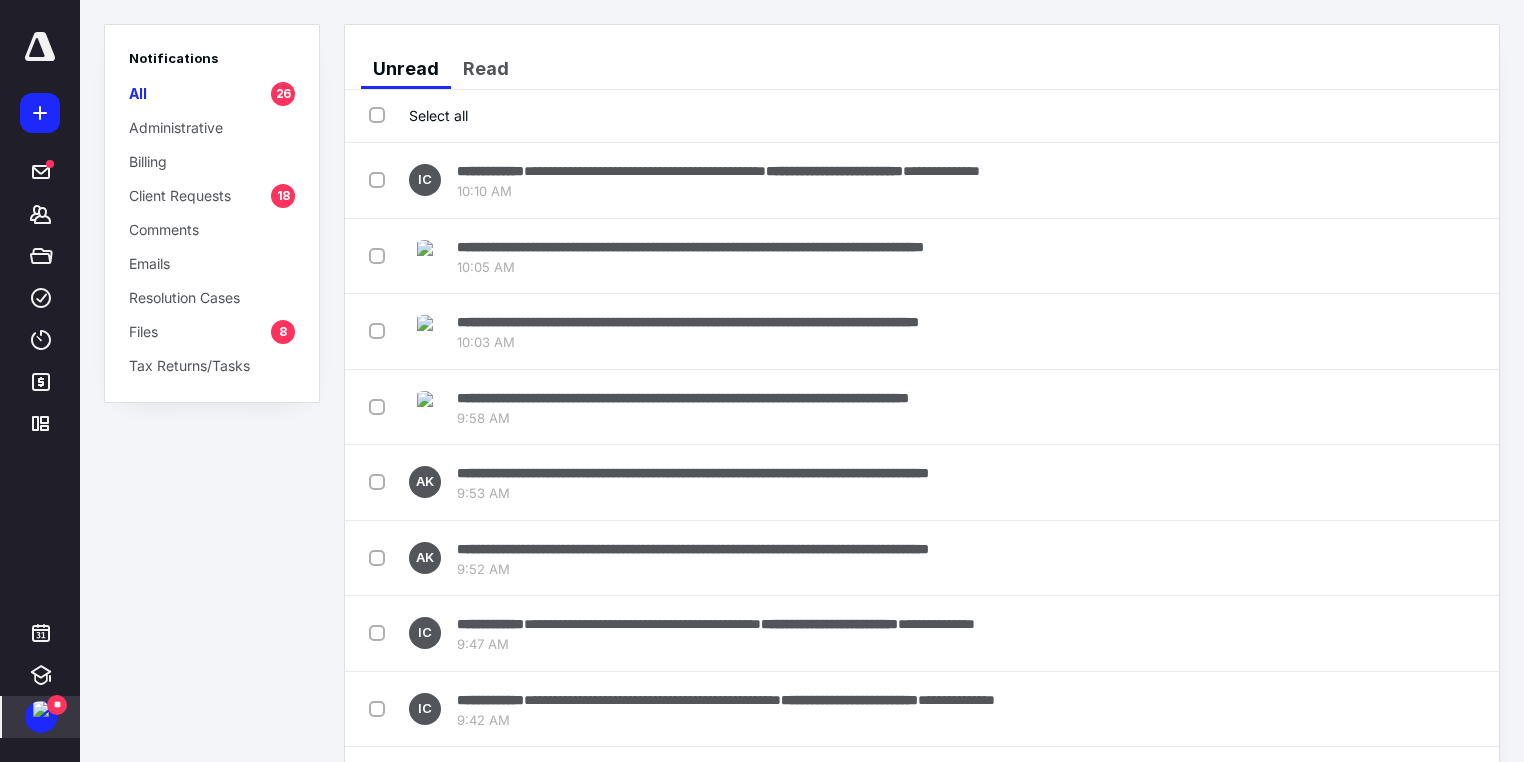 click on "Unread Read" at bounding box center (930, 69) 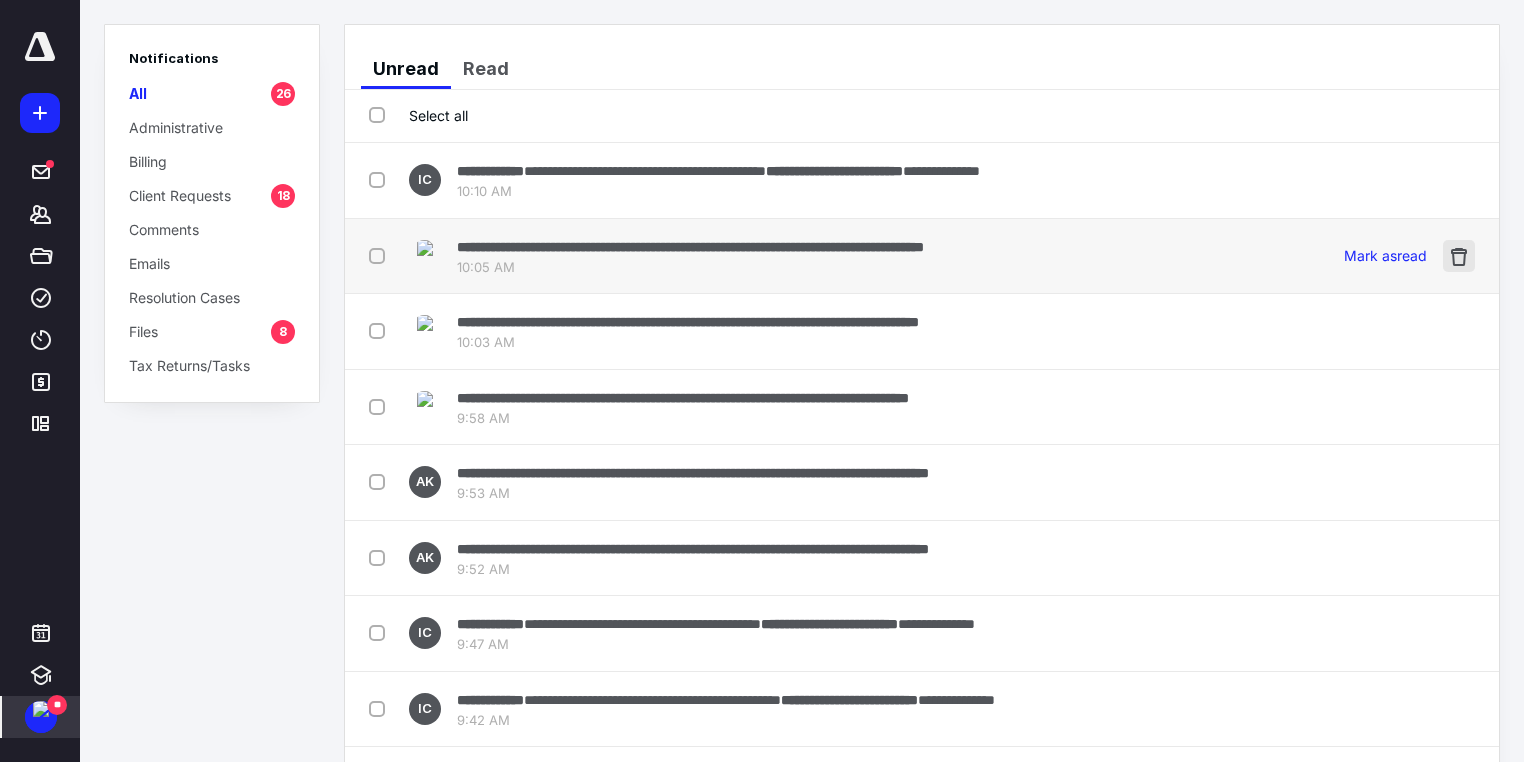 click at bounding box center (1459, 256) 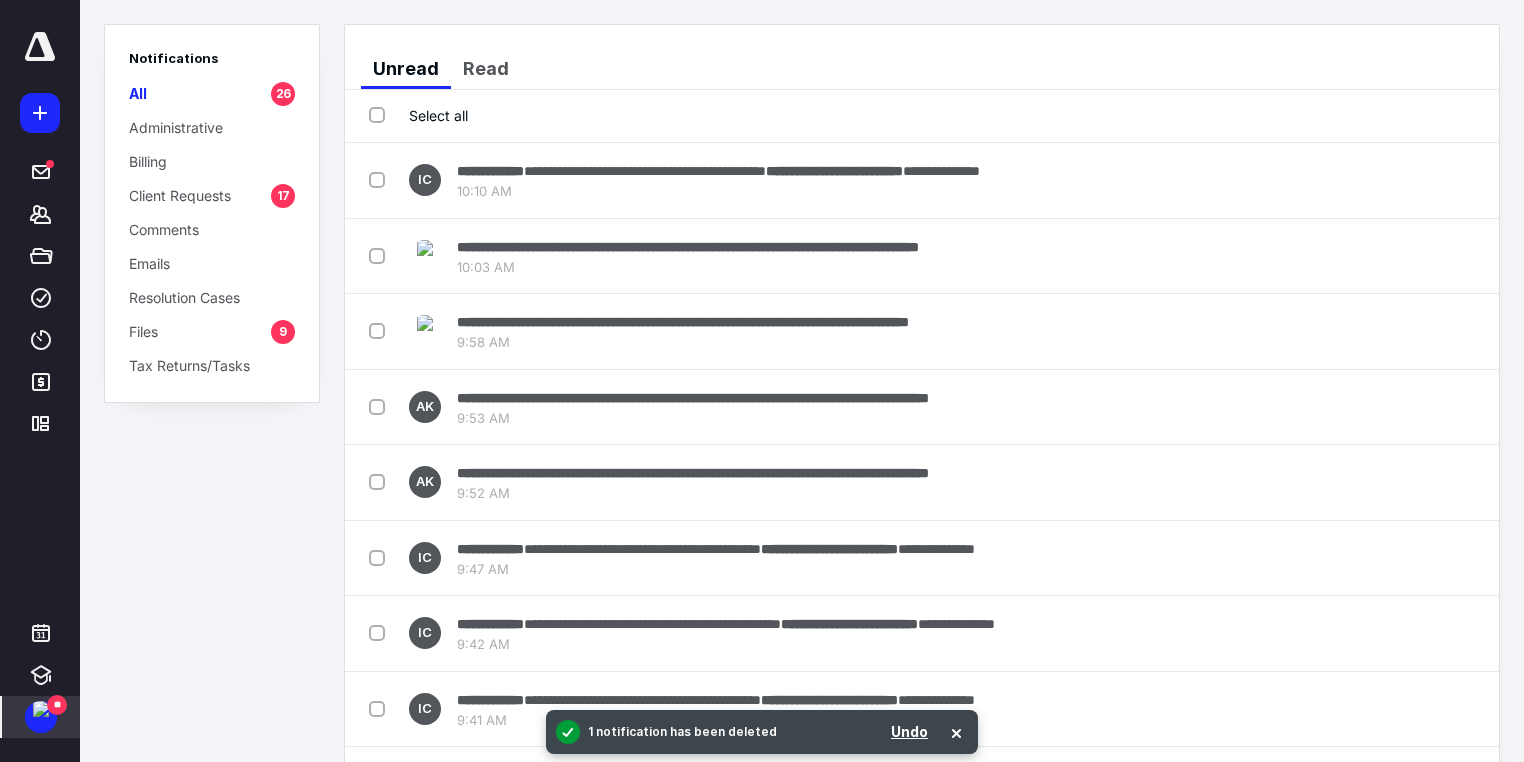 click at bounding box center (1459, 256) 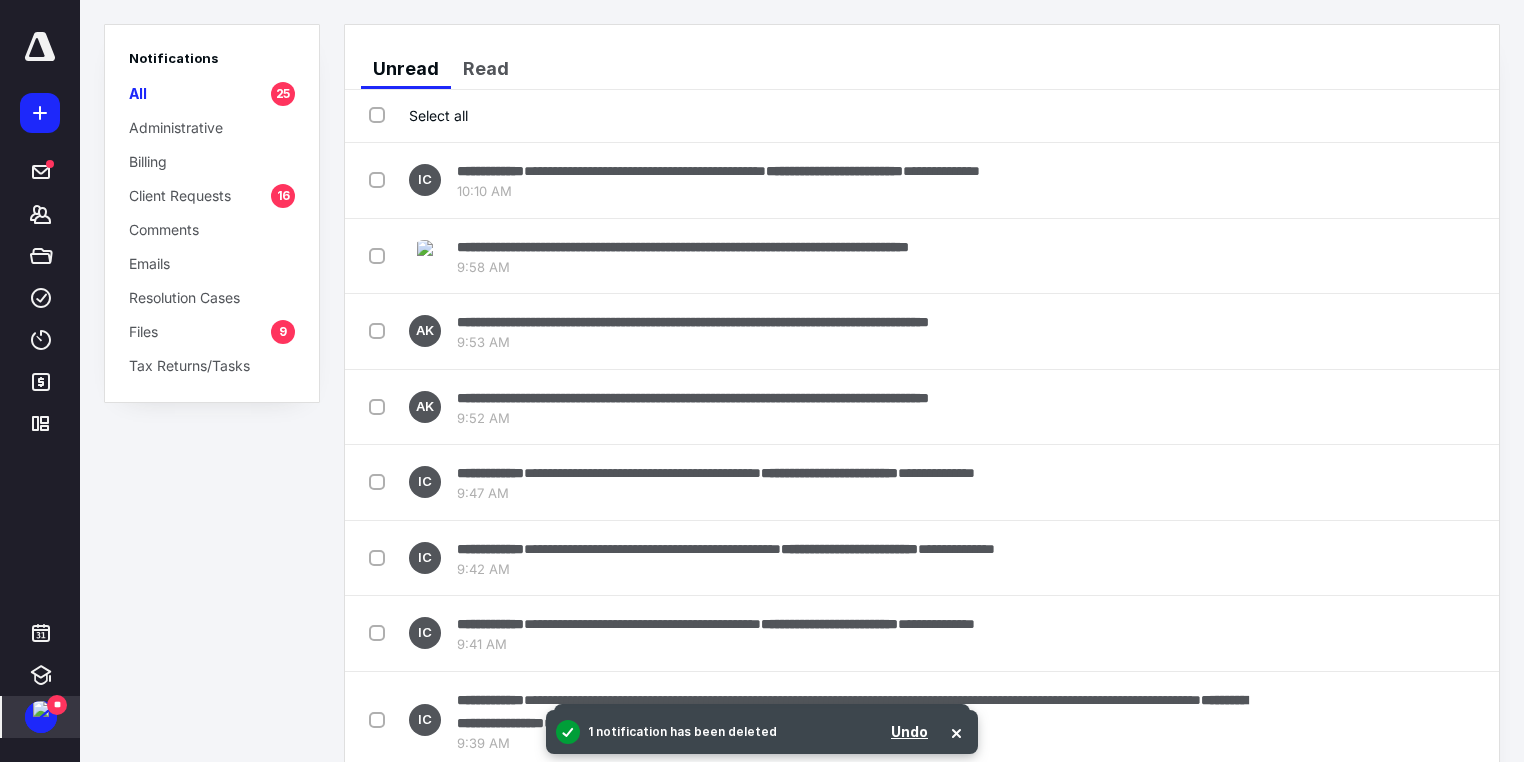 click at bounding box center [1459, 256] 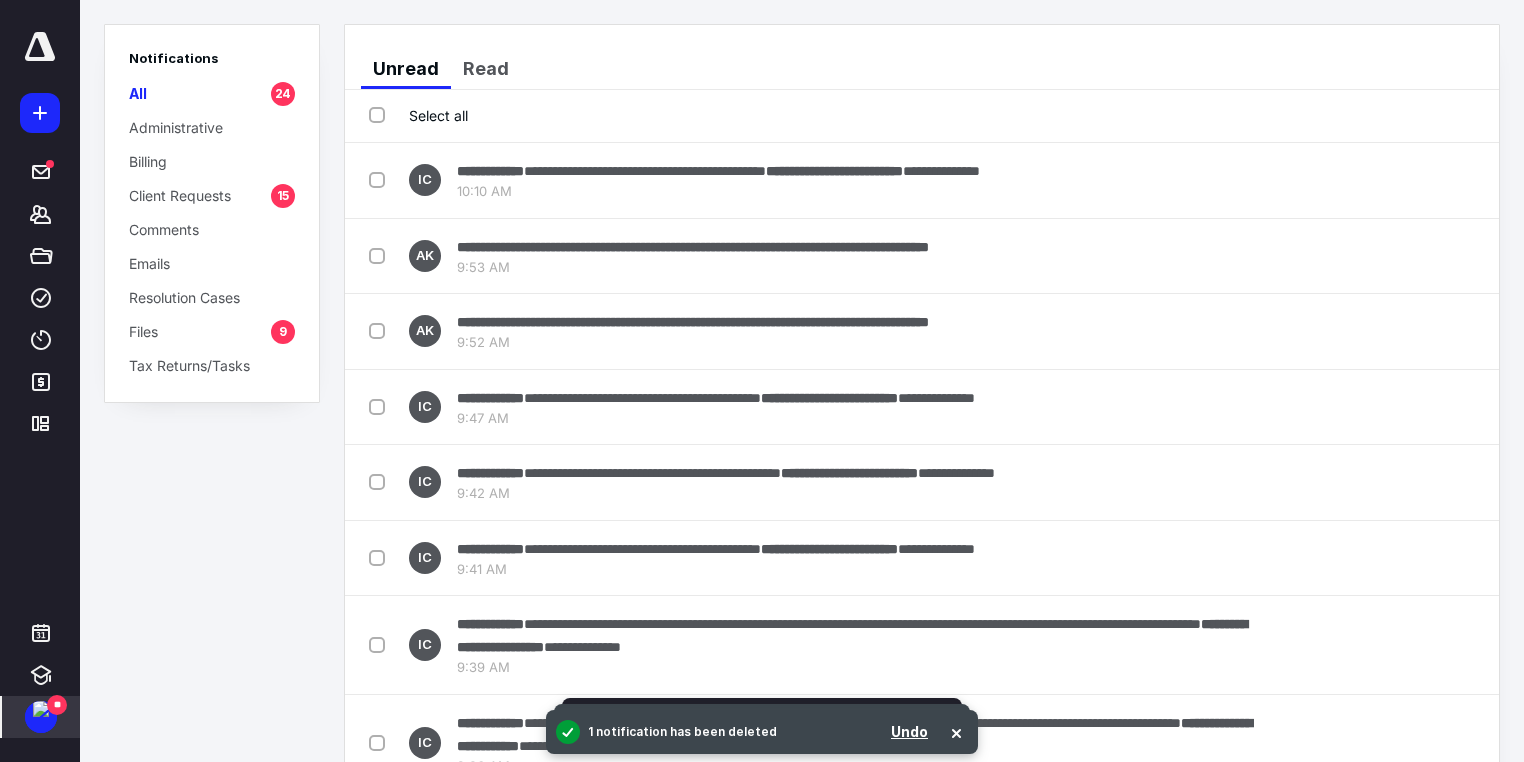 click at bounding box center [1459, 256] 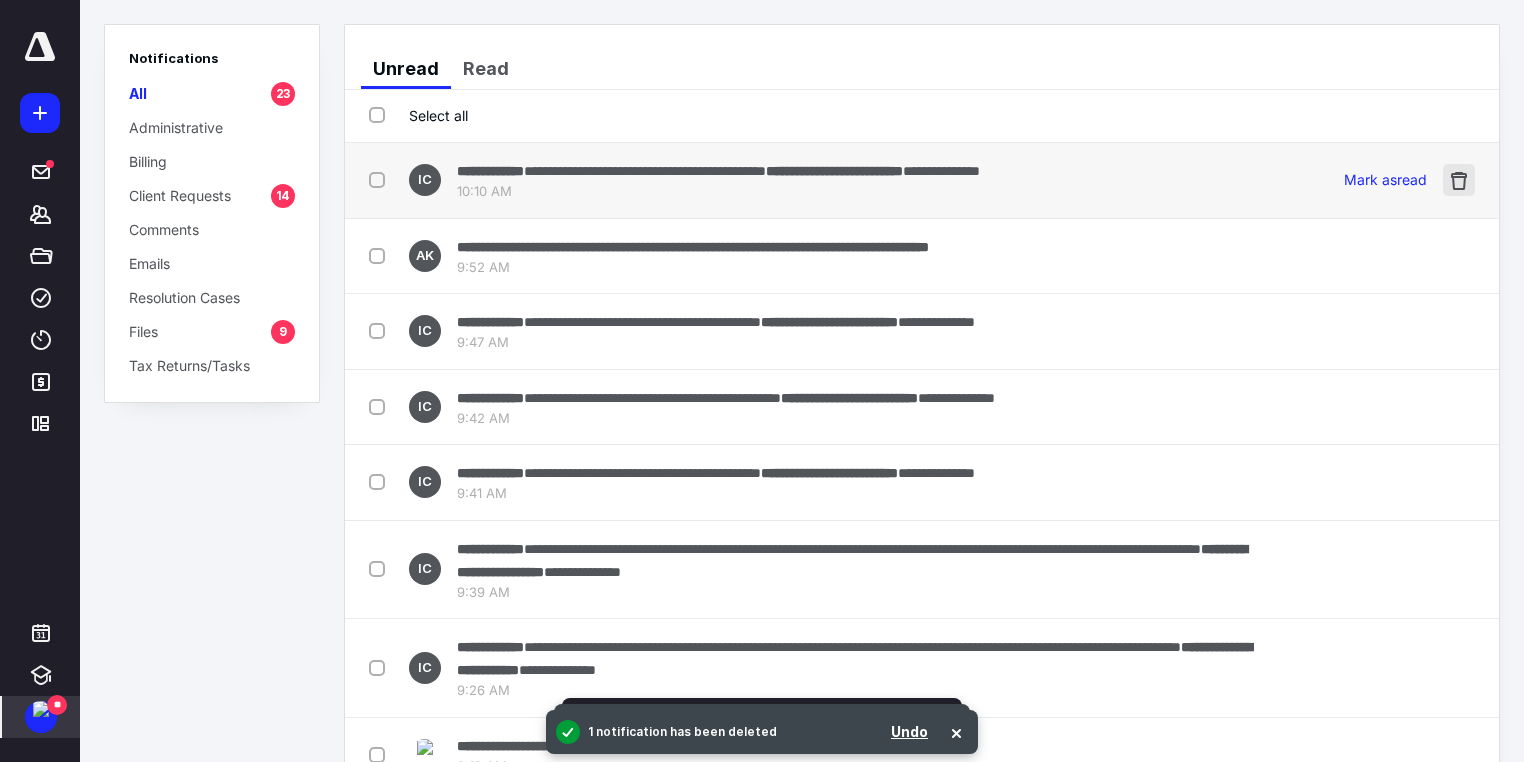 click at bounding box center [1459, 180] 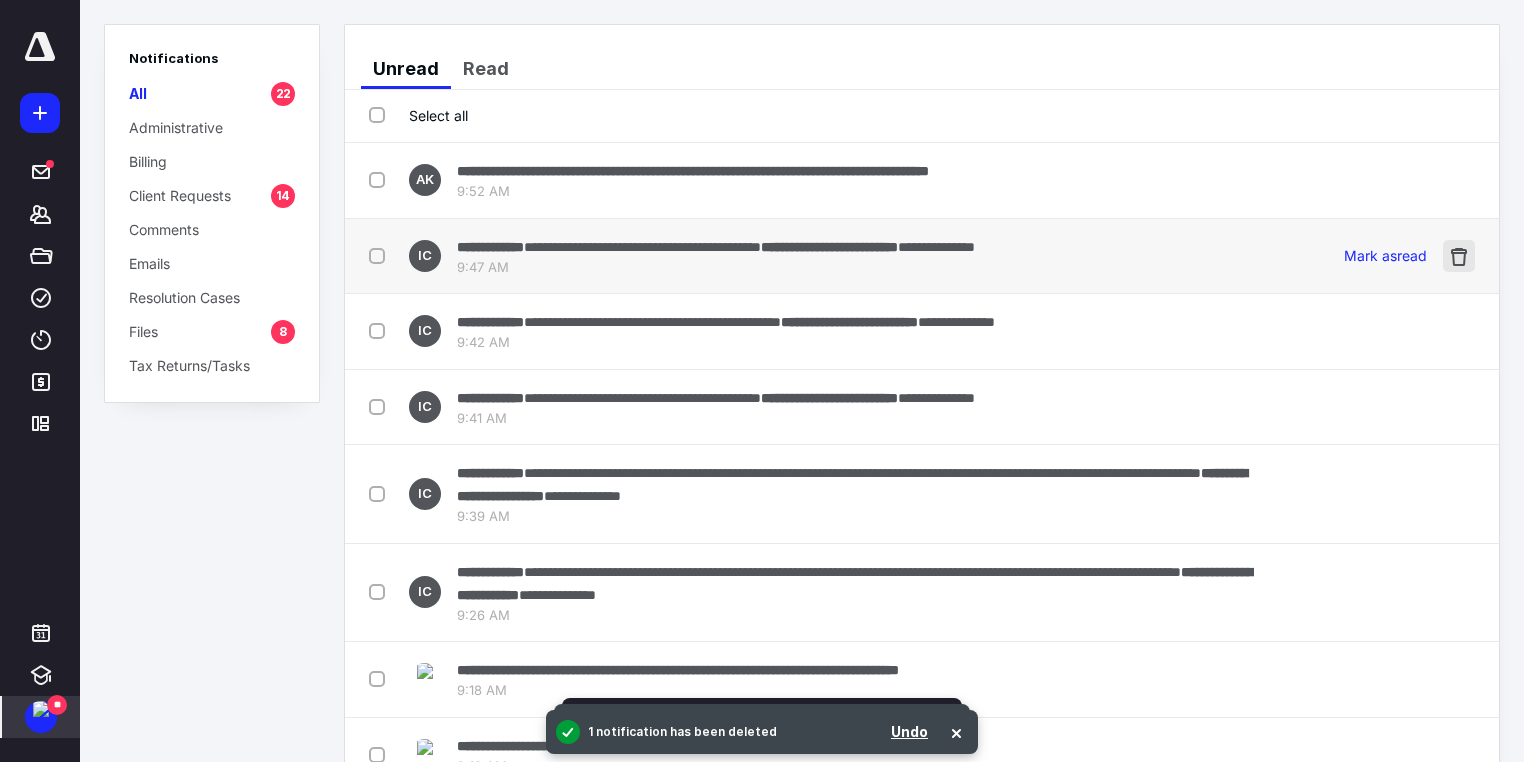 click at bounding box center [1459, 256] 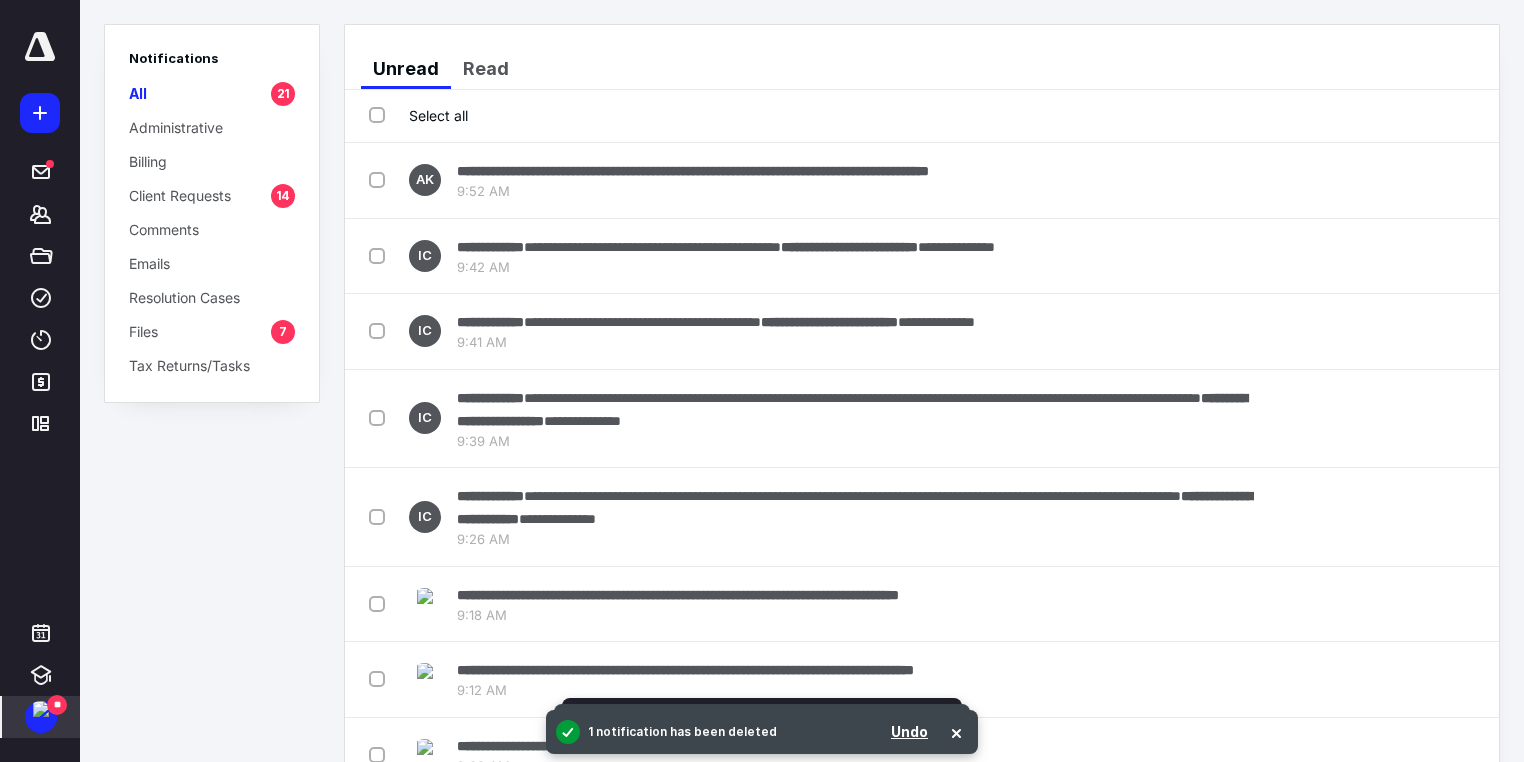 click at bounding box center [1459, 256] 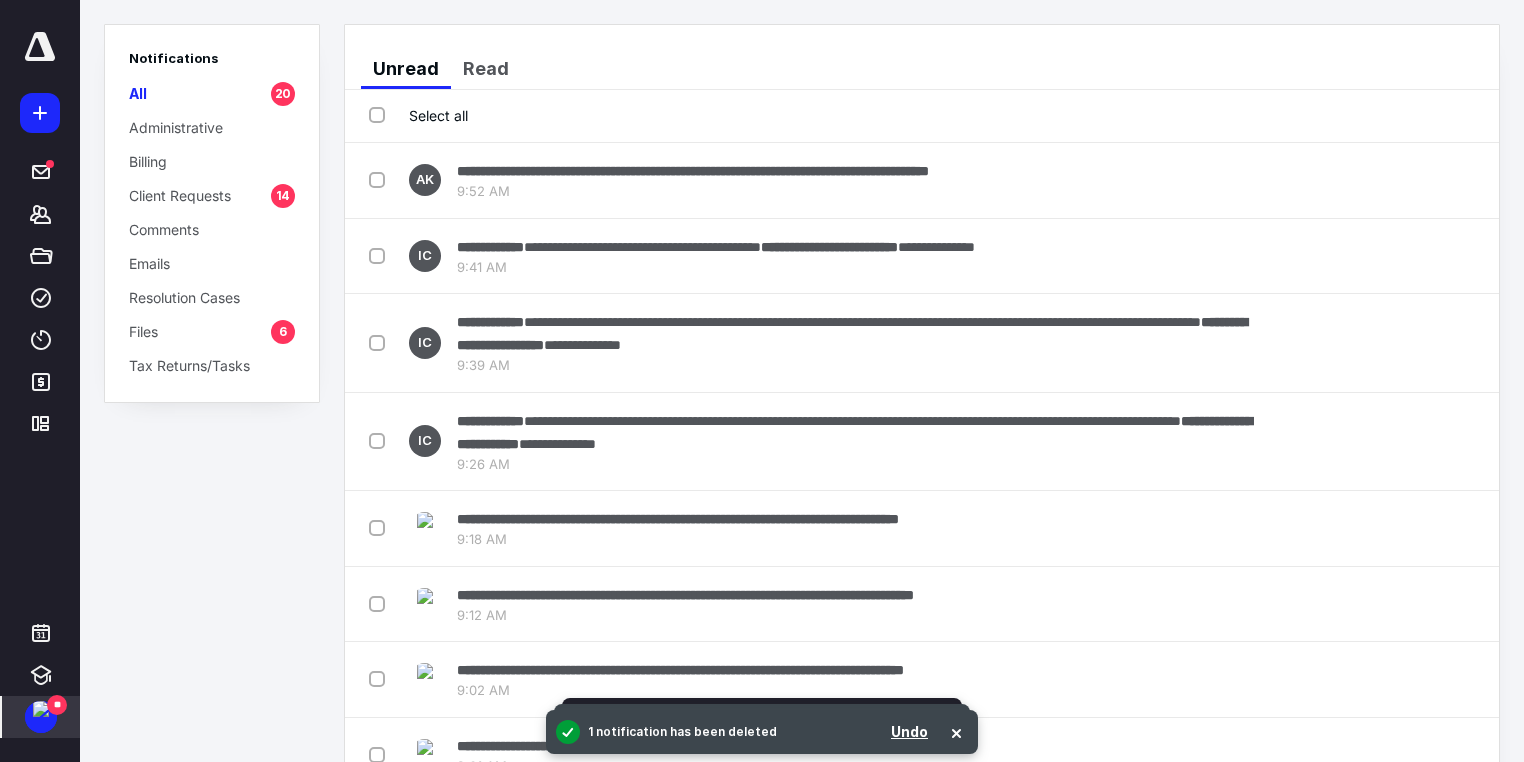 click at bounding box center (1459, 256) 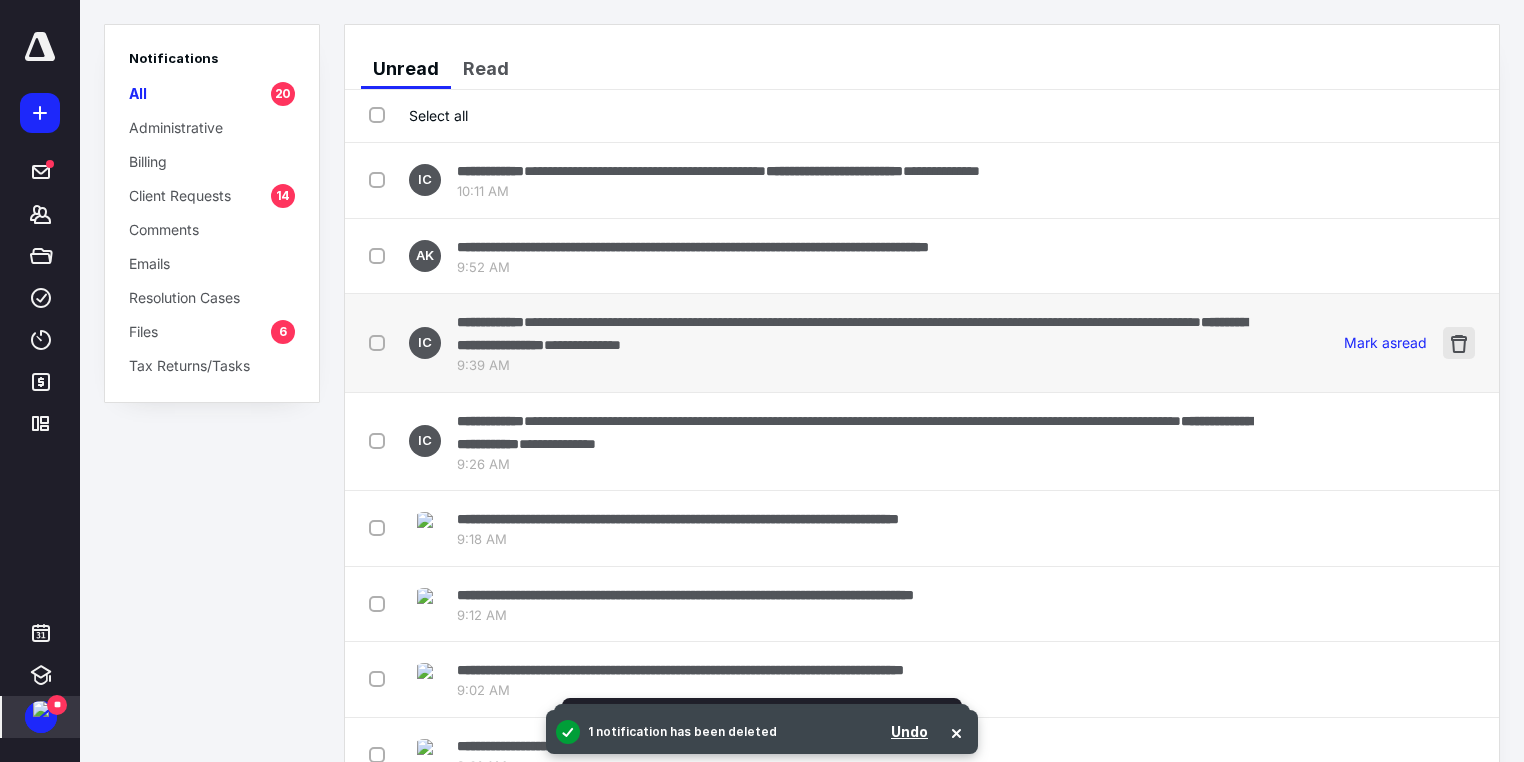 click at bounding box center (1459, 343) 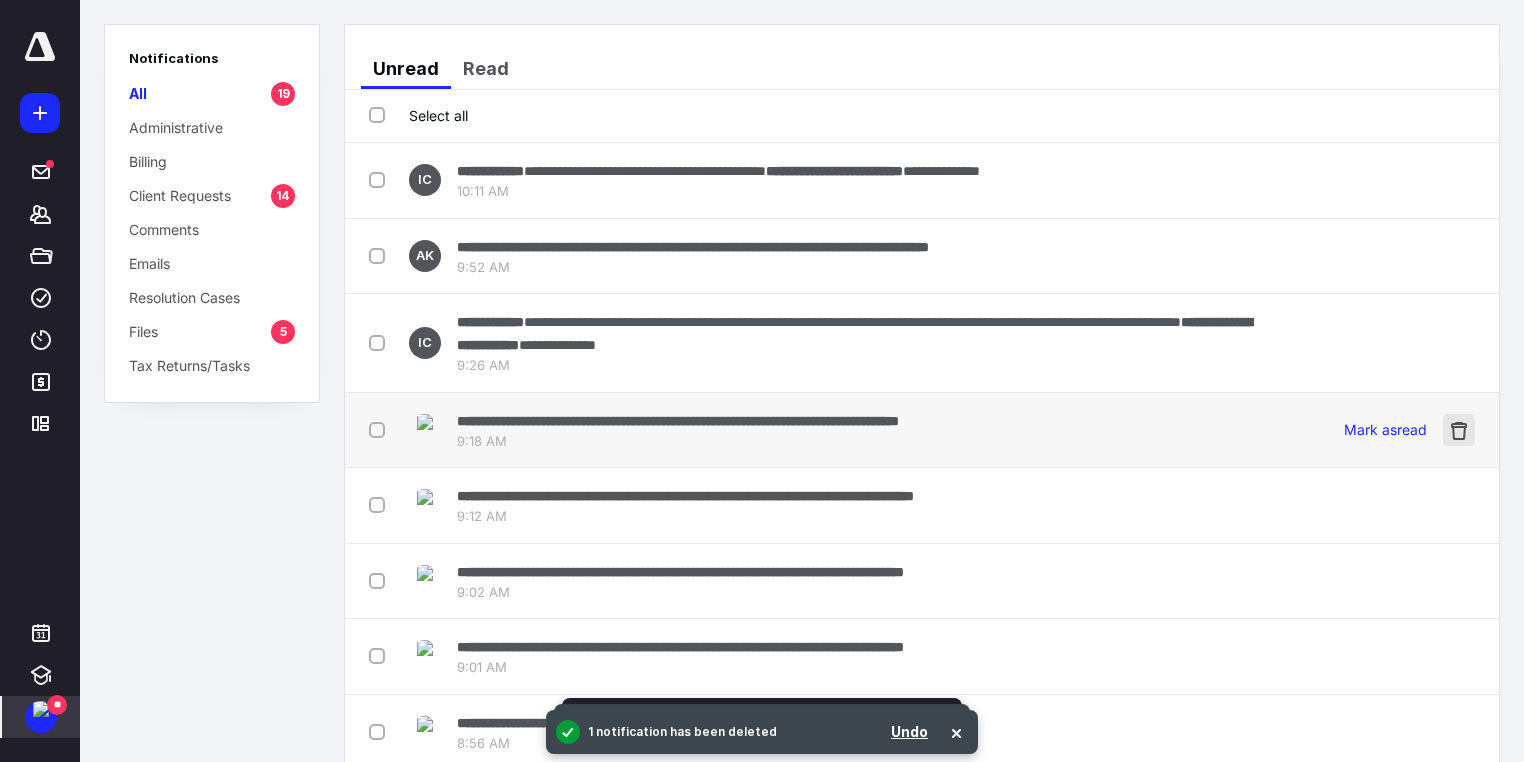 click at bounding box center [1459, 430] 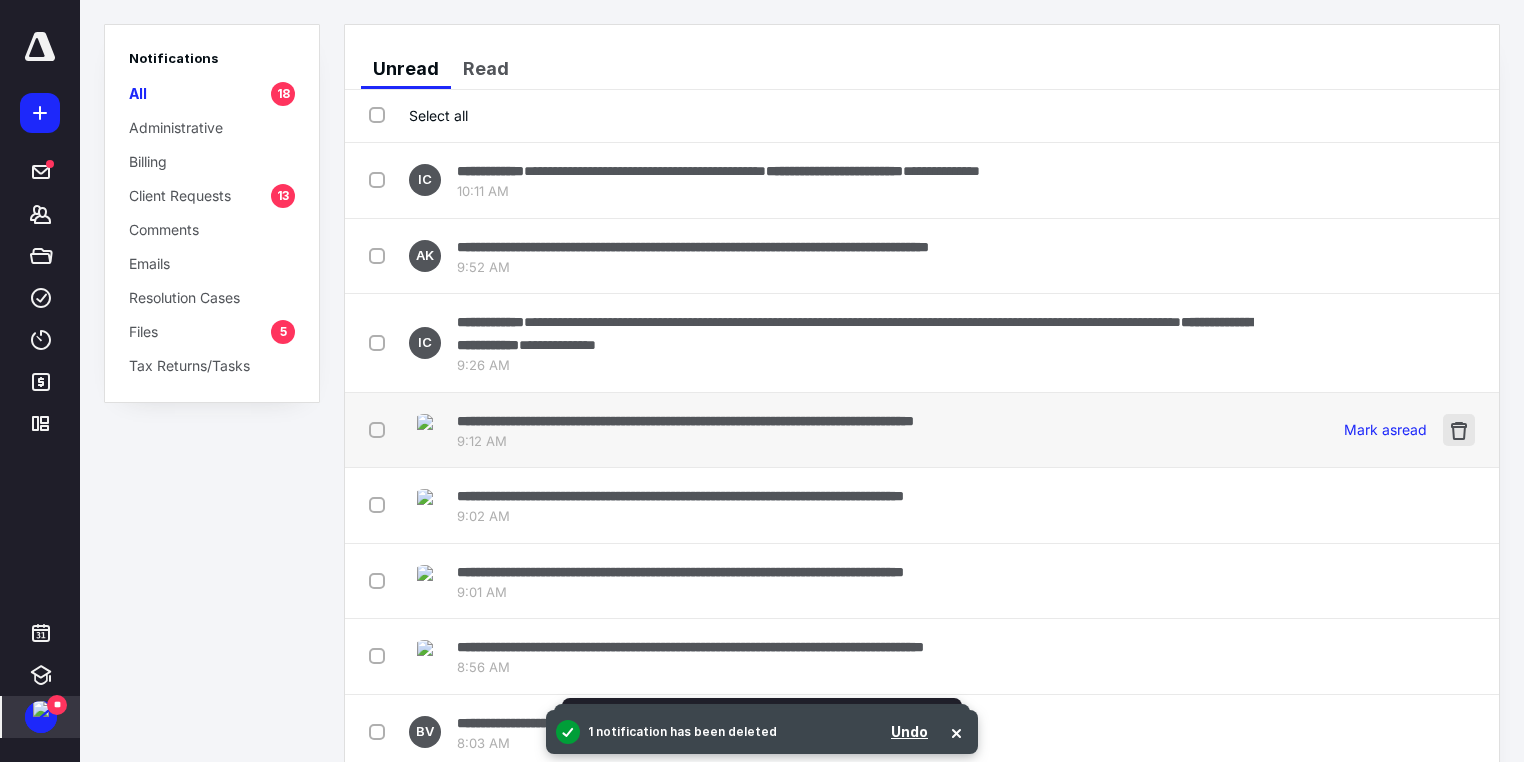 click at bounding box center [1459, 430] 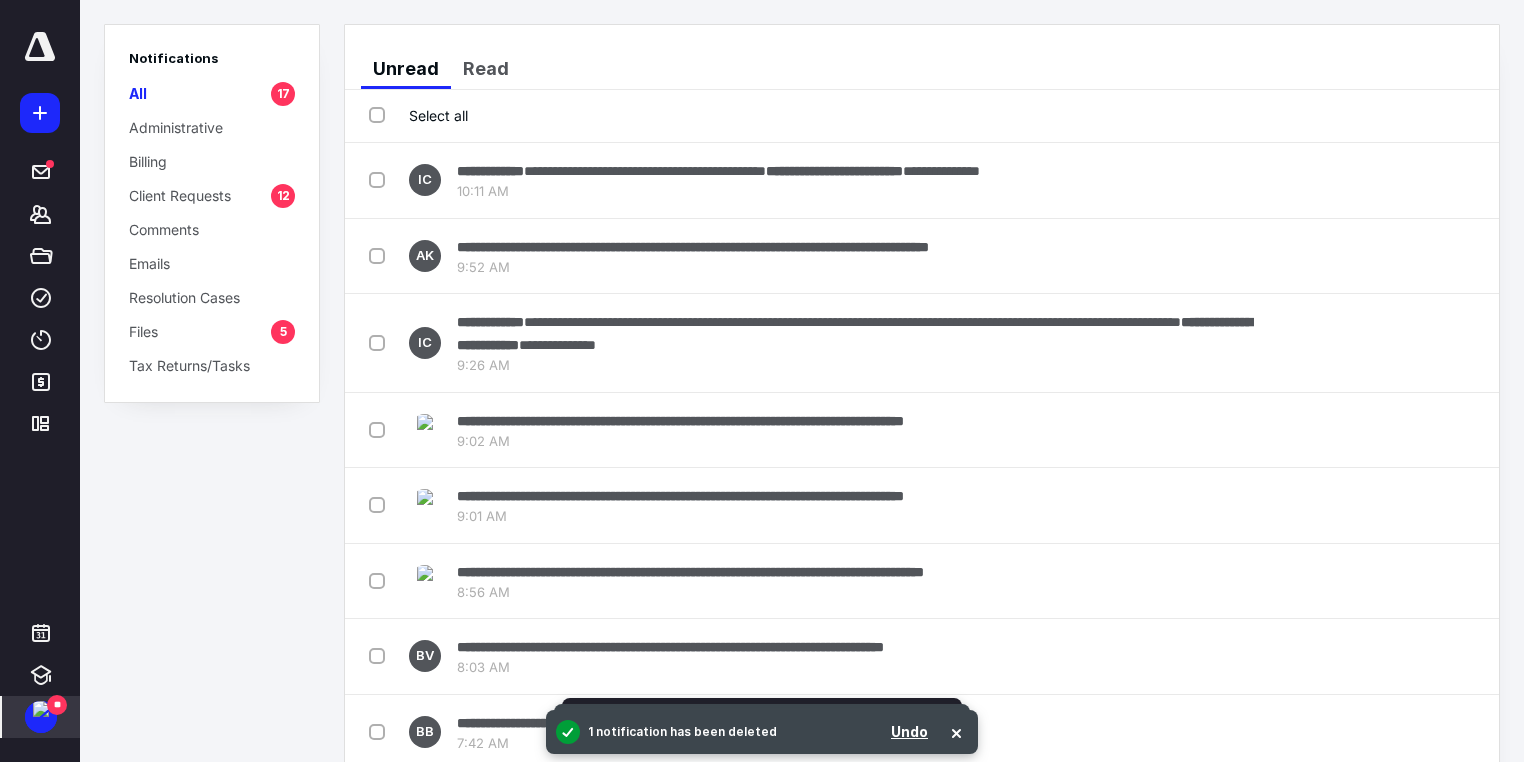 click at bounding box center [1459, 430] 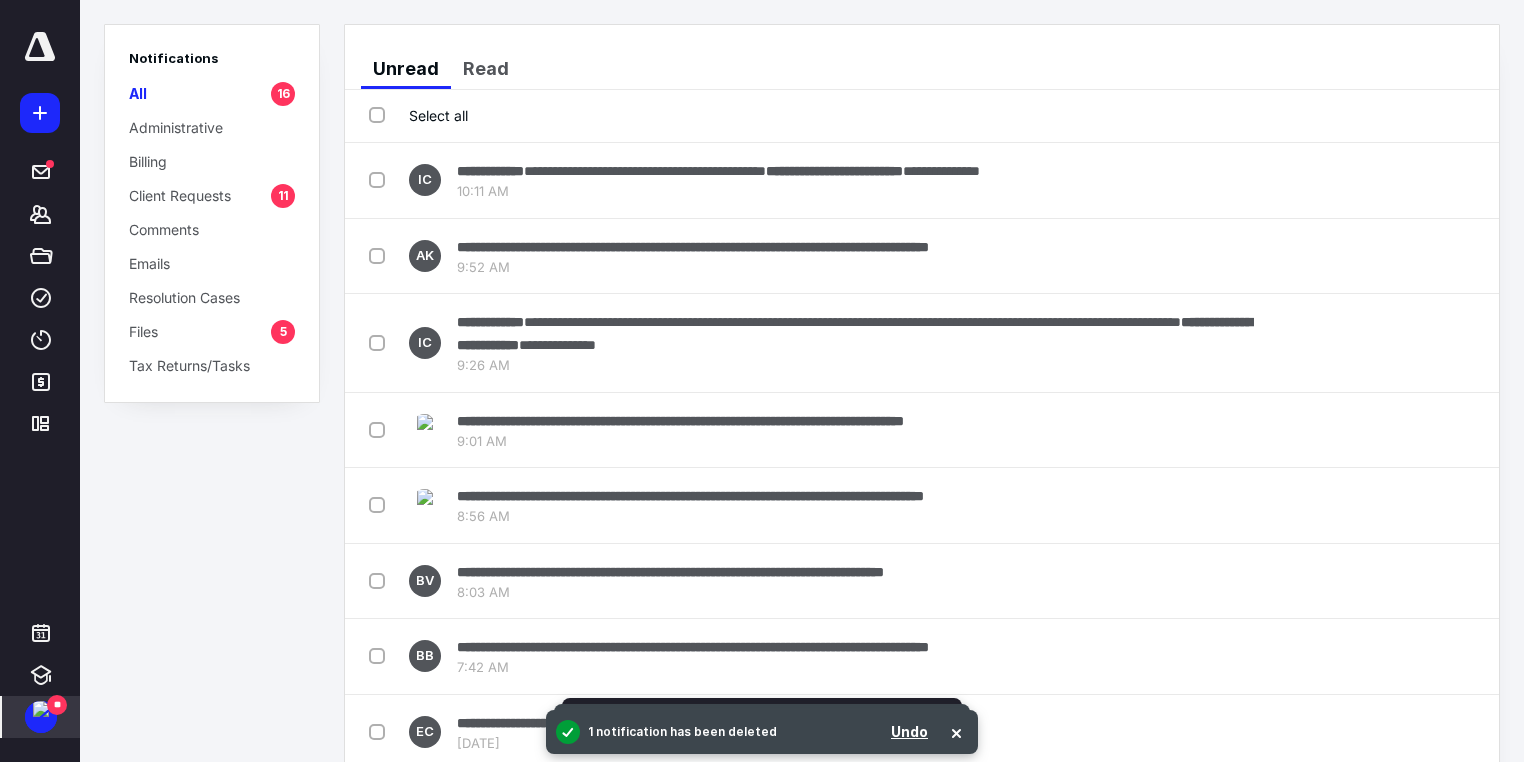 click at bounding box center (1459, 430) 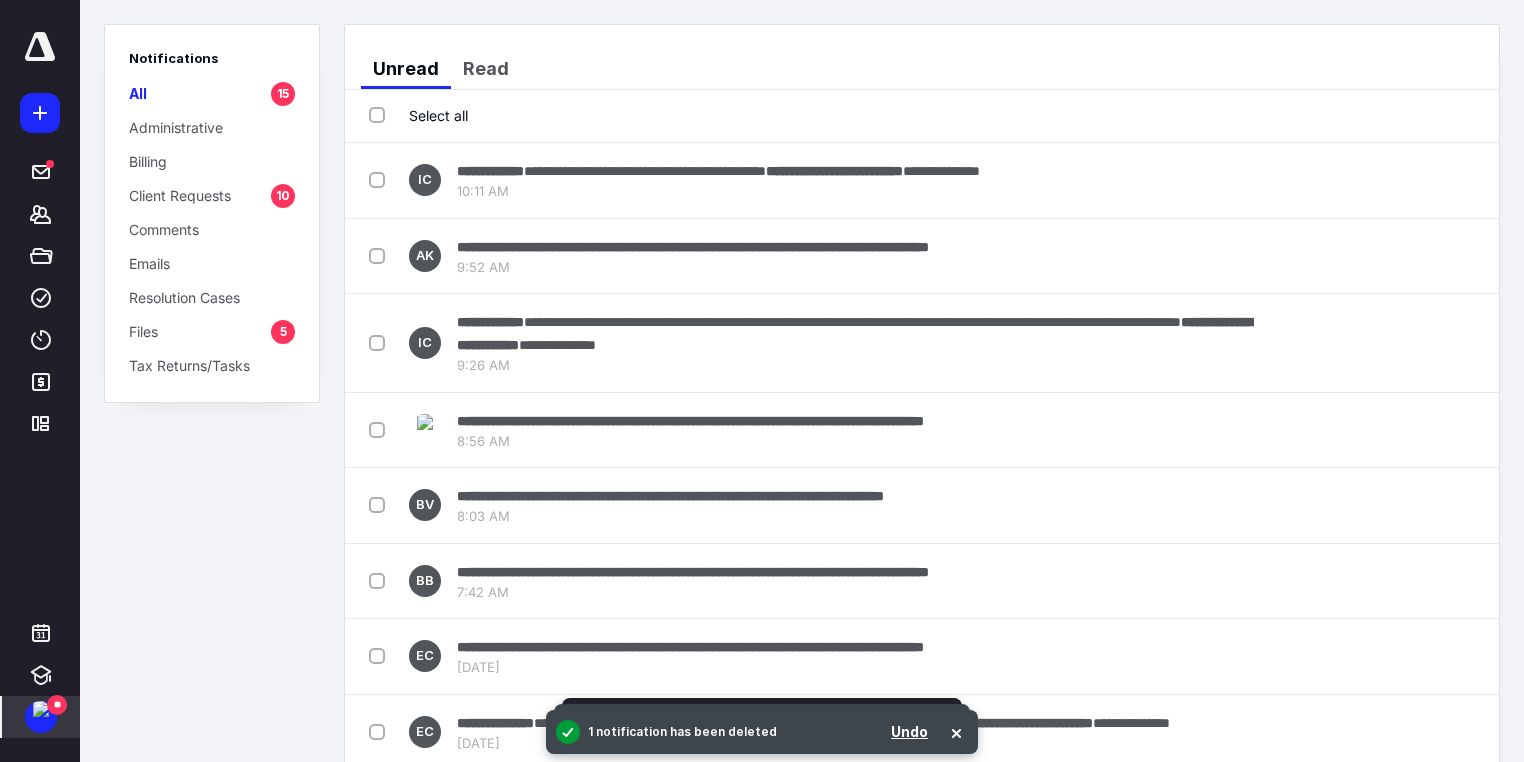 click at bounding box center (1459, 430) 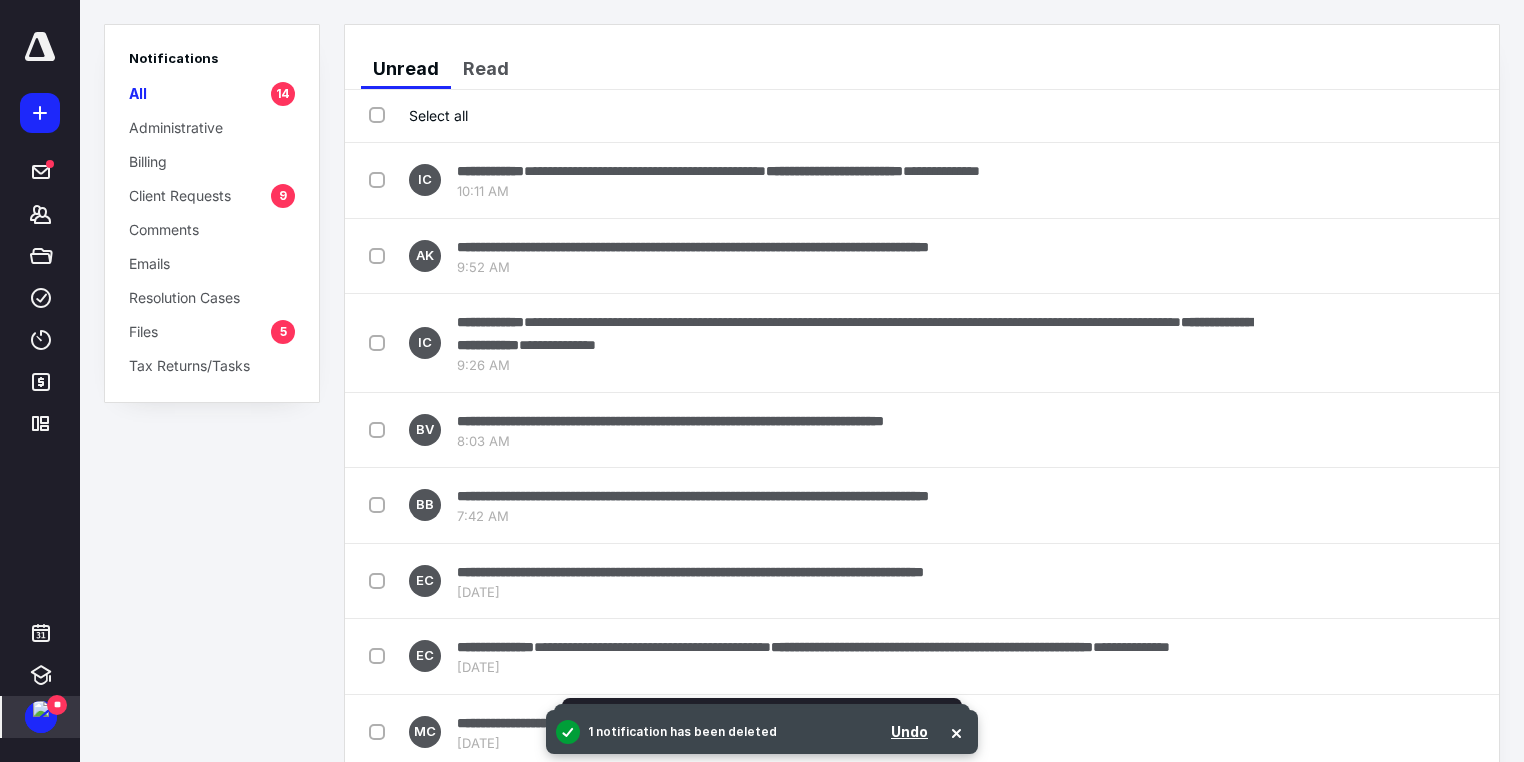 click at bounding box center [1459, 430] 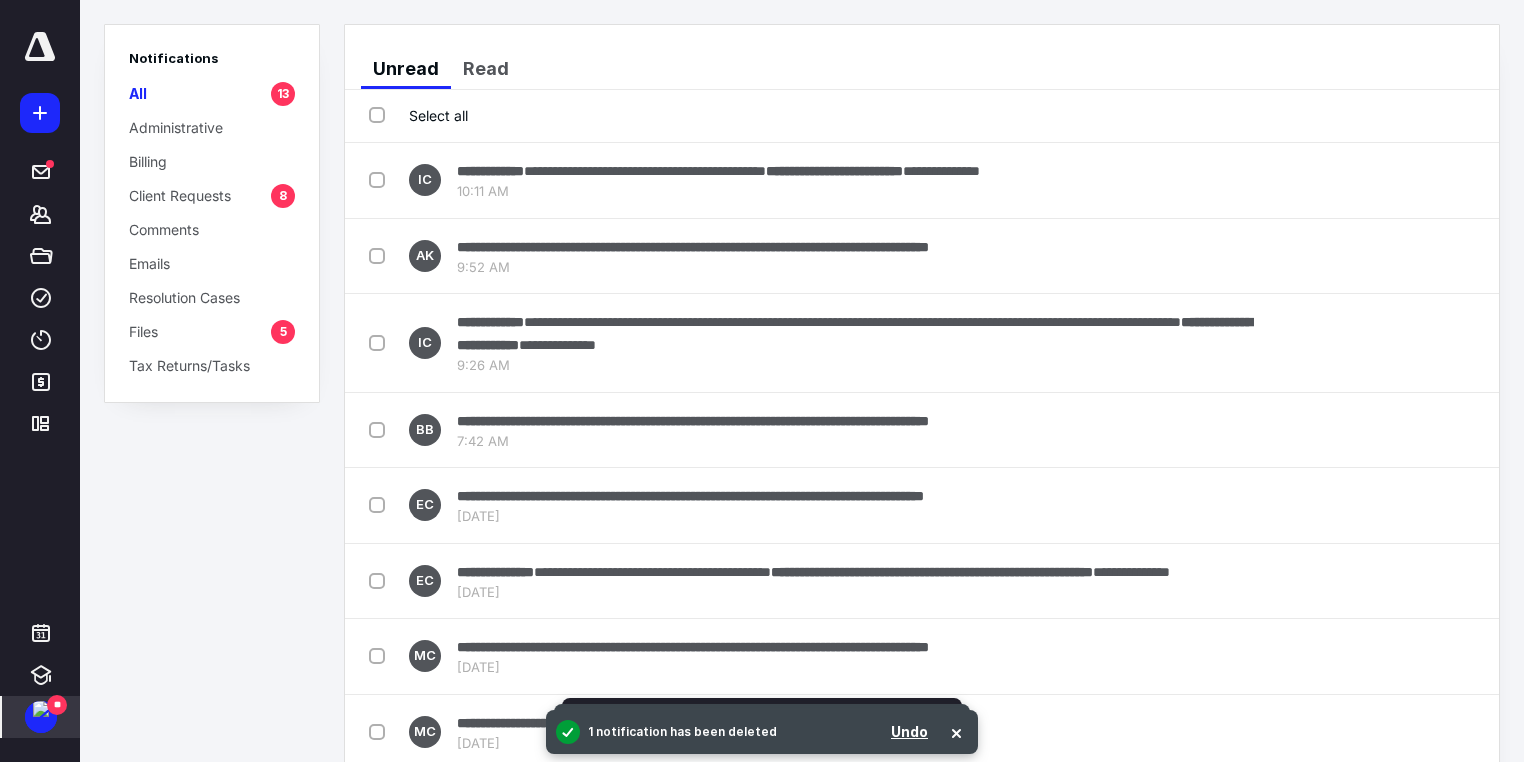 click at bounding box center [1459, 430] 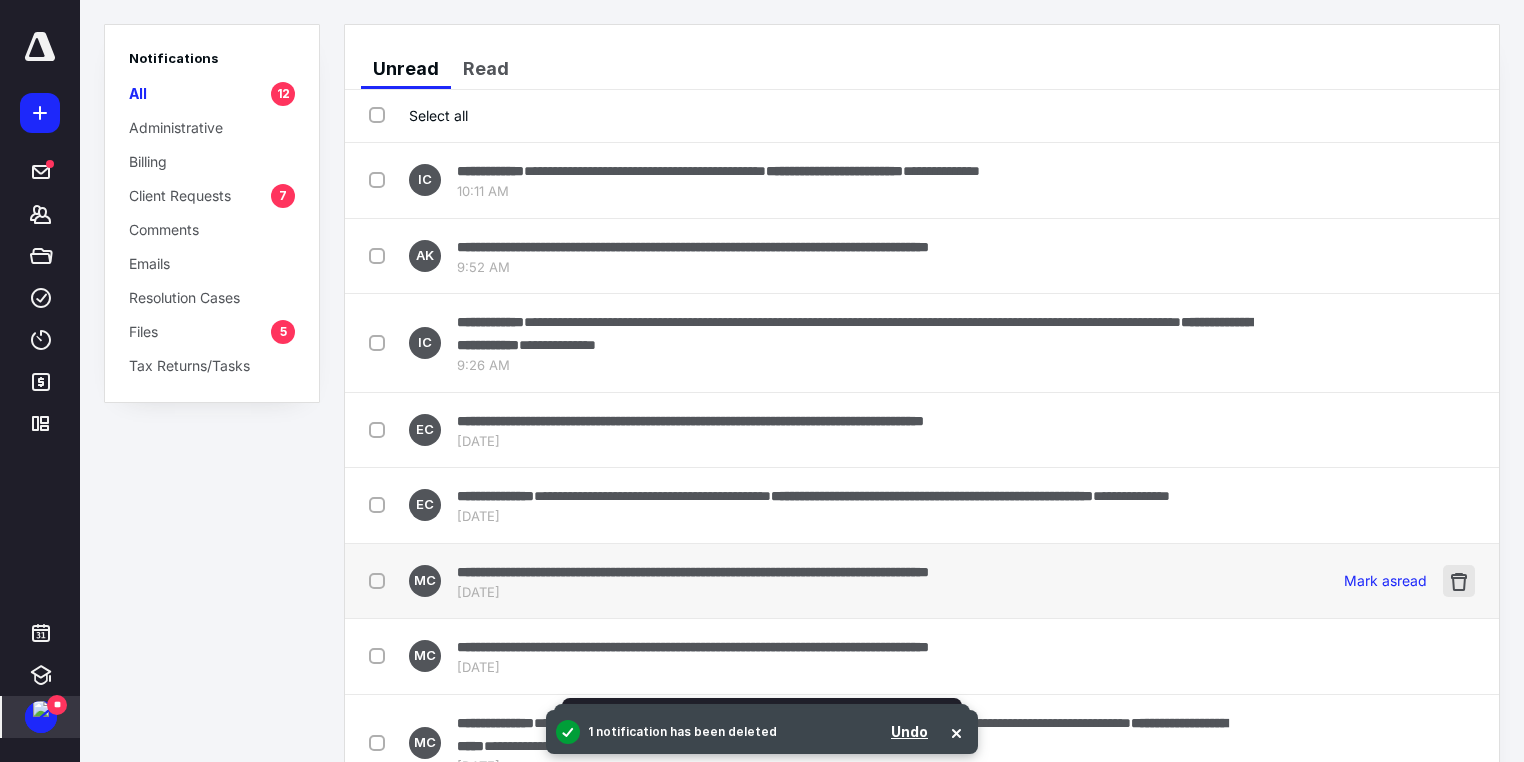 click at bounding box center (1459, 581) 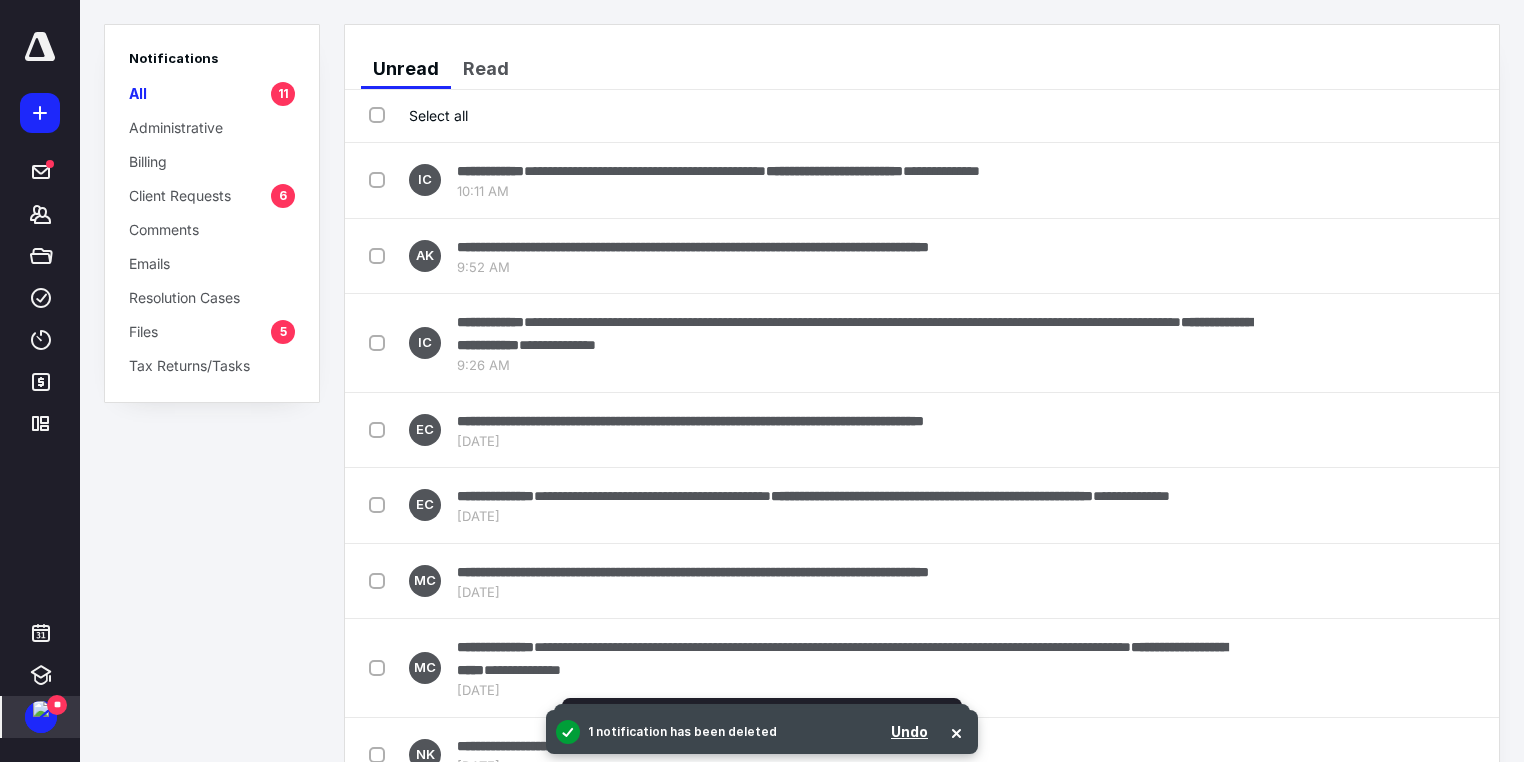 click at bounding box center (1459, 581) 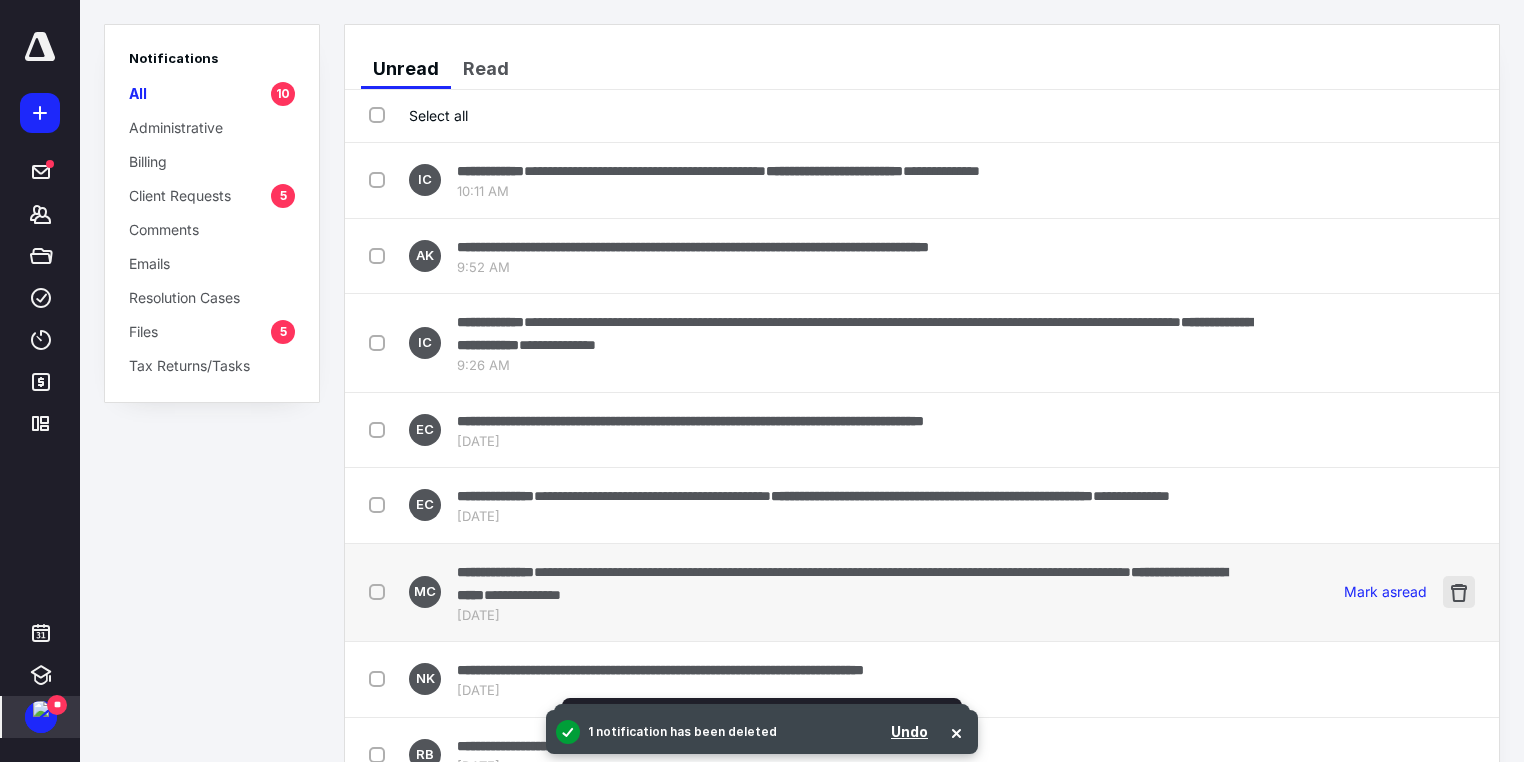 click at bounding box center (1459, 592) 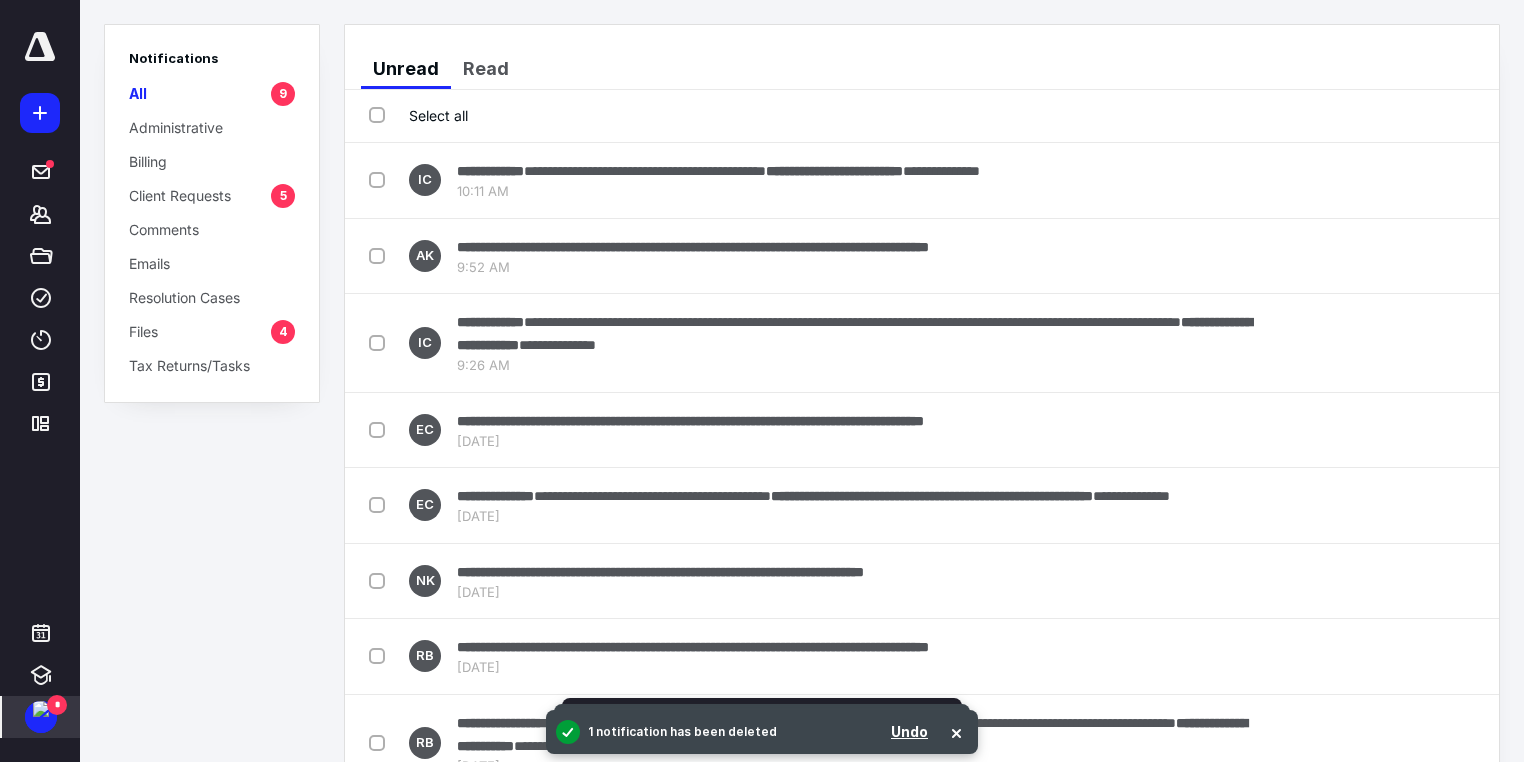 click at bounding box center [1459, 581] 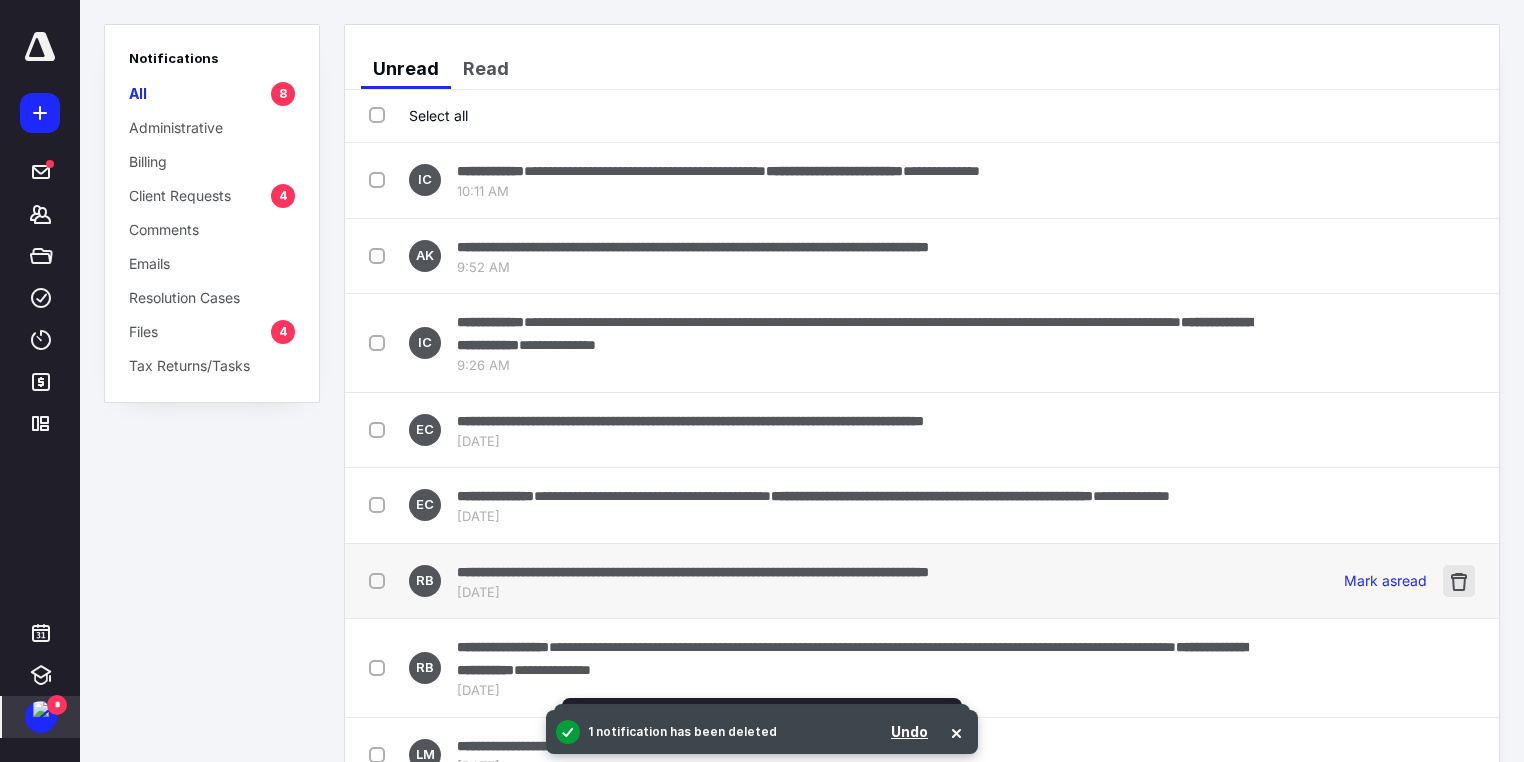 click at bounding box center [1459, 581] 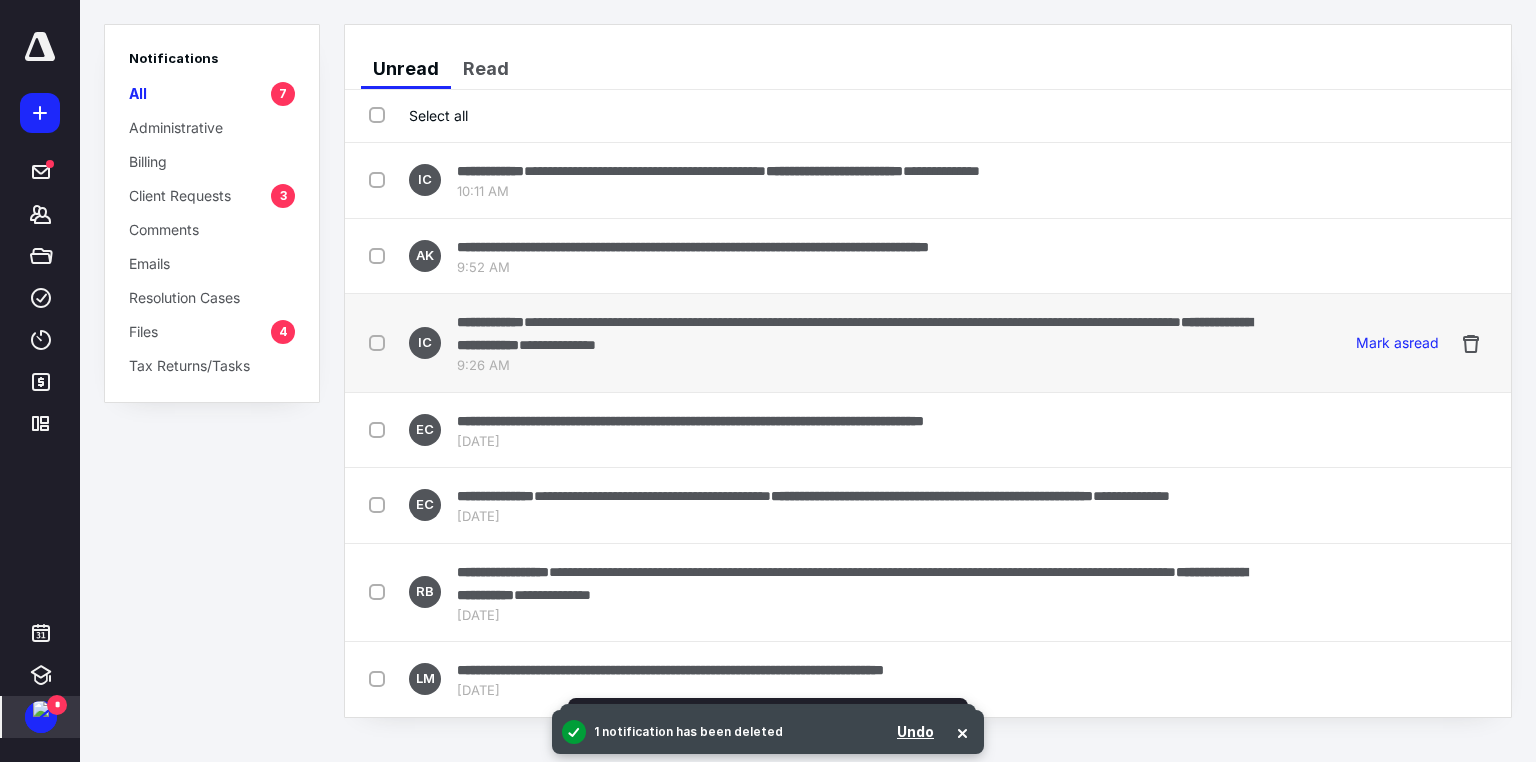 click on "**********" at bounding box center (860, 333) 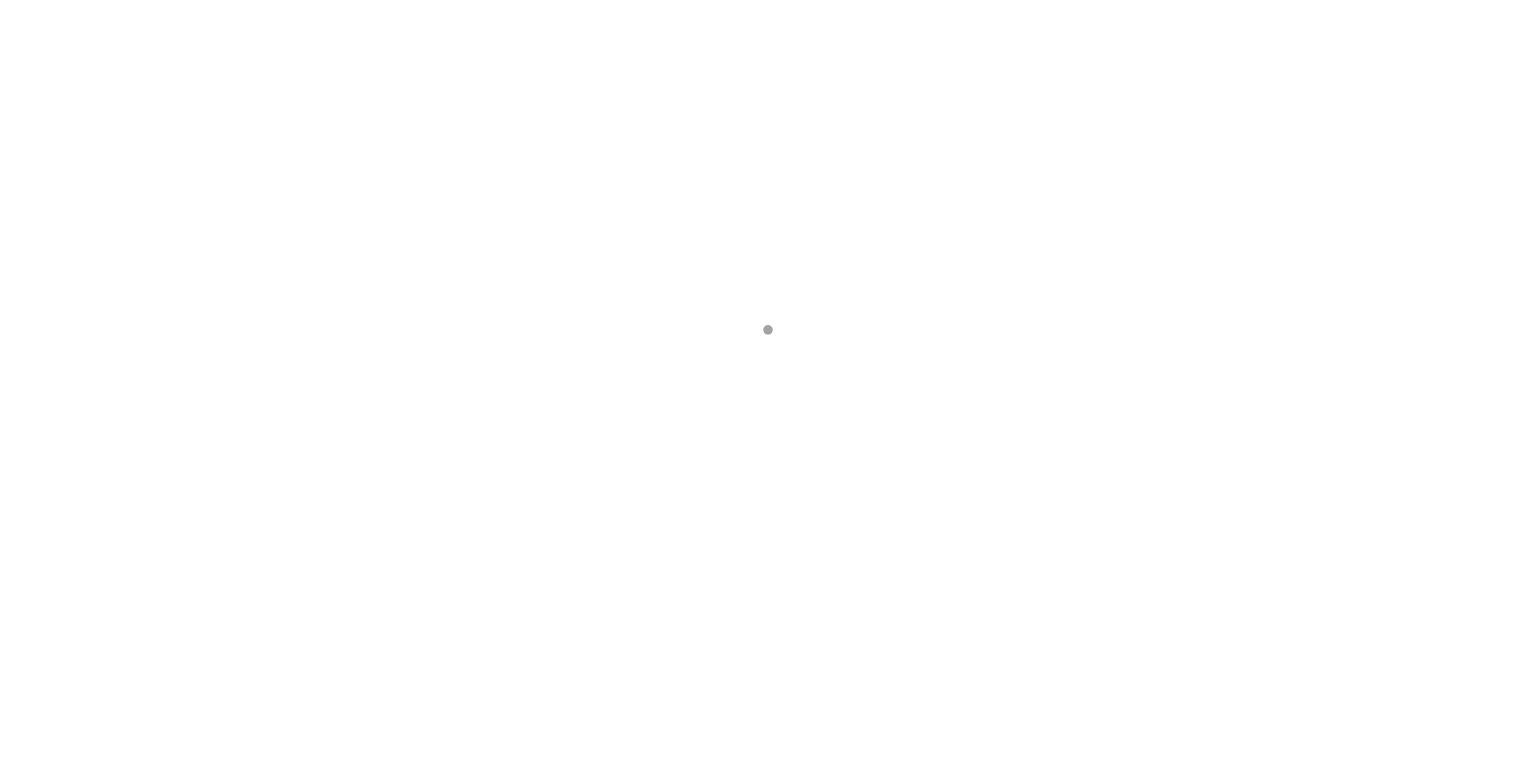 scroll, scrollTop: 0, scrollLeft: 0, axis: both 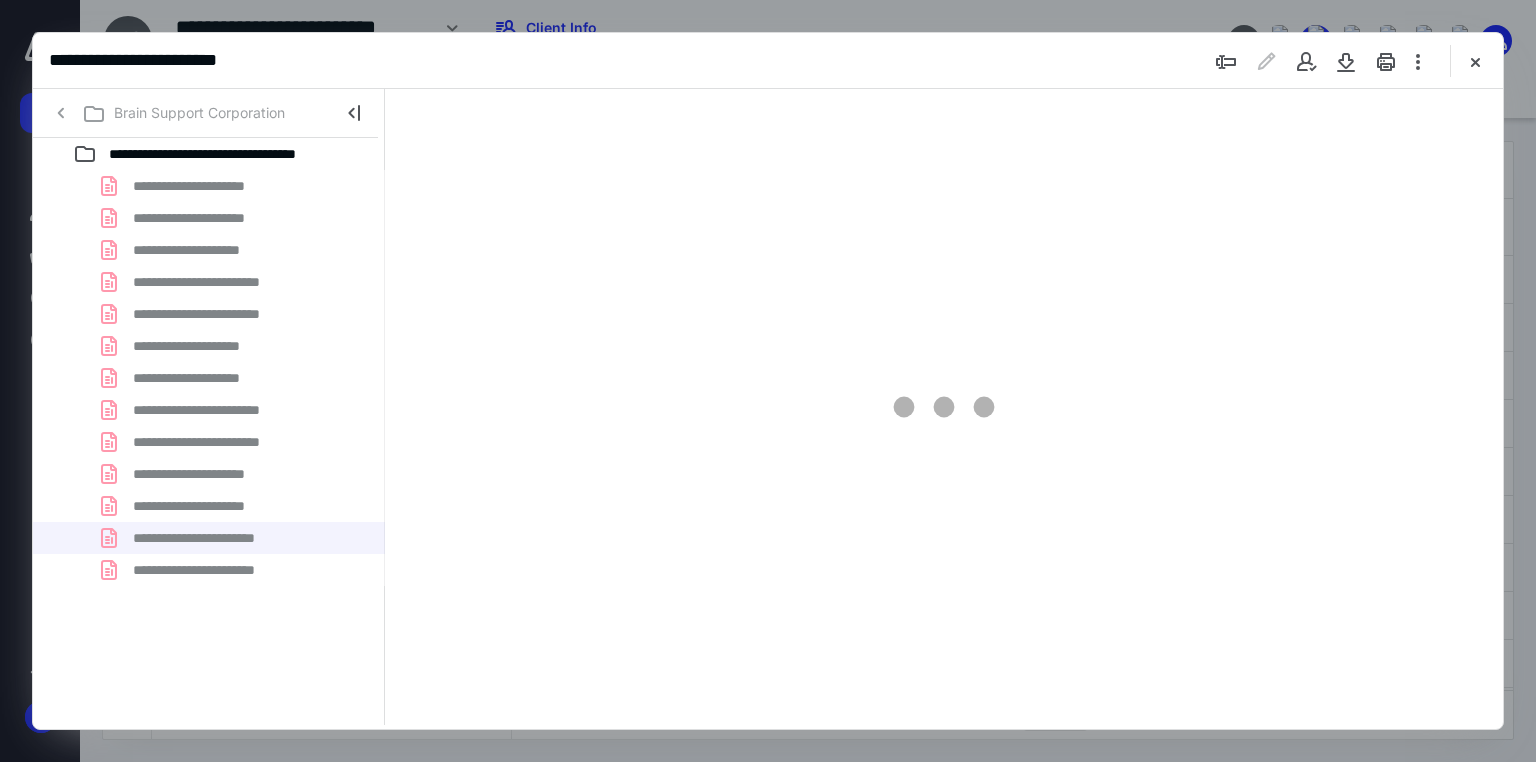 type on "71" 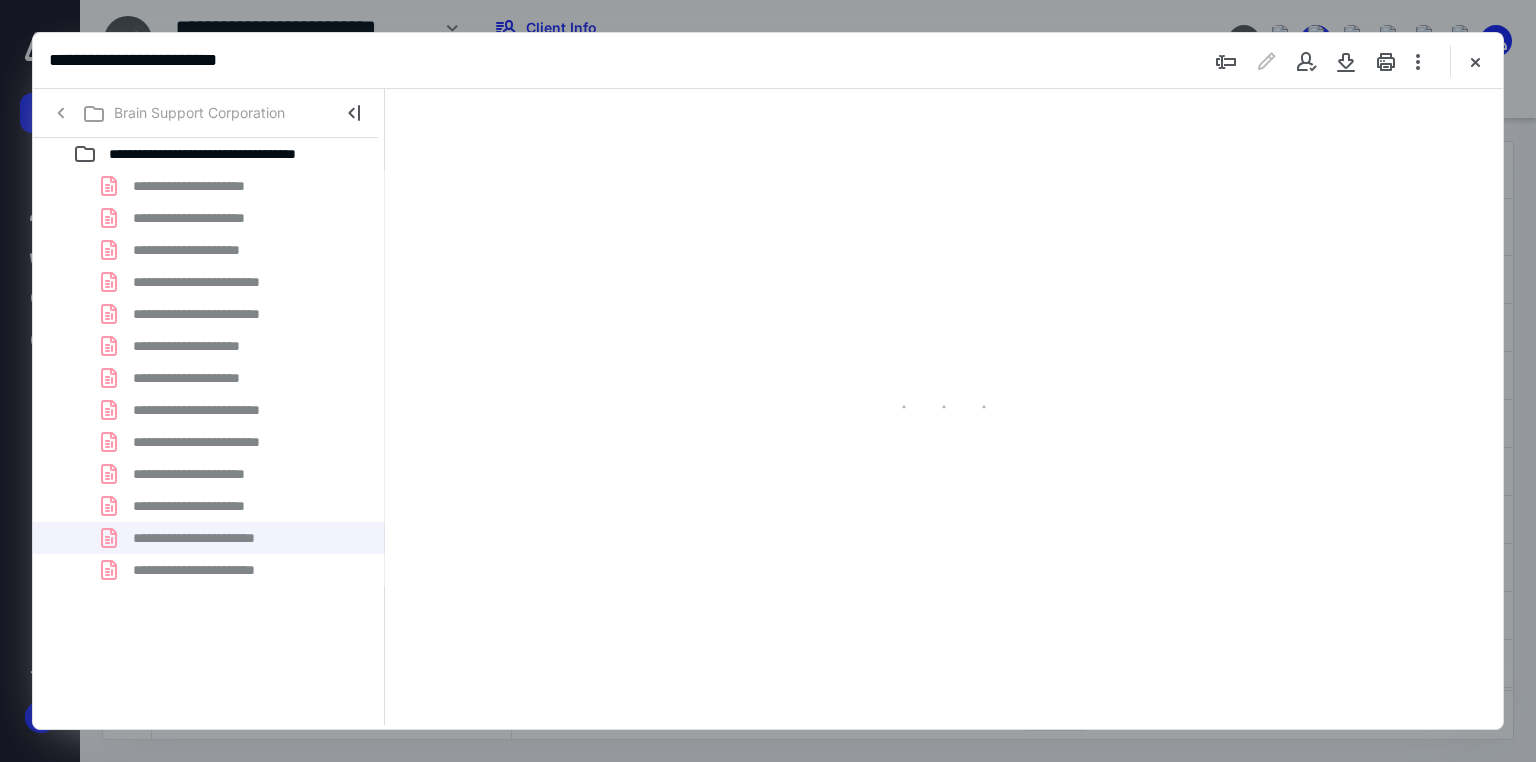 scroll, scrollTop: 79, scrollLeft: 0, axis: vertical 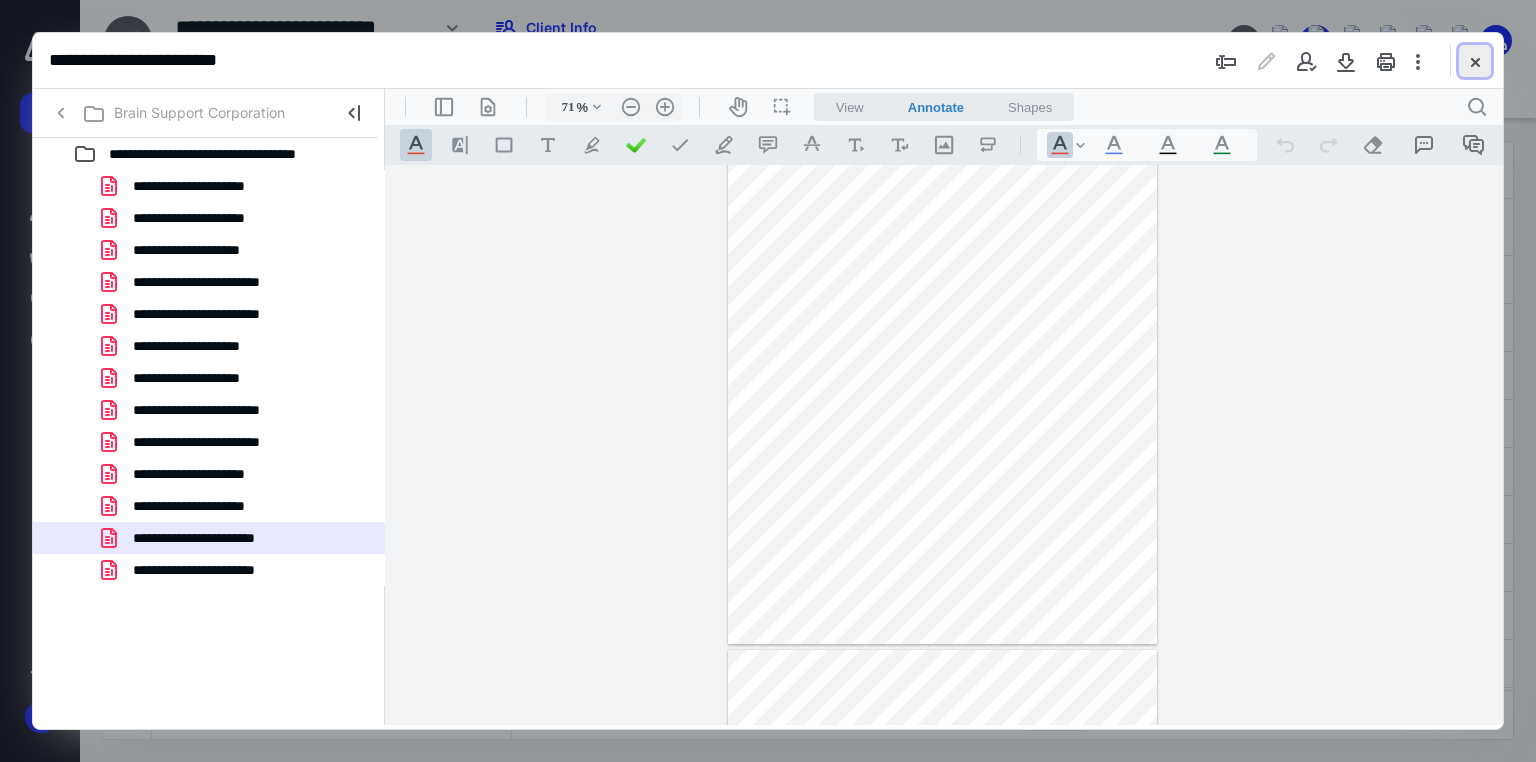 click at bounding box center (1475, 61) 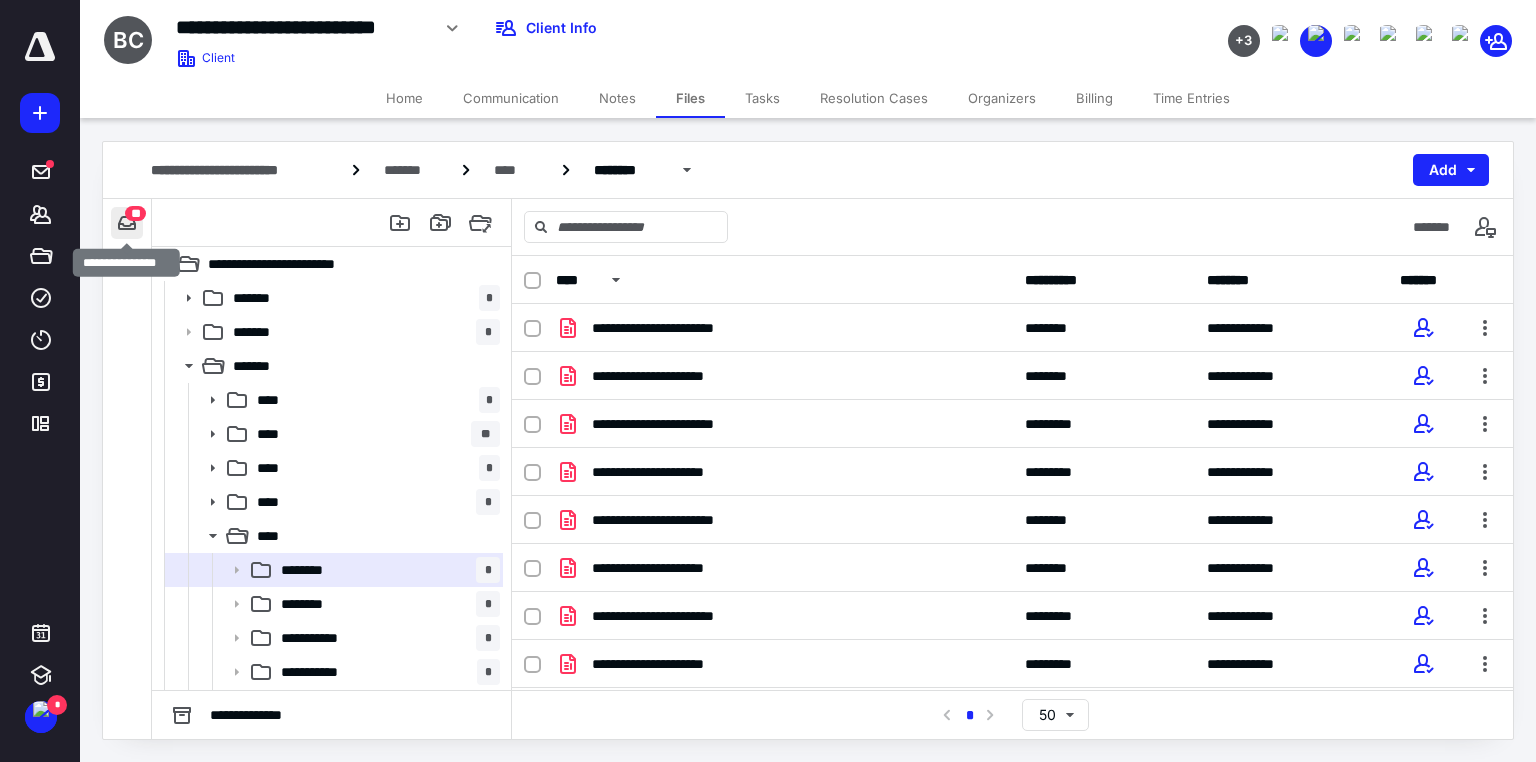 click at bounding box center (127, 223) 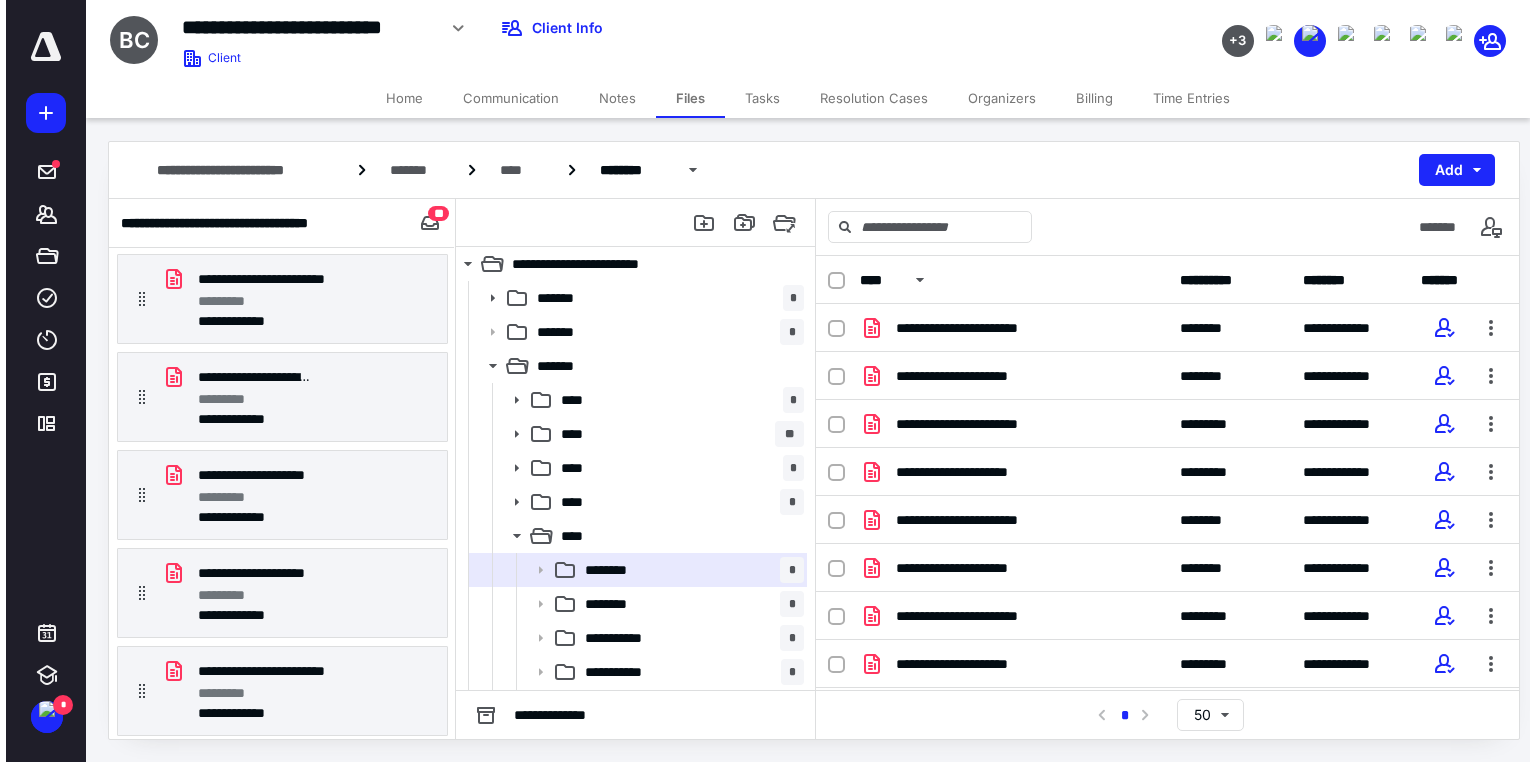 scroll, scrollTop: 0, scrollLeft: 0, axis: both 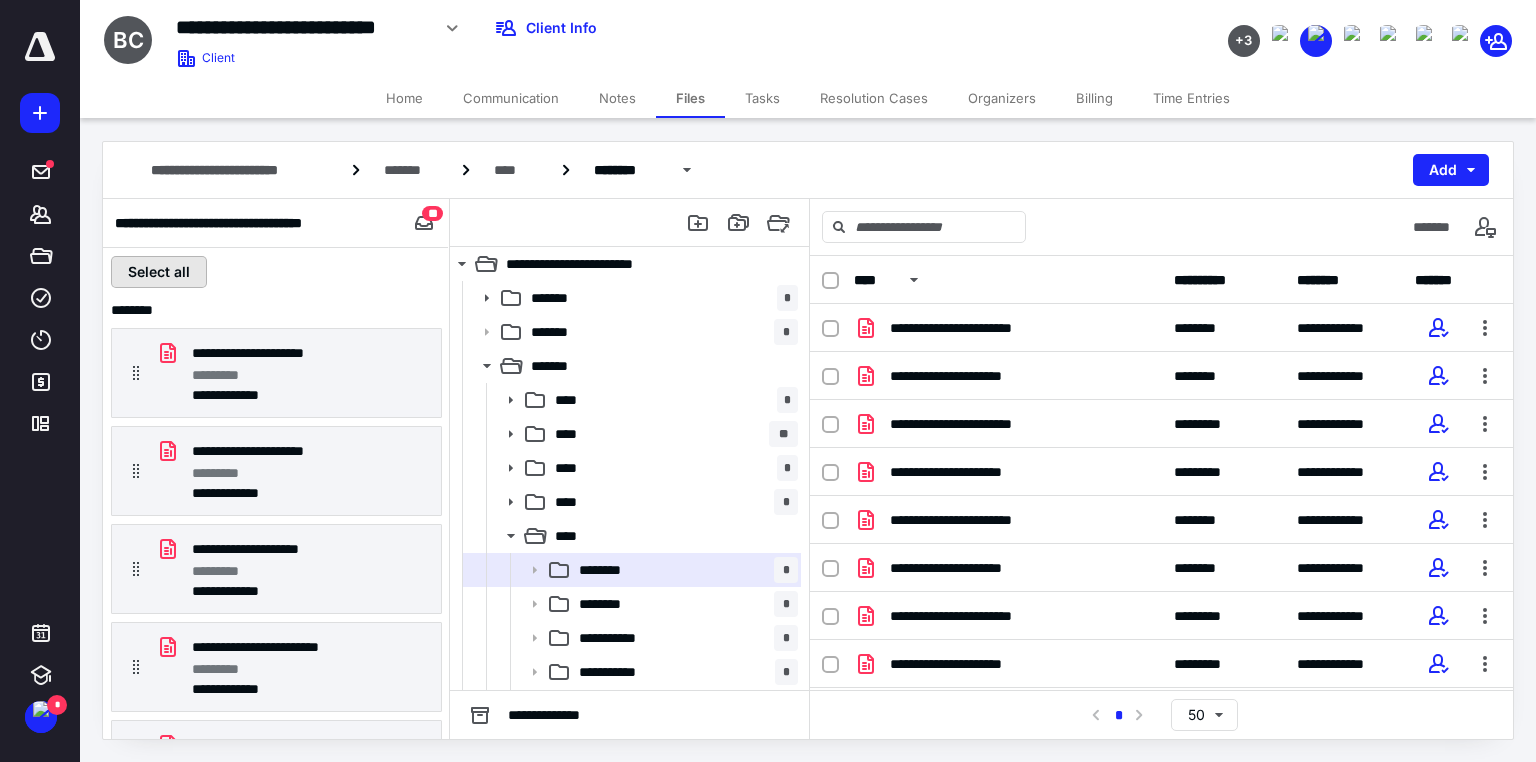 click on "Select all" at bounding box center [159, 272] 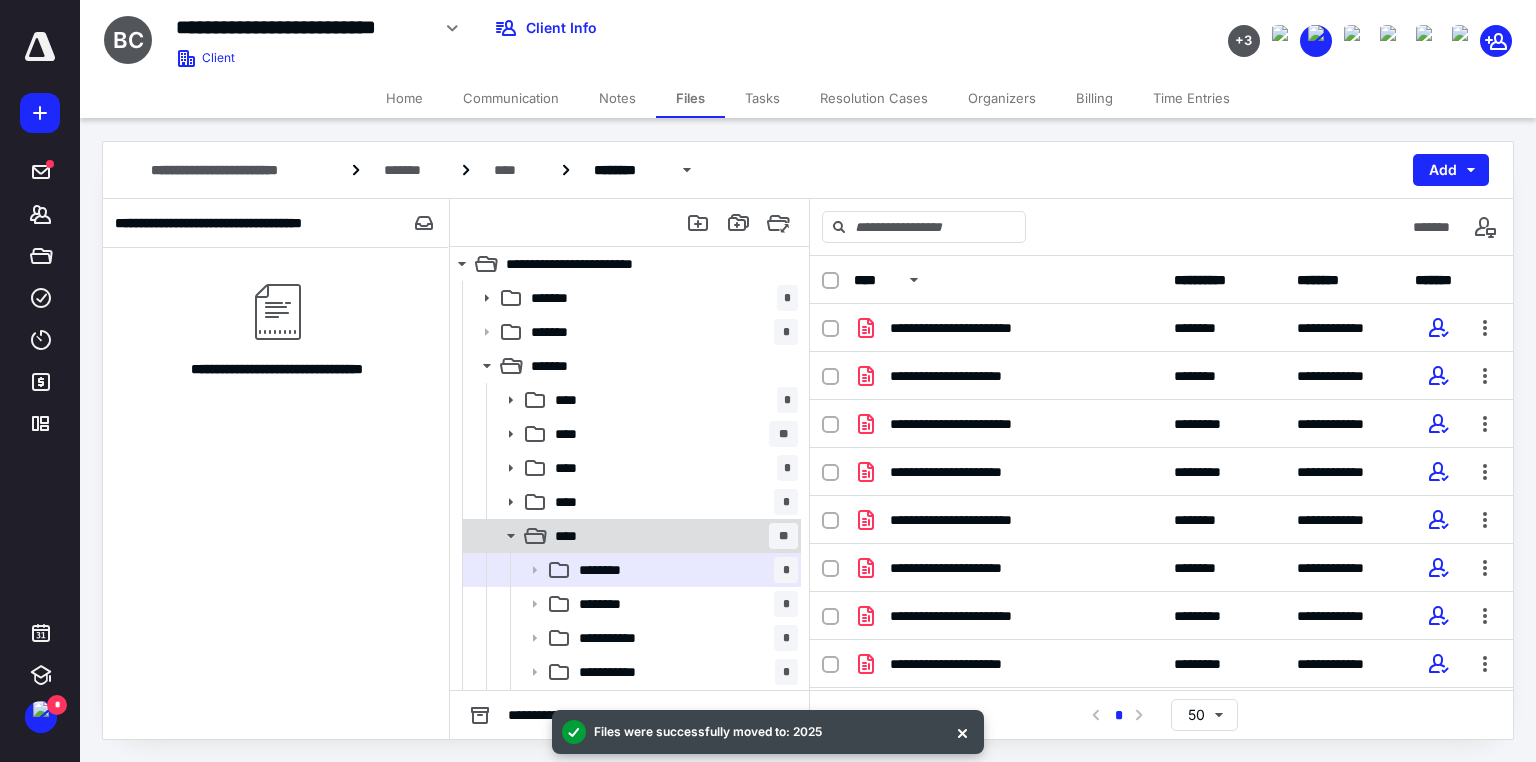 click on "**** **" at bounding box center [672, 536] 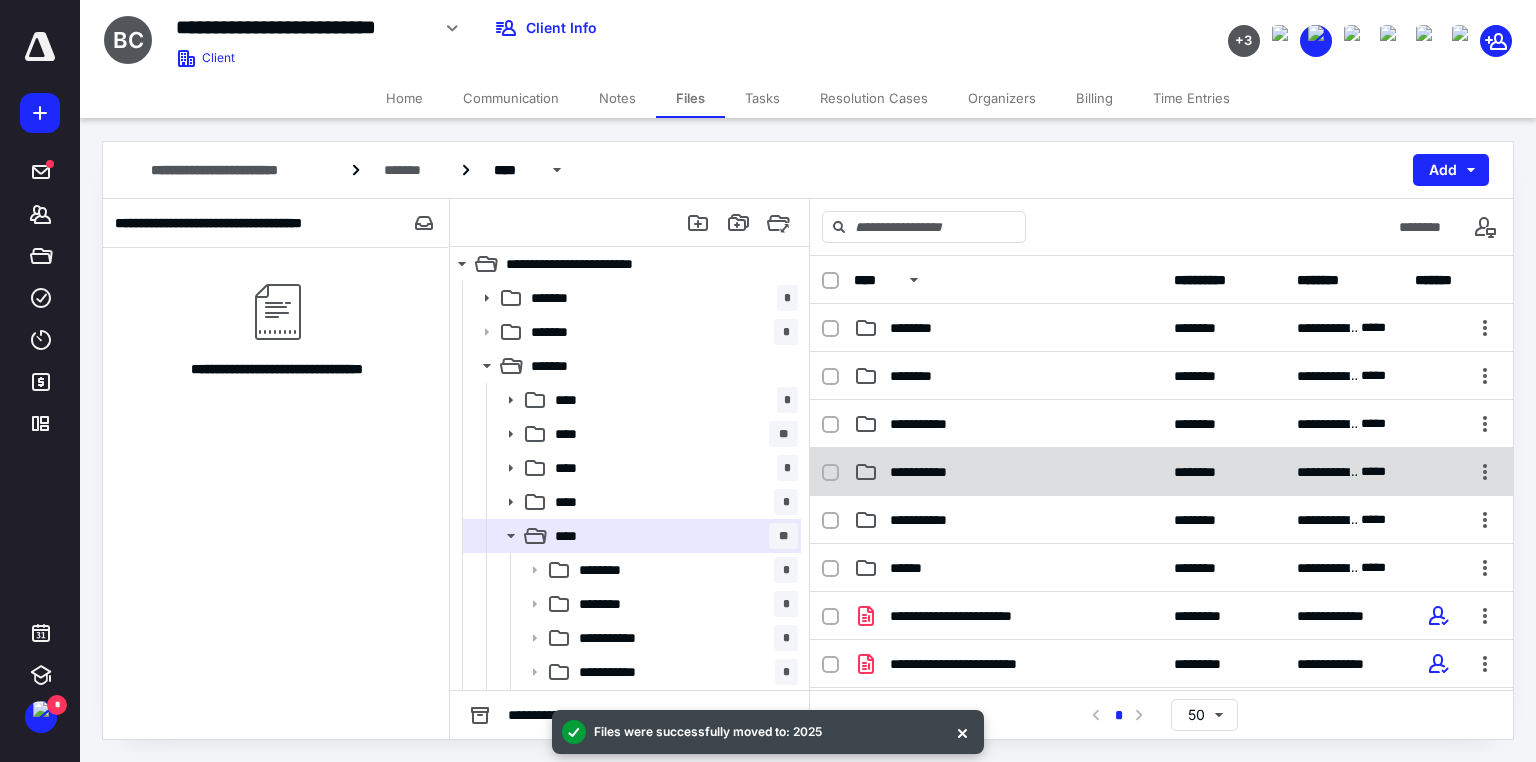 scroll, scrollTop: 240, scrollLeft: 0, axis: vertical 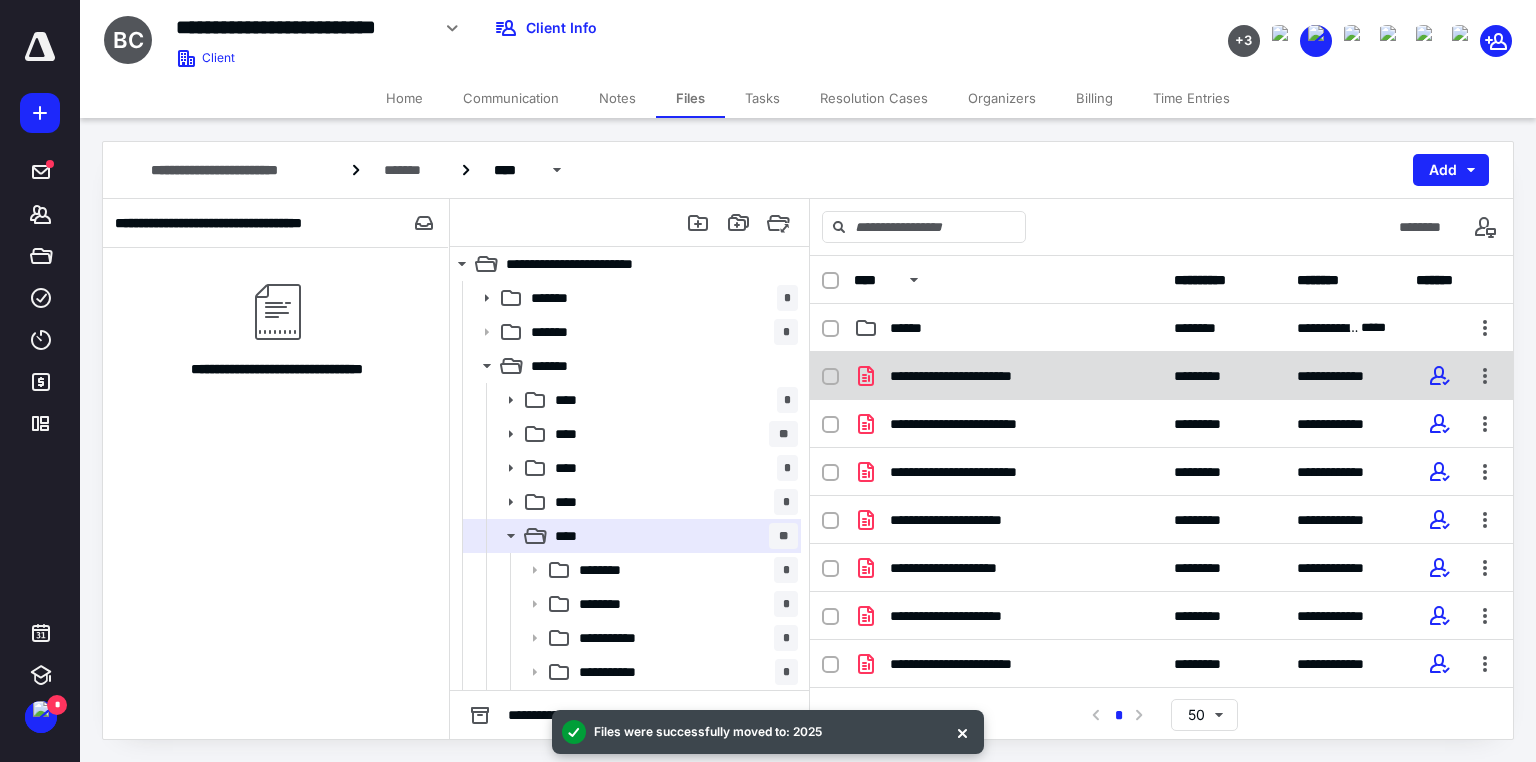click 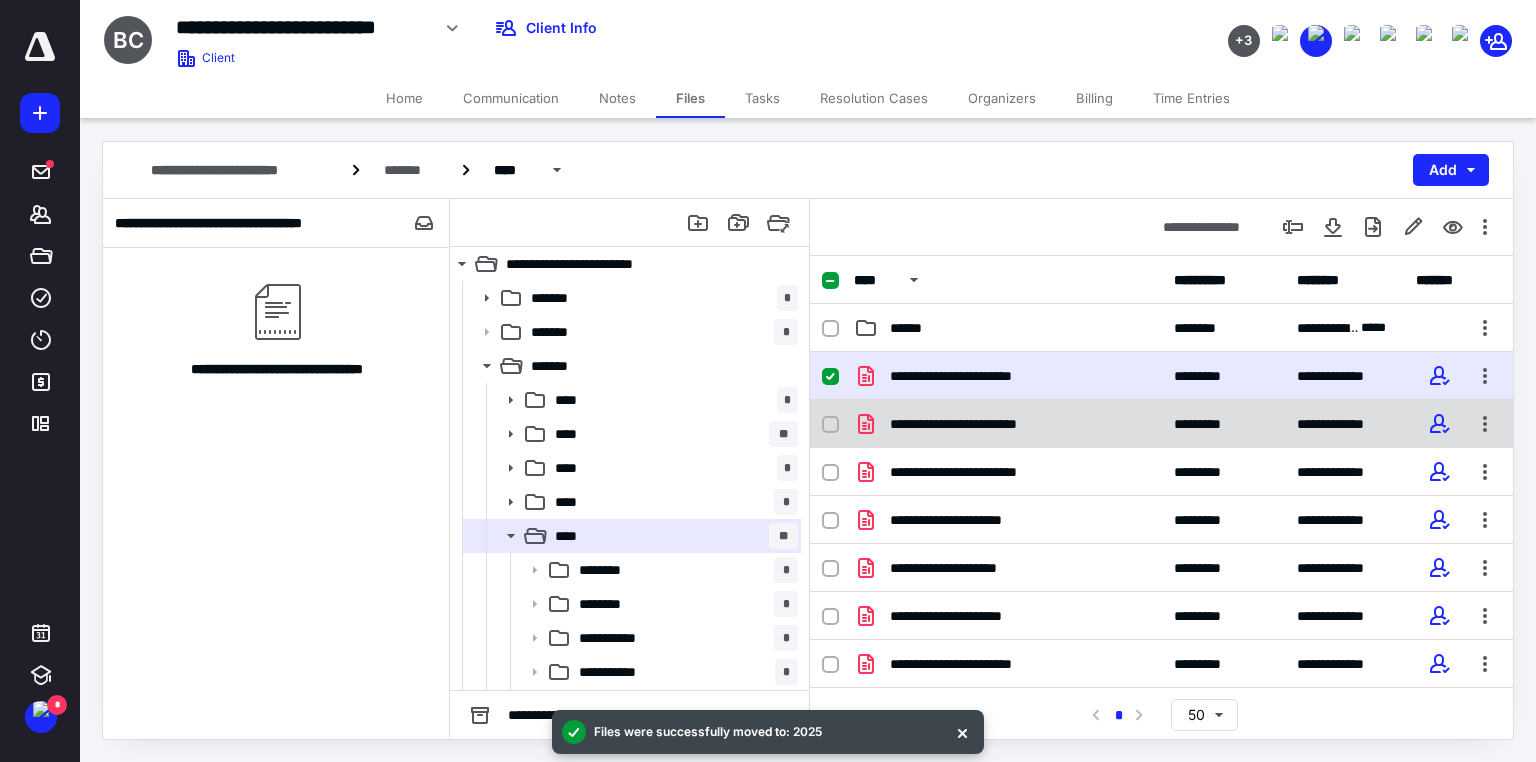 click 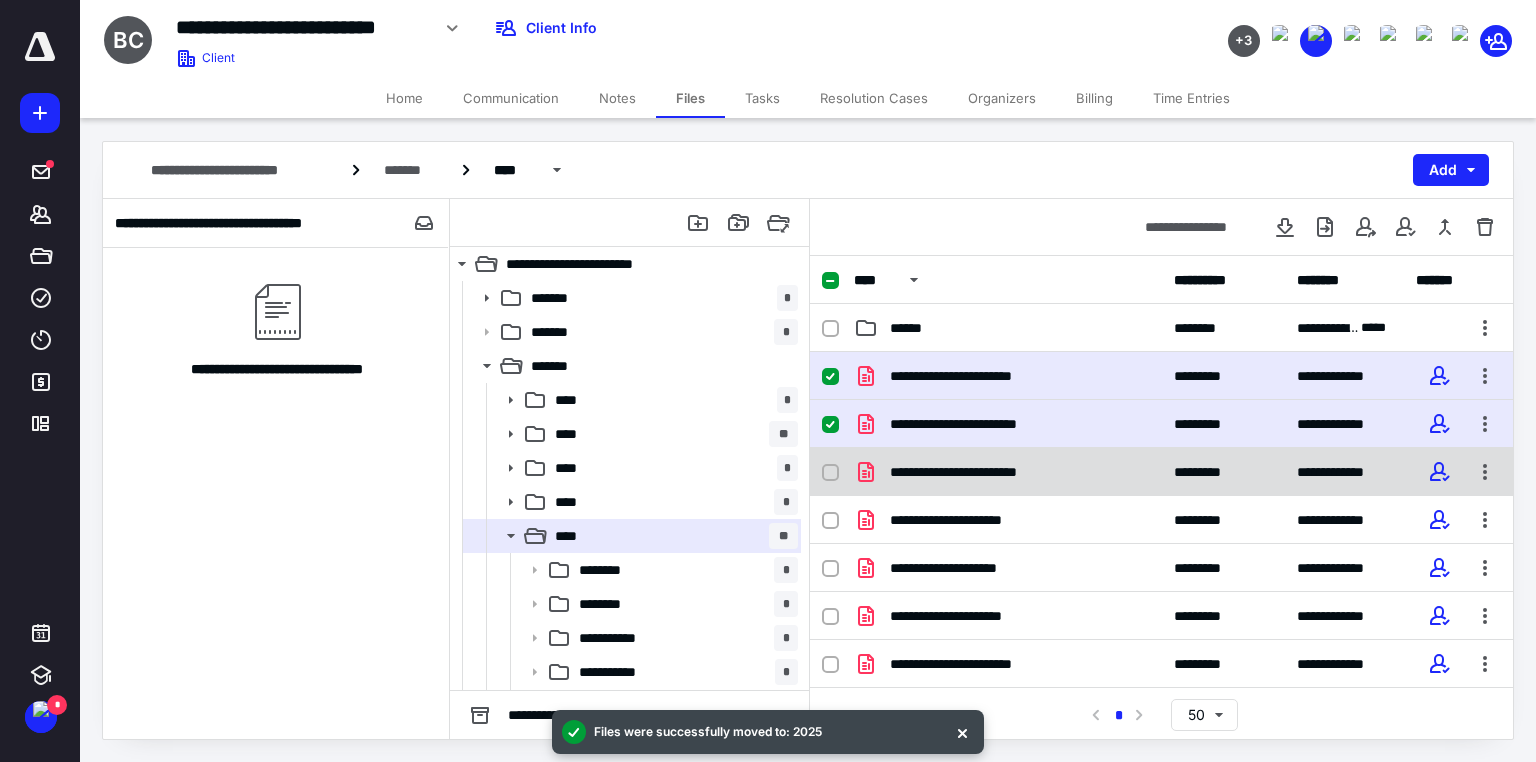 click 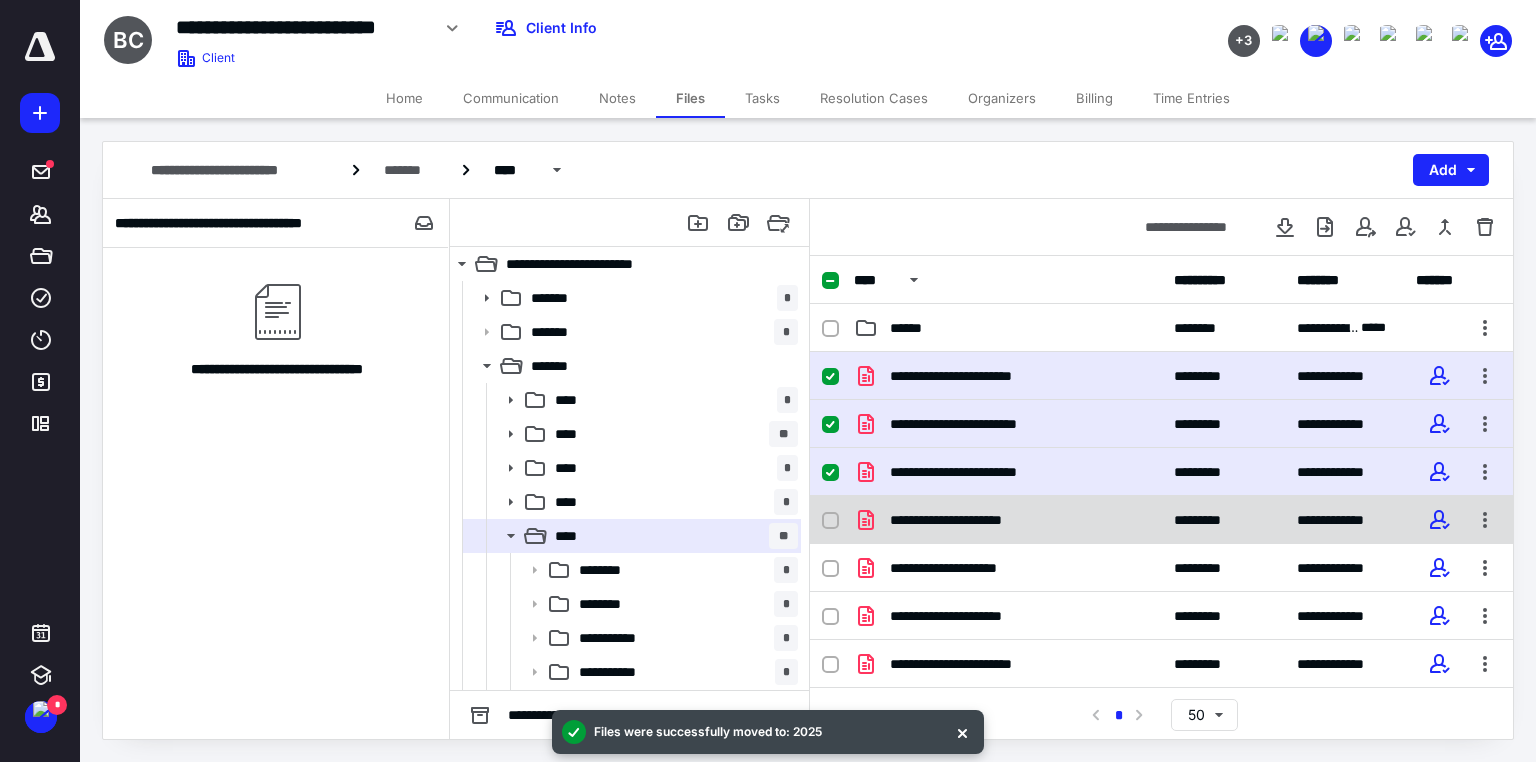 click at bounding box center (830, 521) 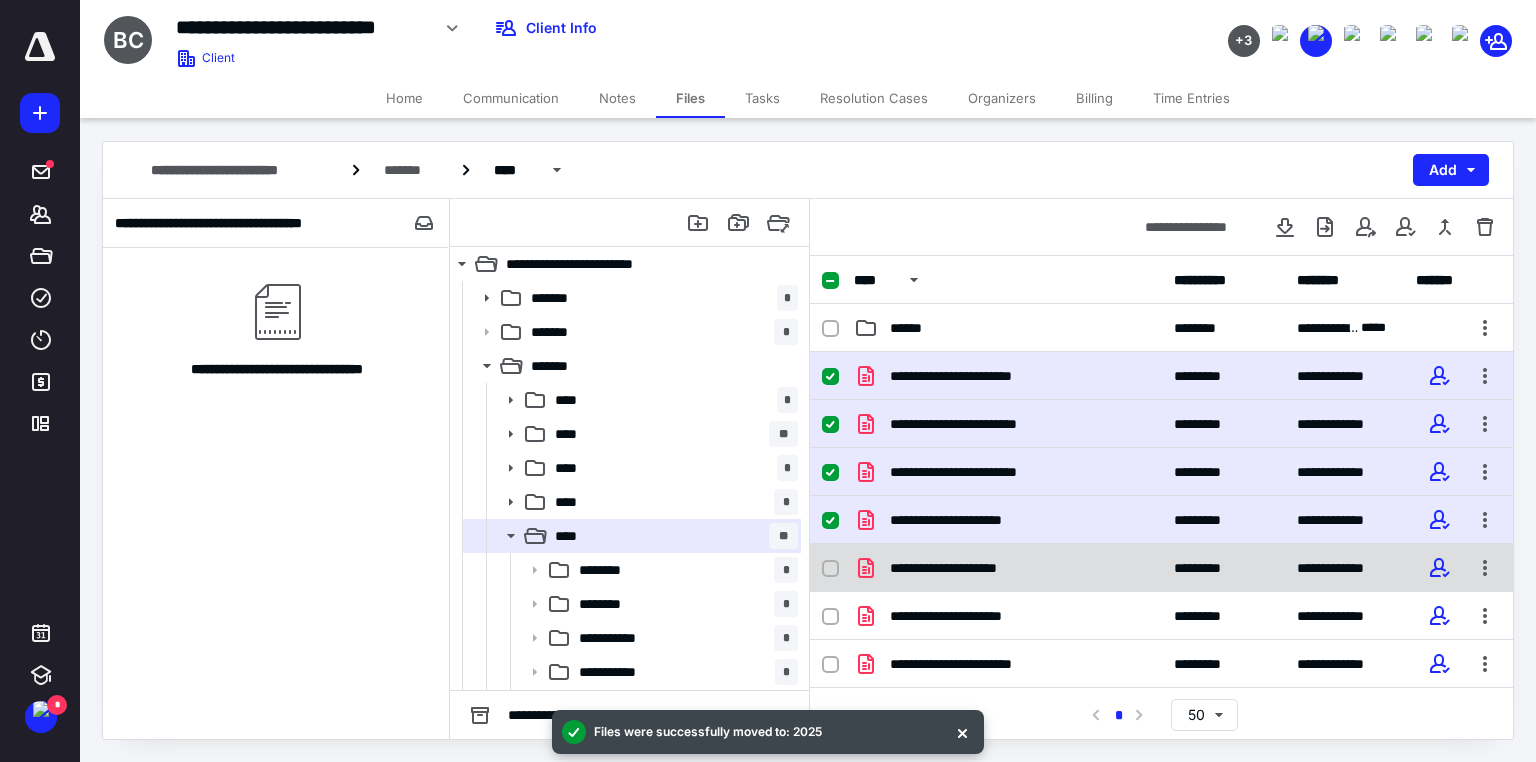 click 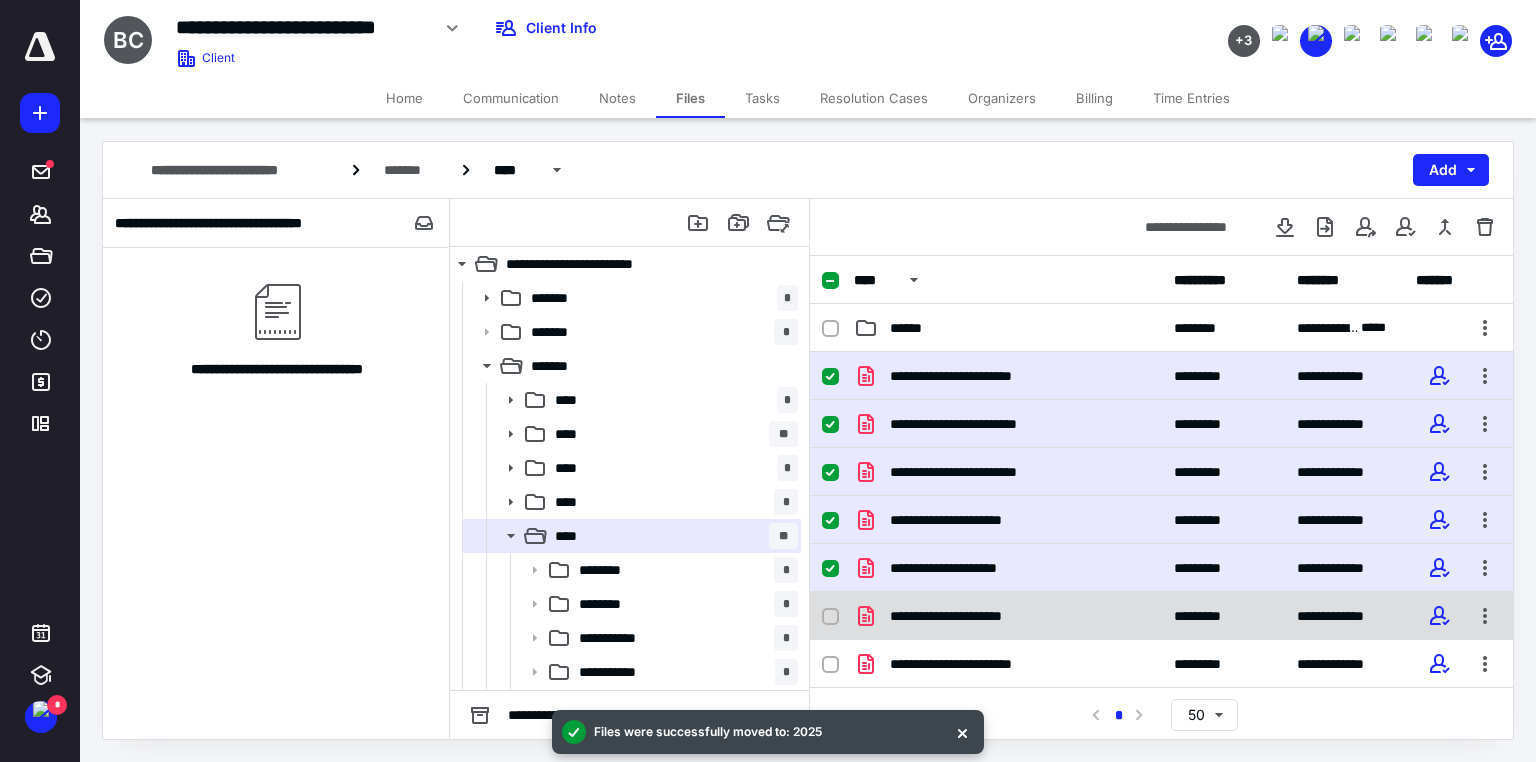 click 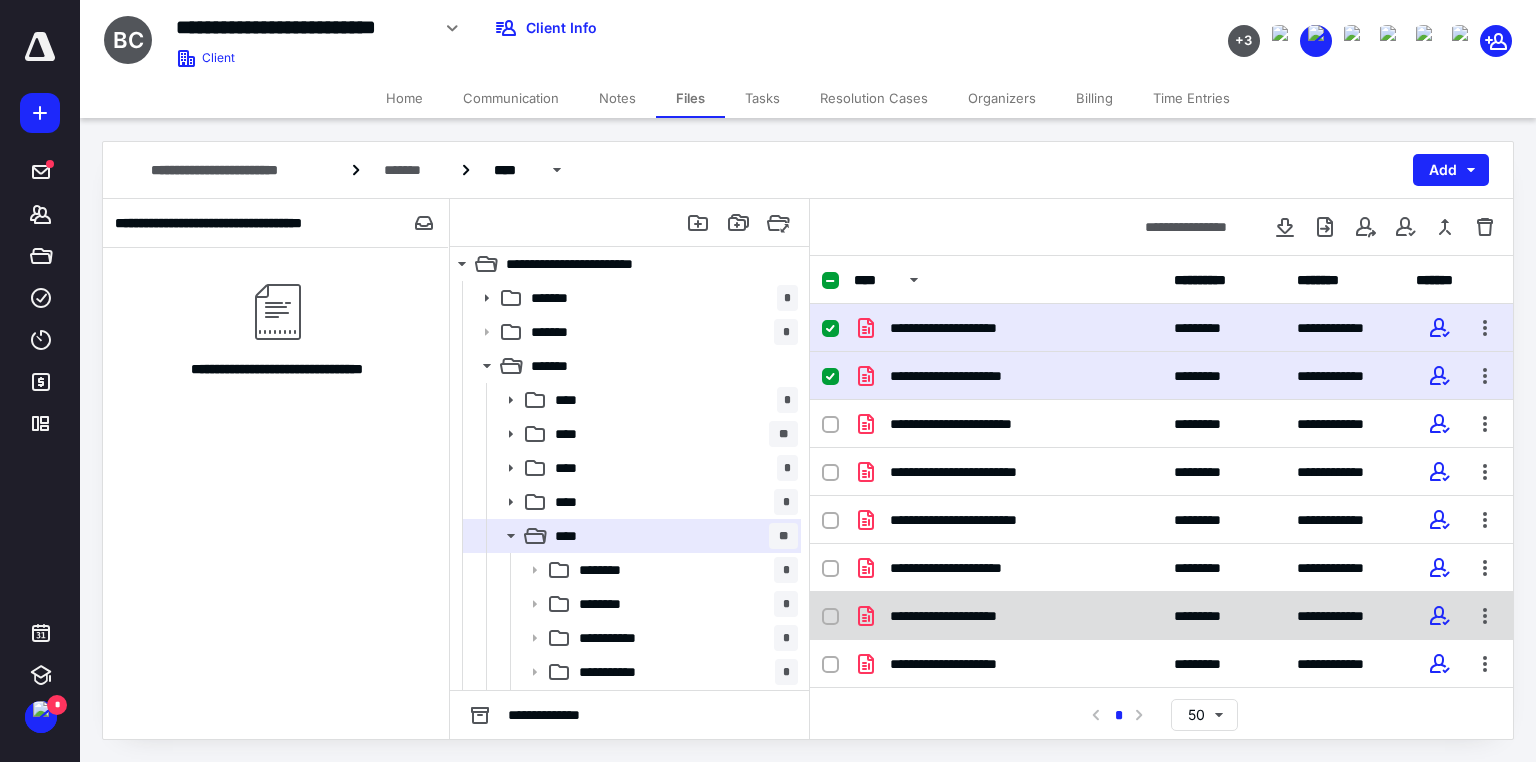 scroll, scrollTop: 520, scrollLeft: 0, axis: vertical 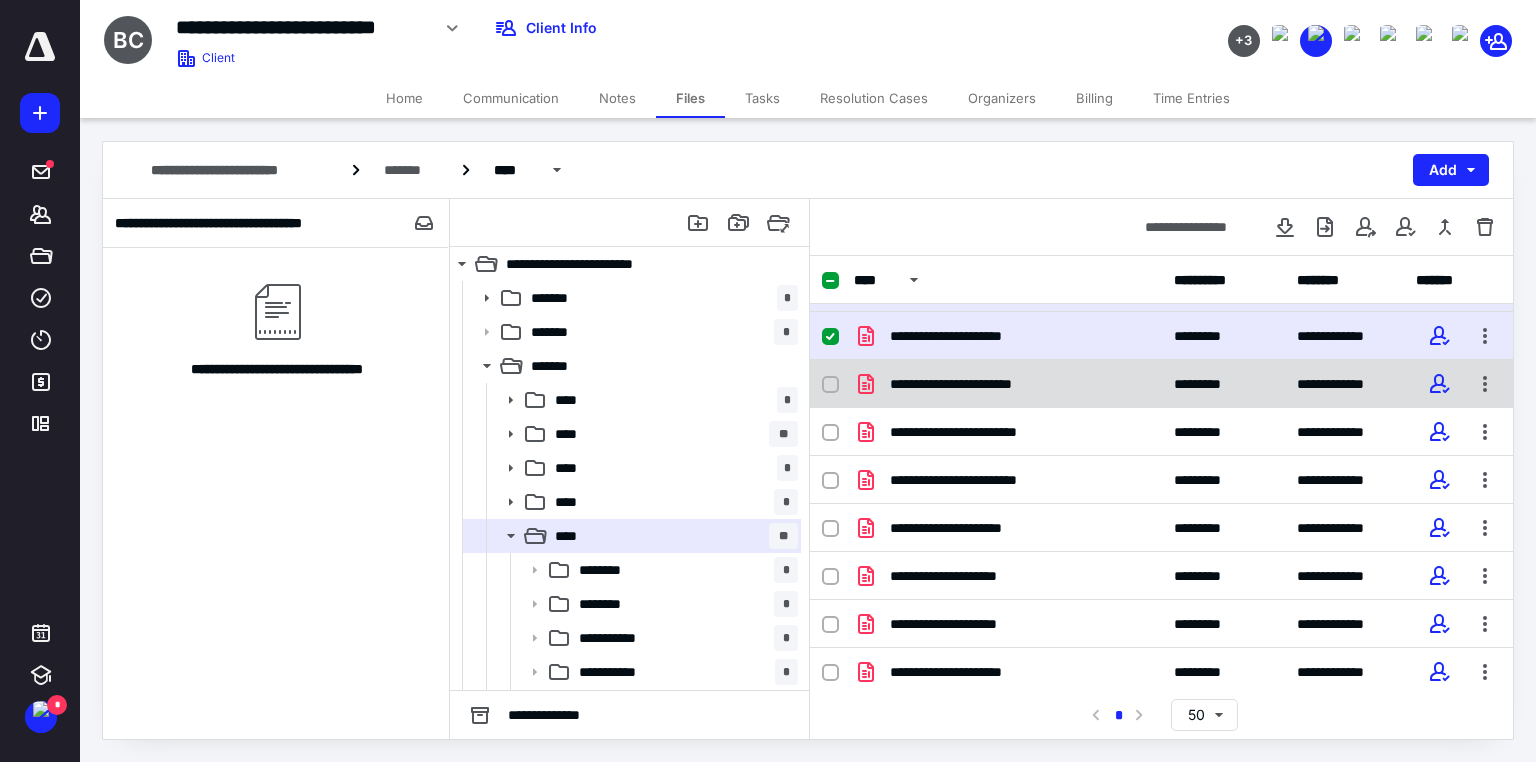 click 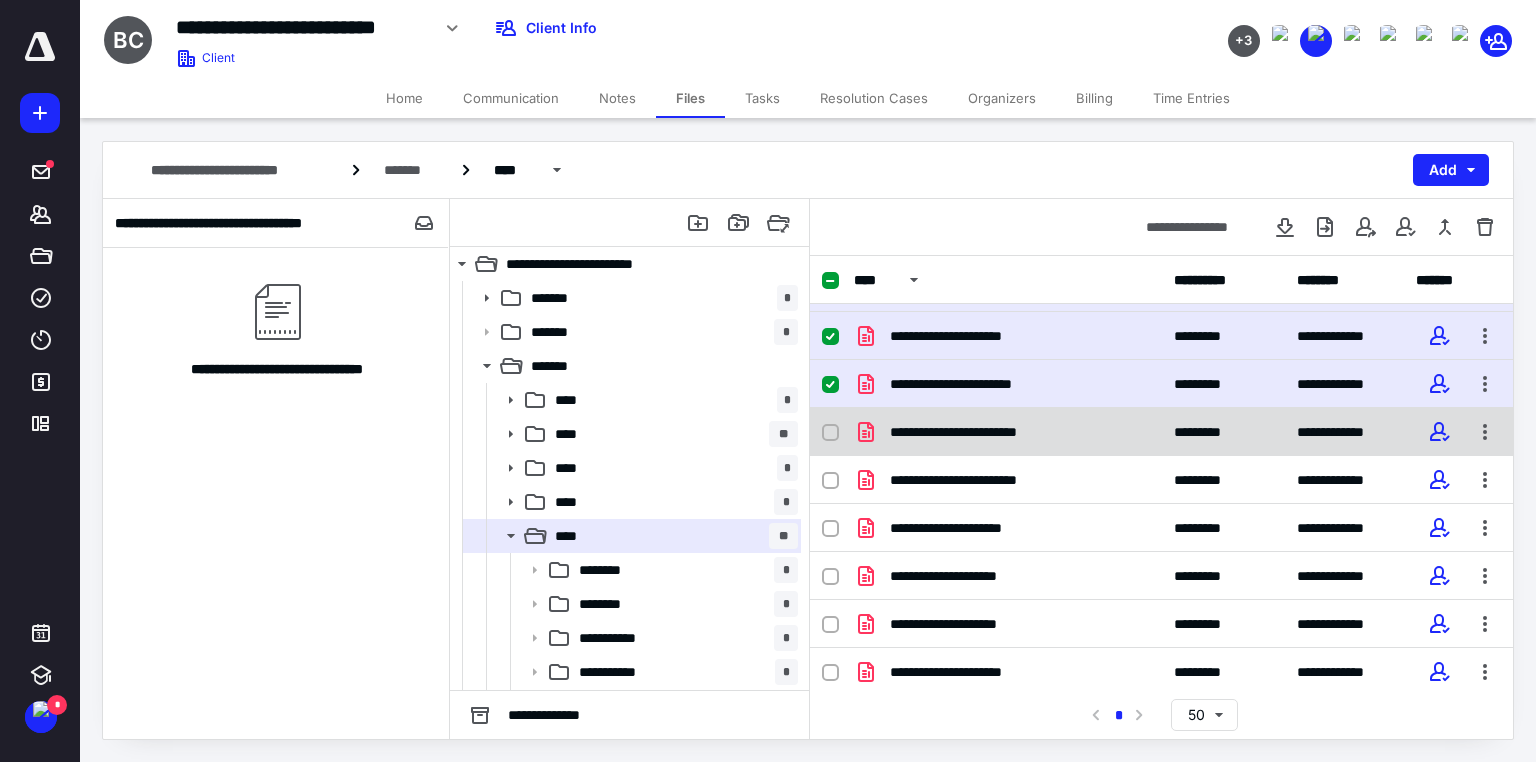 click 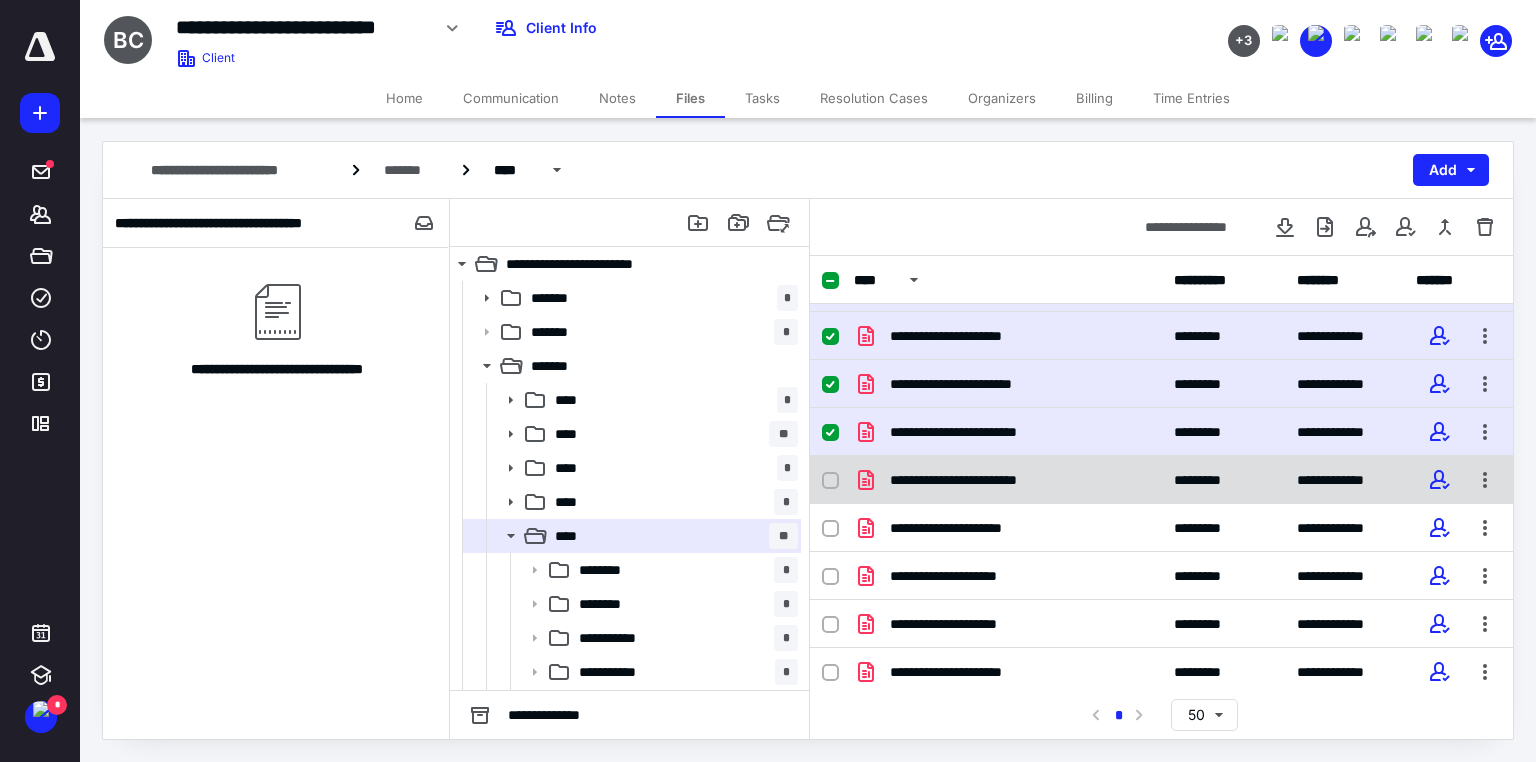 click 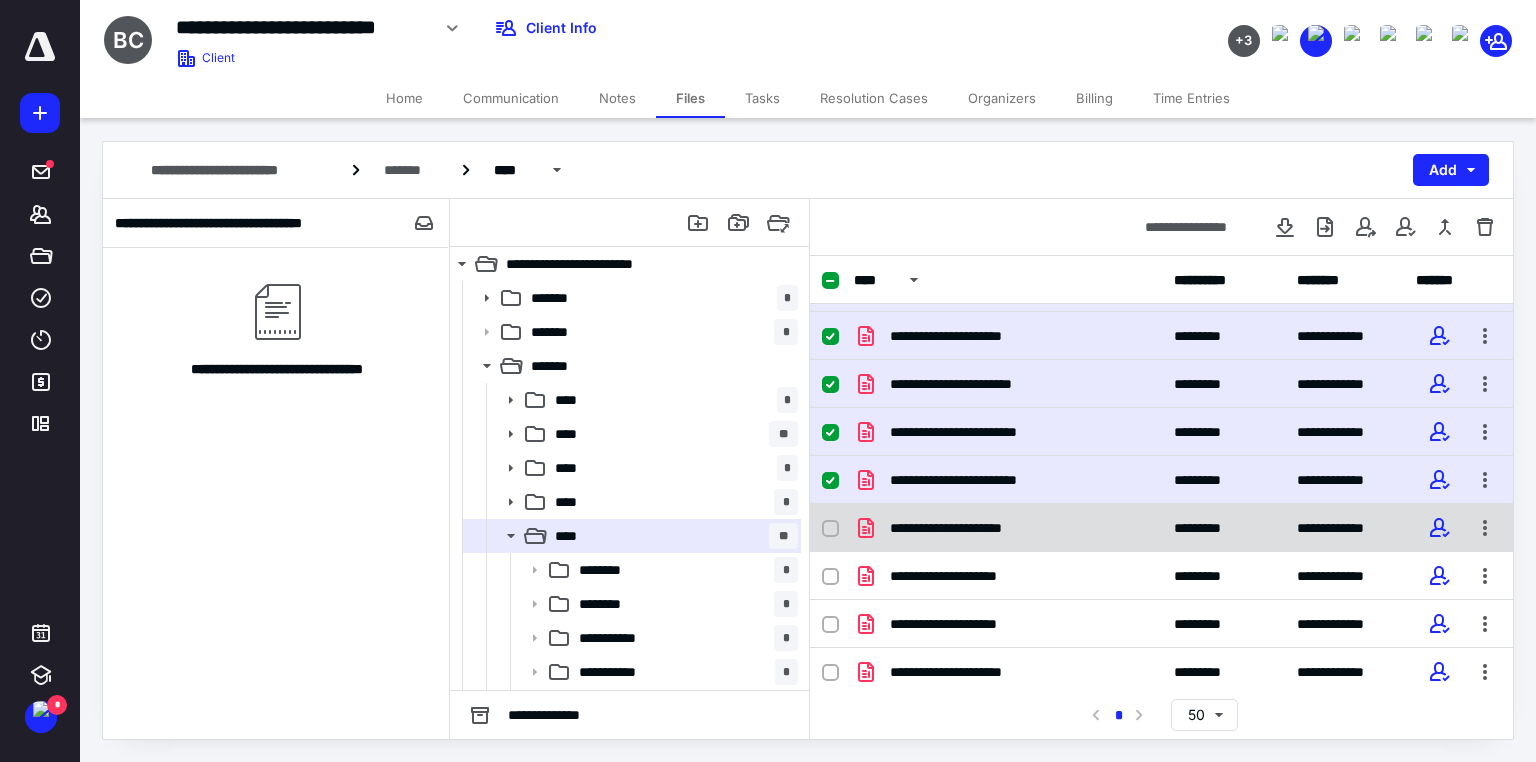 click 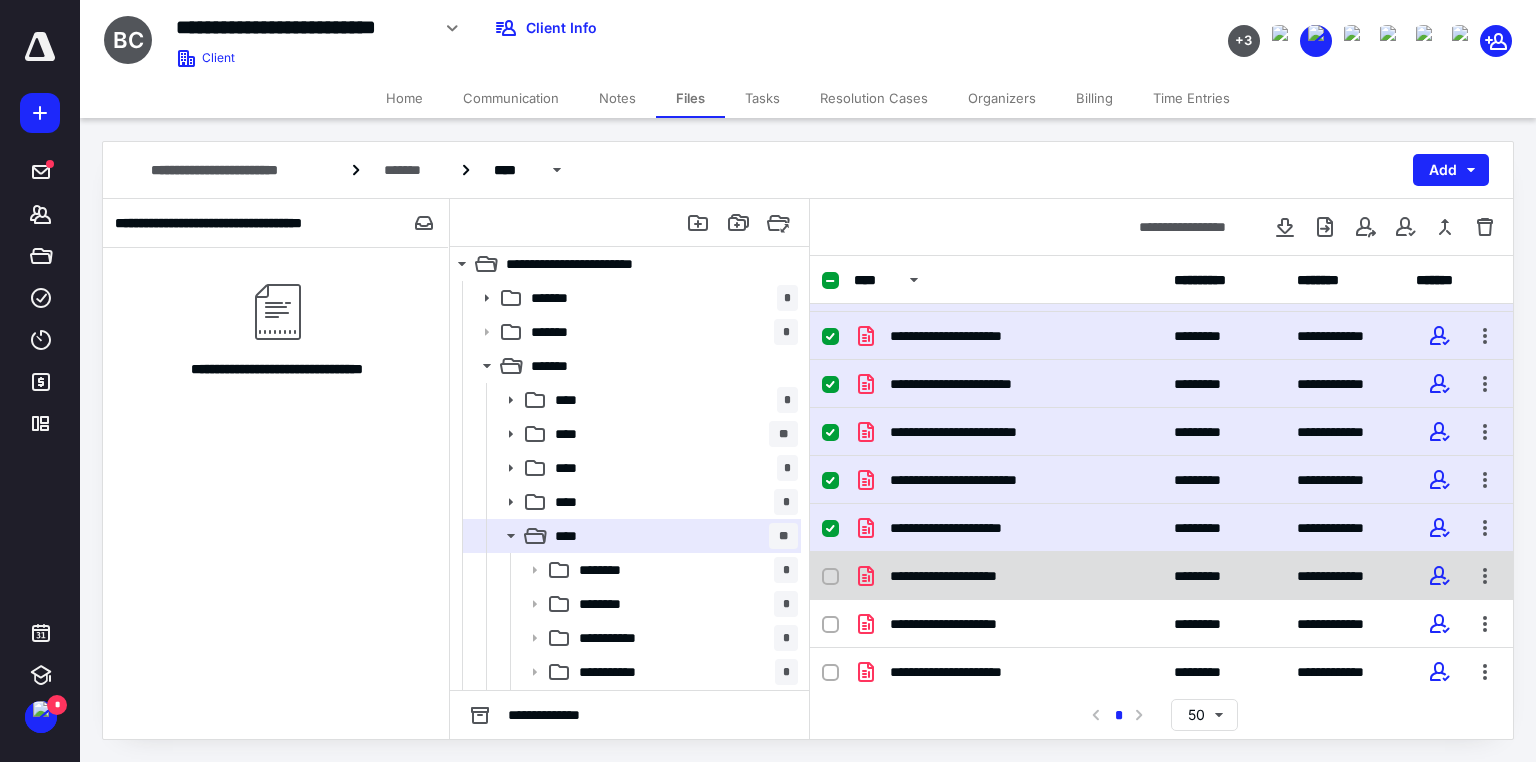 click 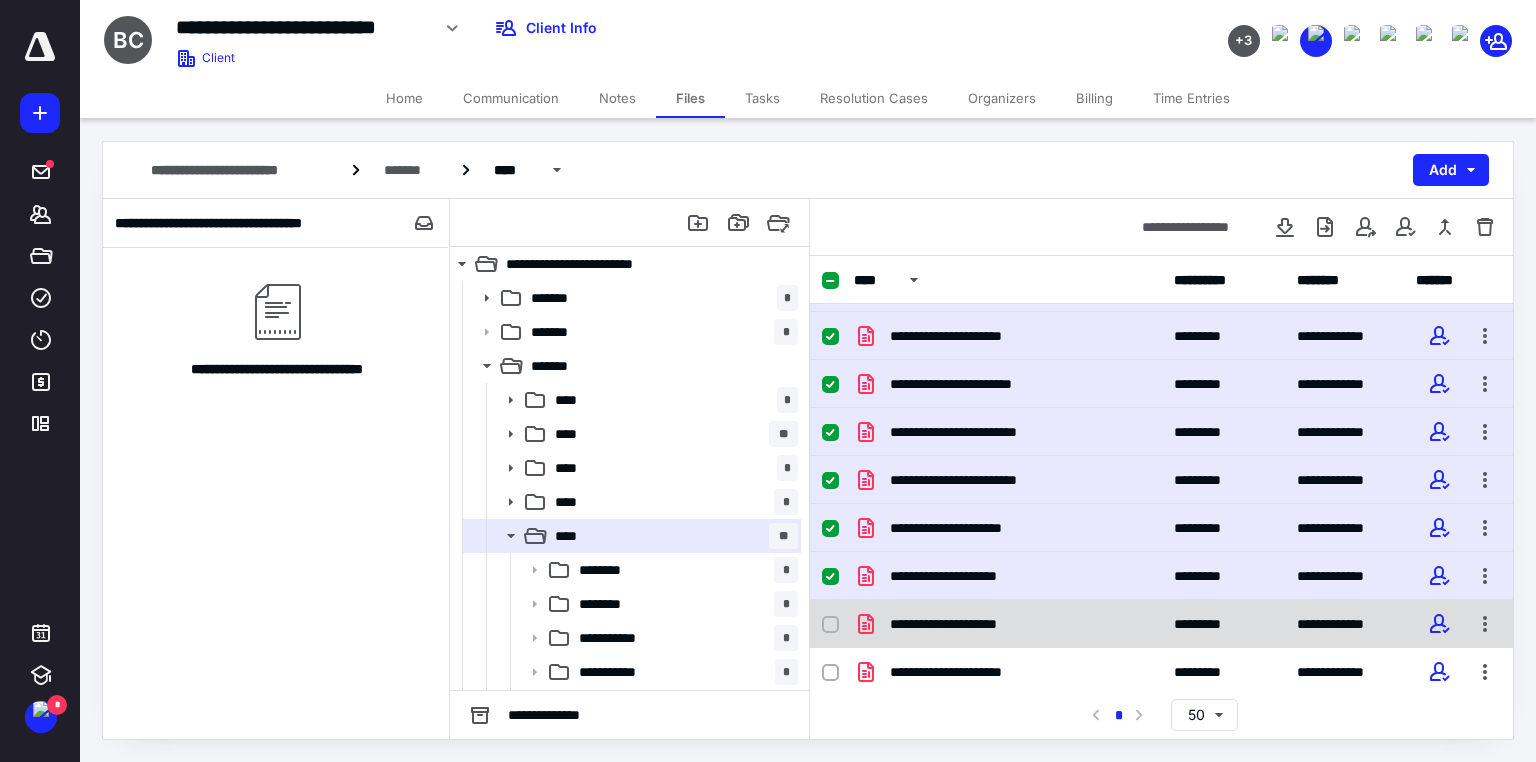 click 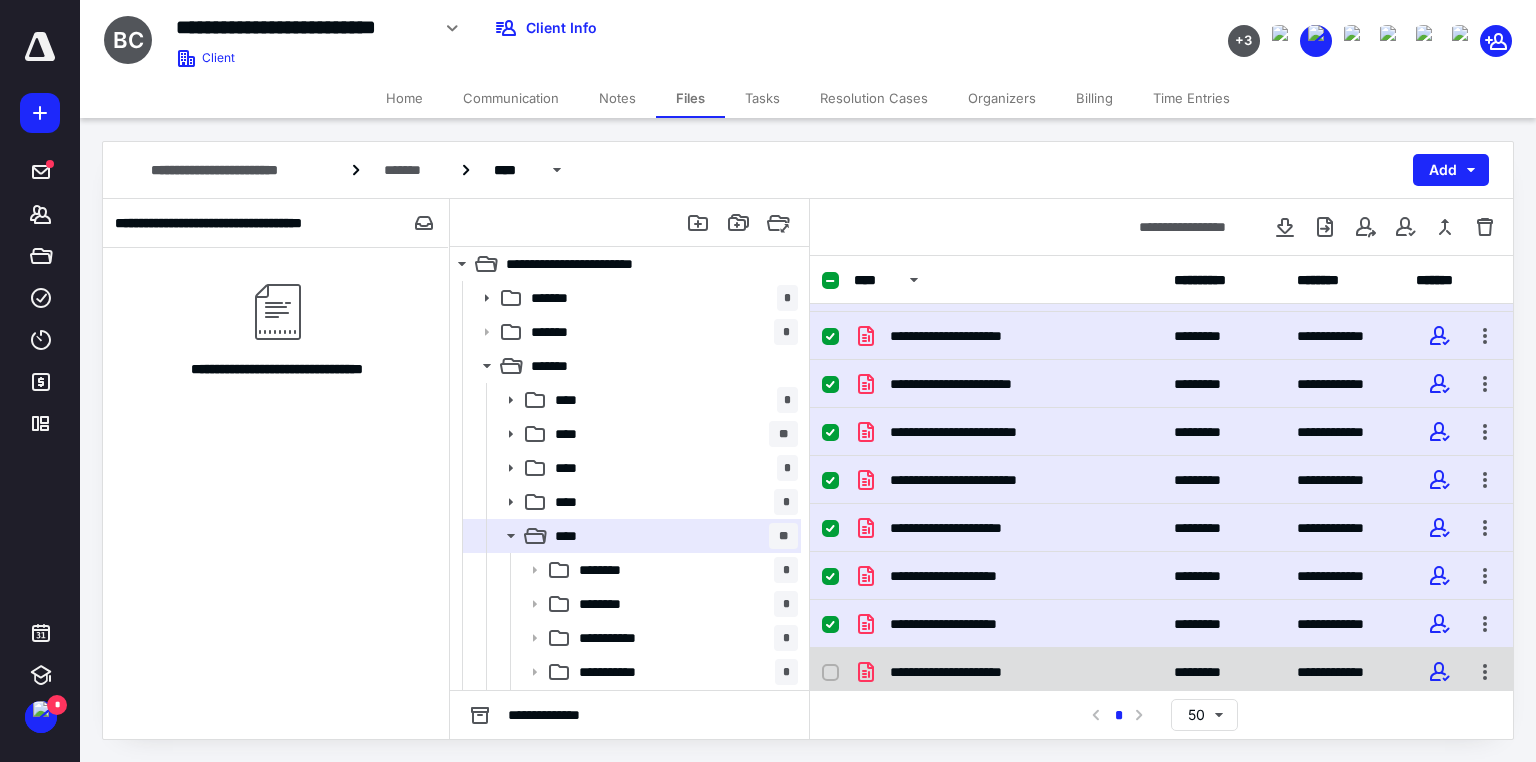 click 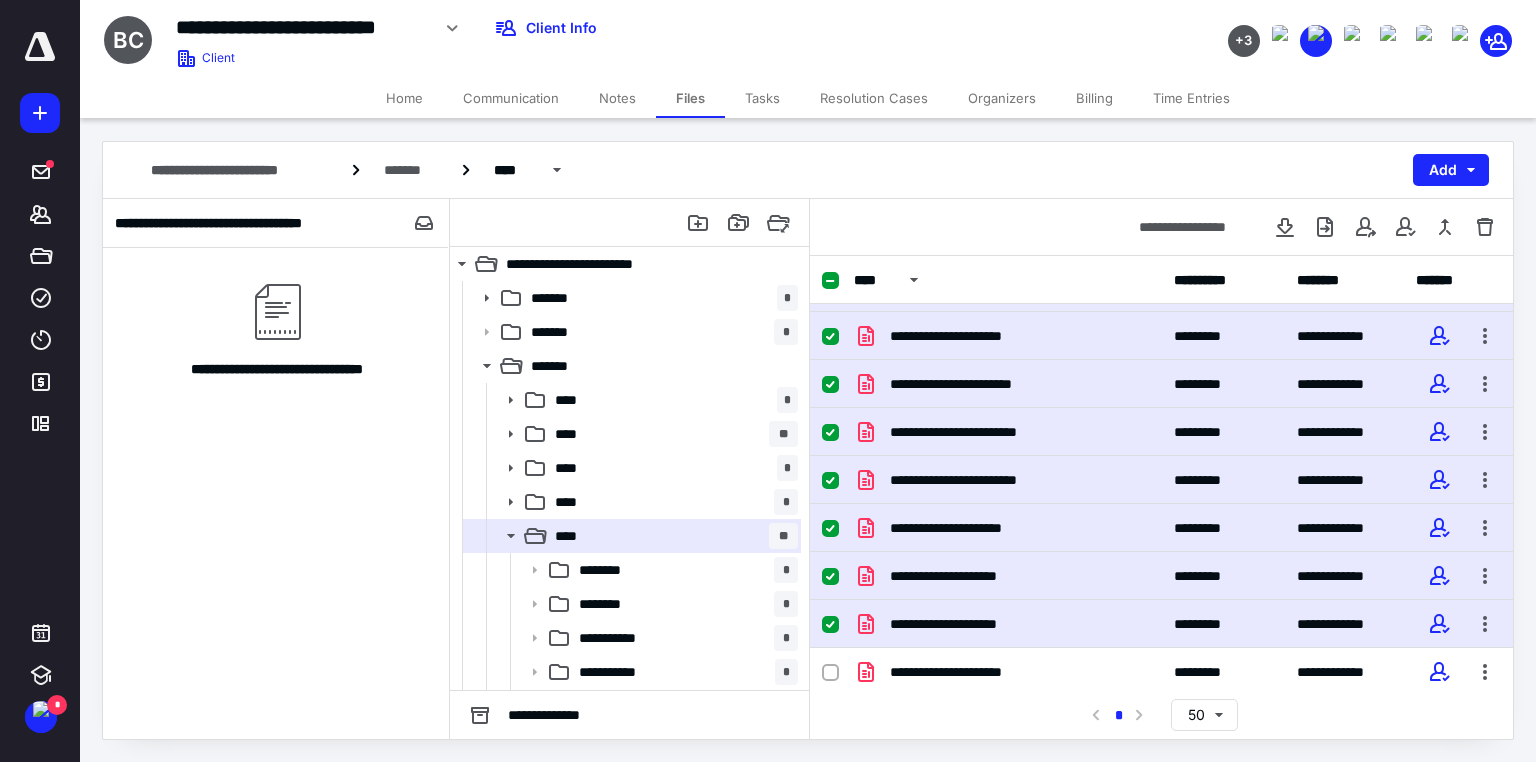 checkbox on "true" 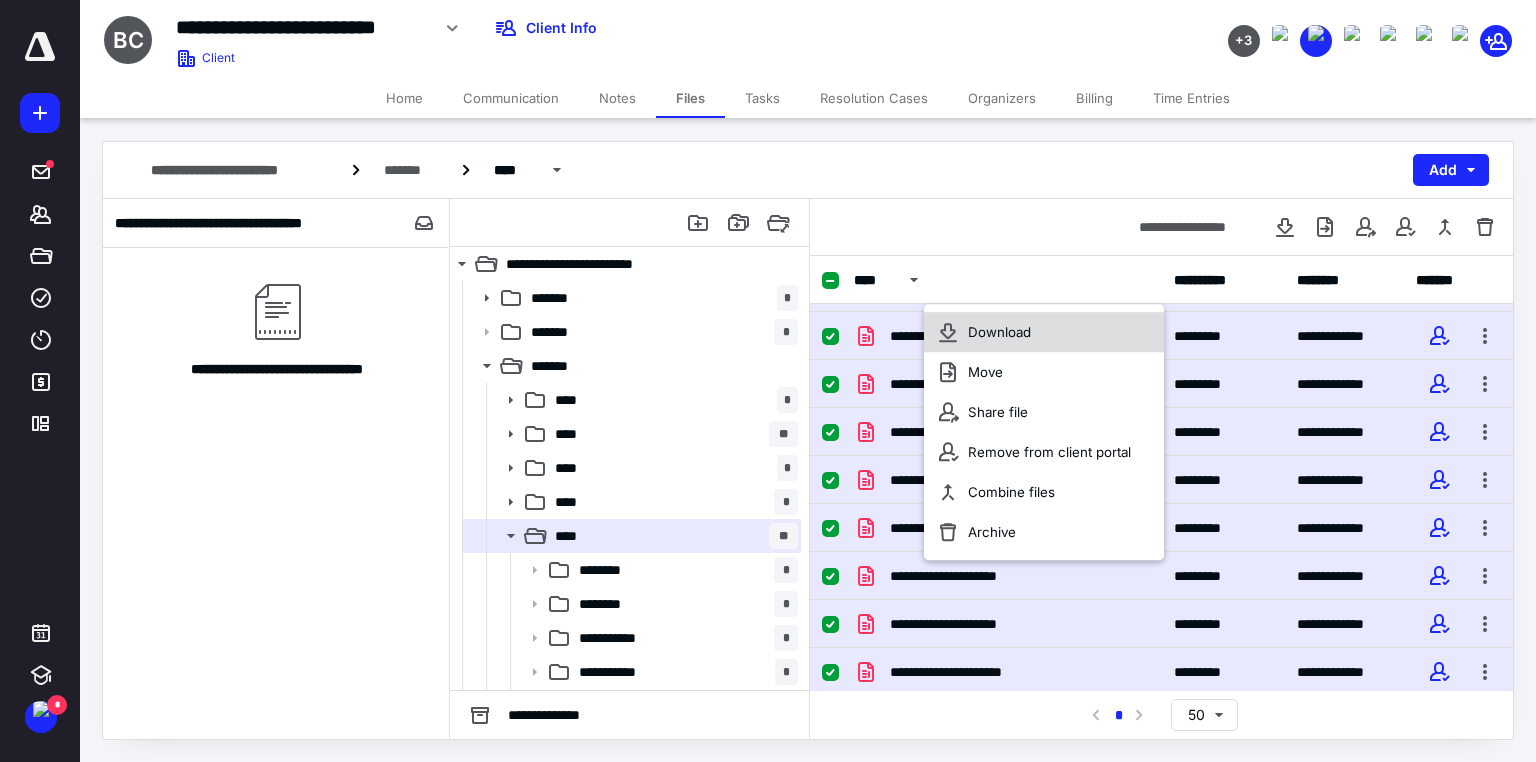 click on "Download" at bounding box center (999, 333) 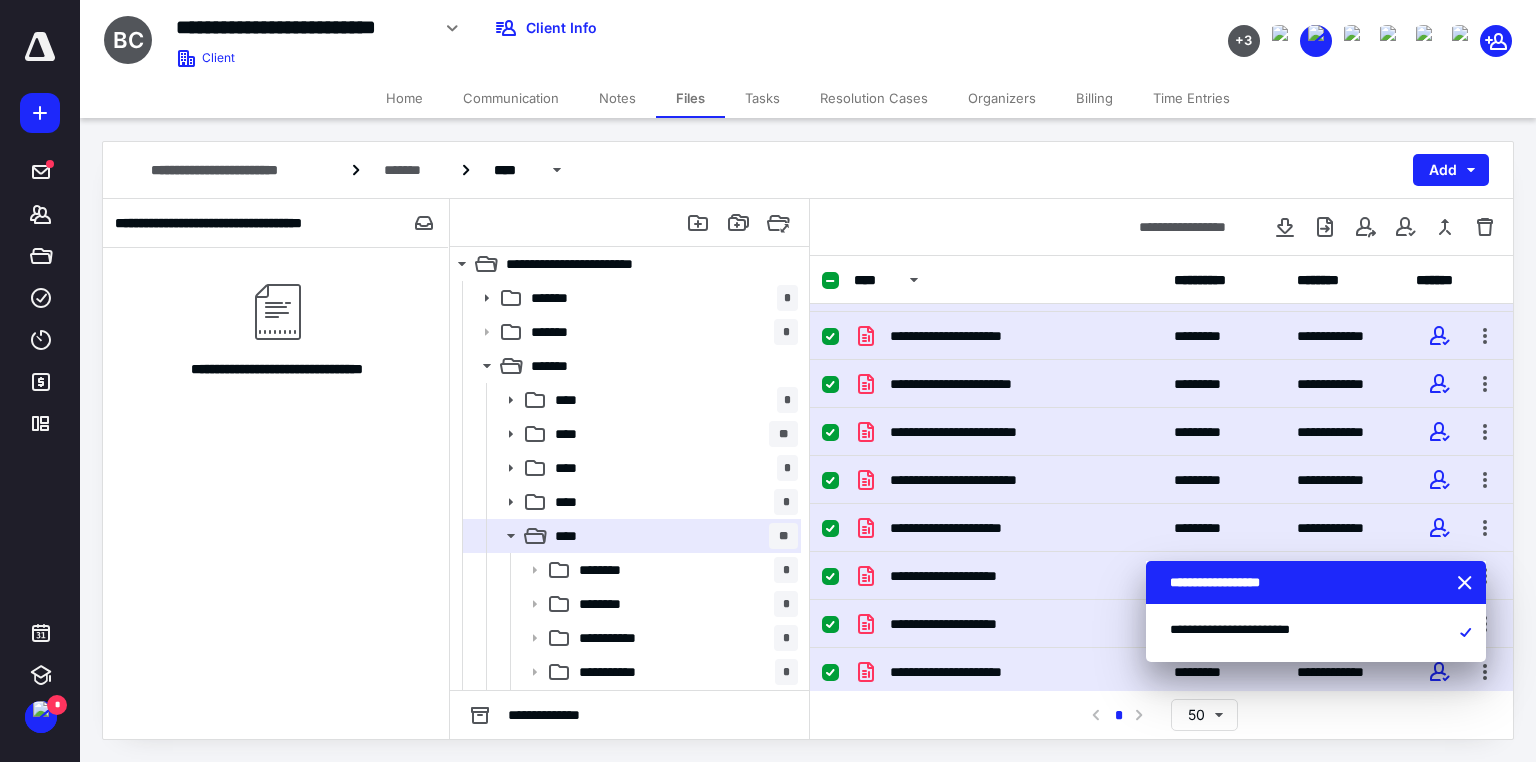 click 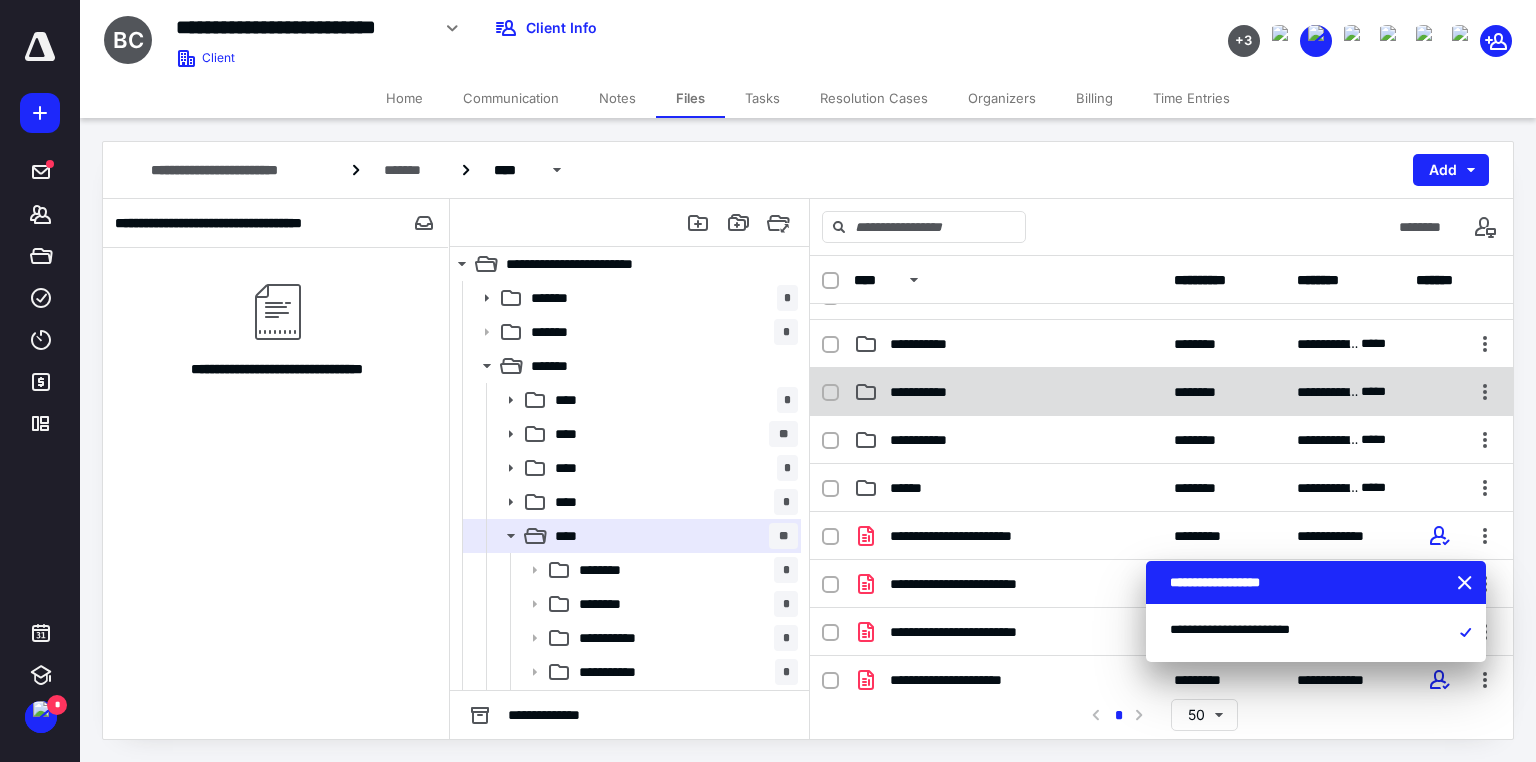 scroll, scrollTop: 160, scrollLeft: 0, axis: vertical 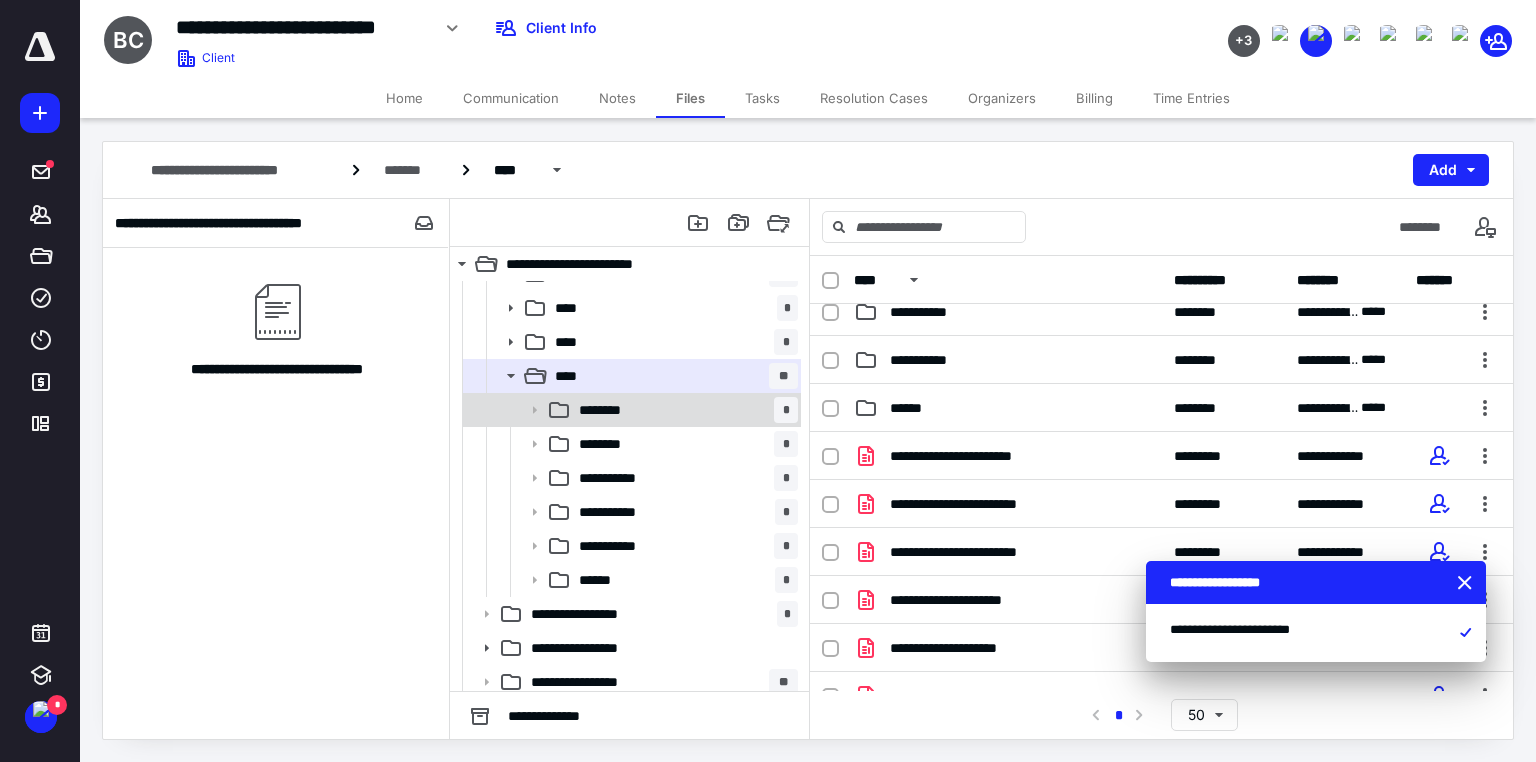 click on "********" at bounding box center [611, 410] 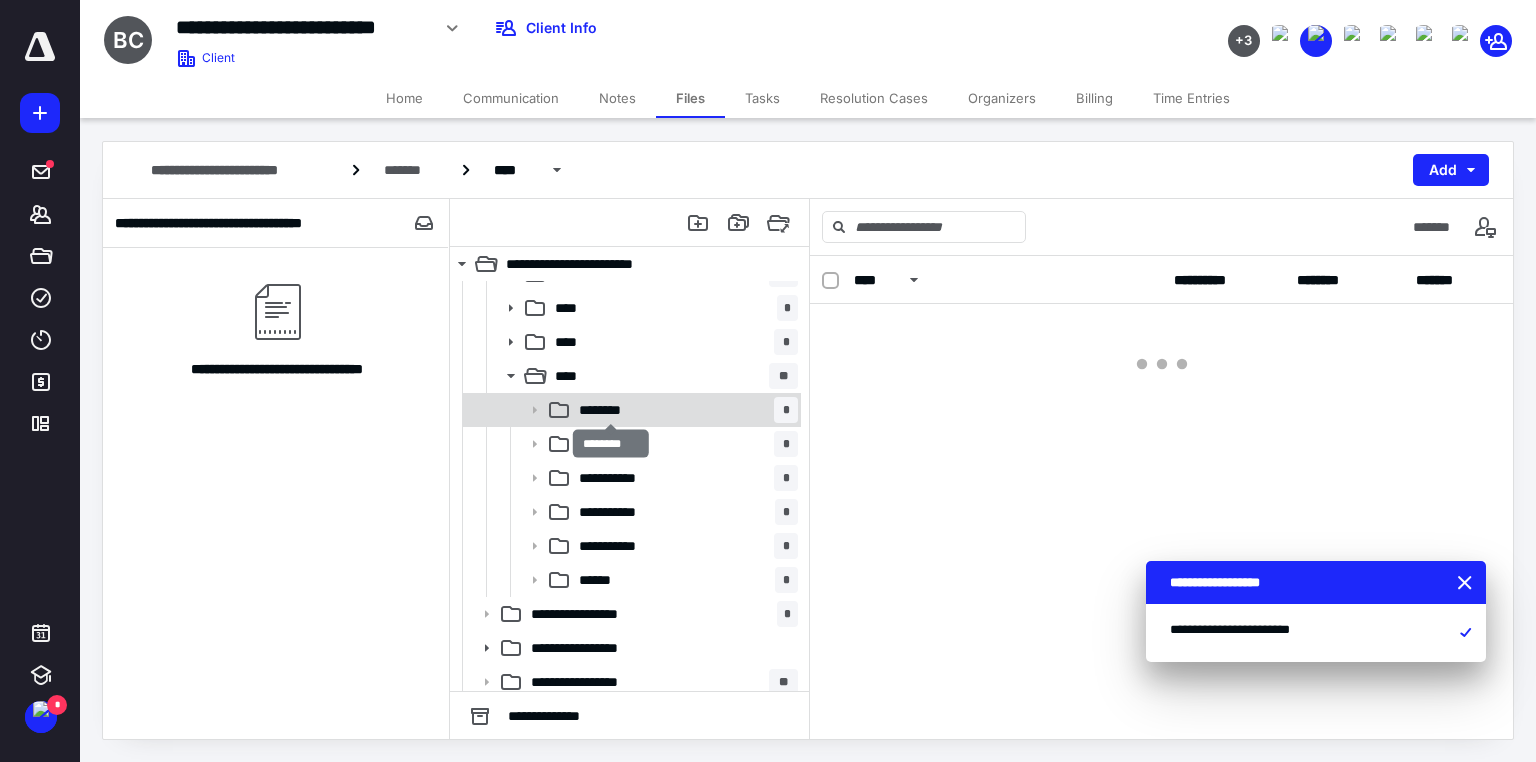 click on "********" at bounding box center (611, 410) 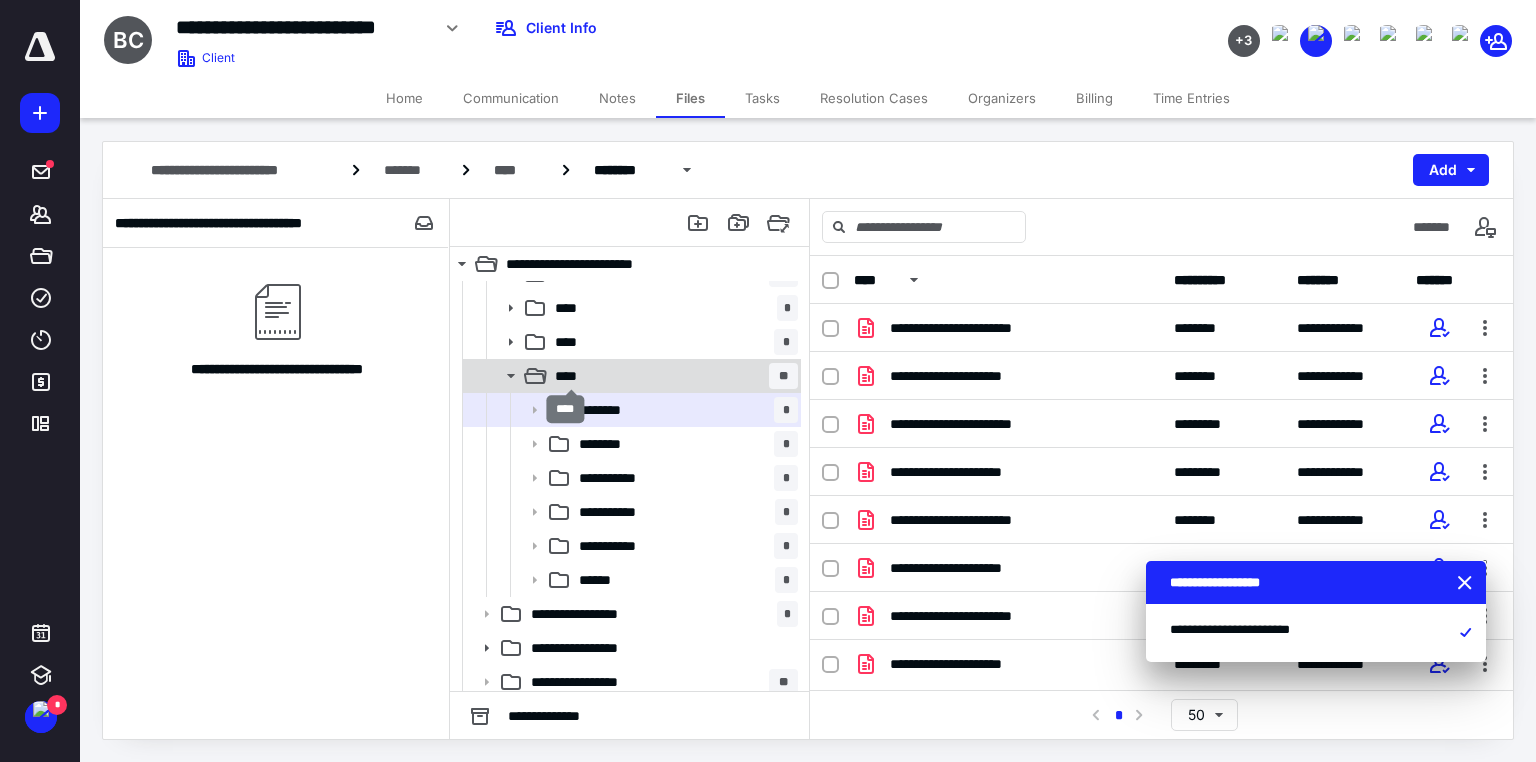 click on "****" at bounding box center [572, 376] 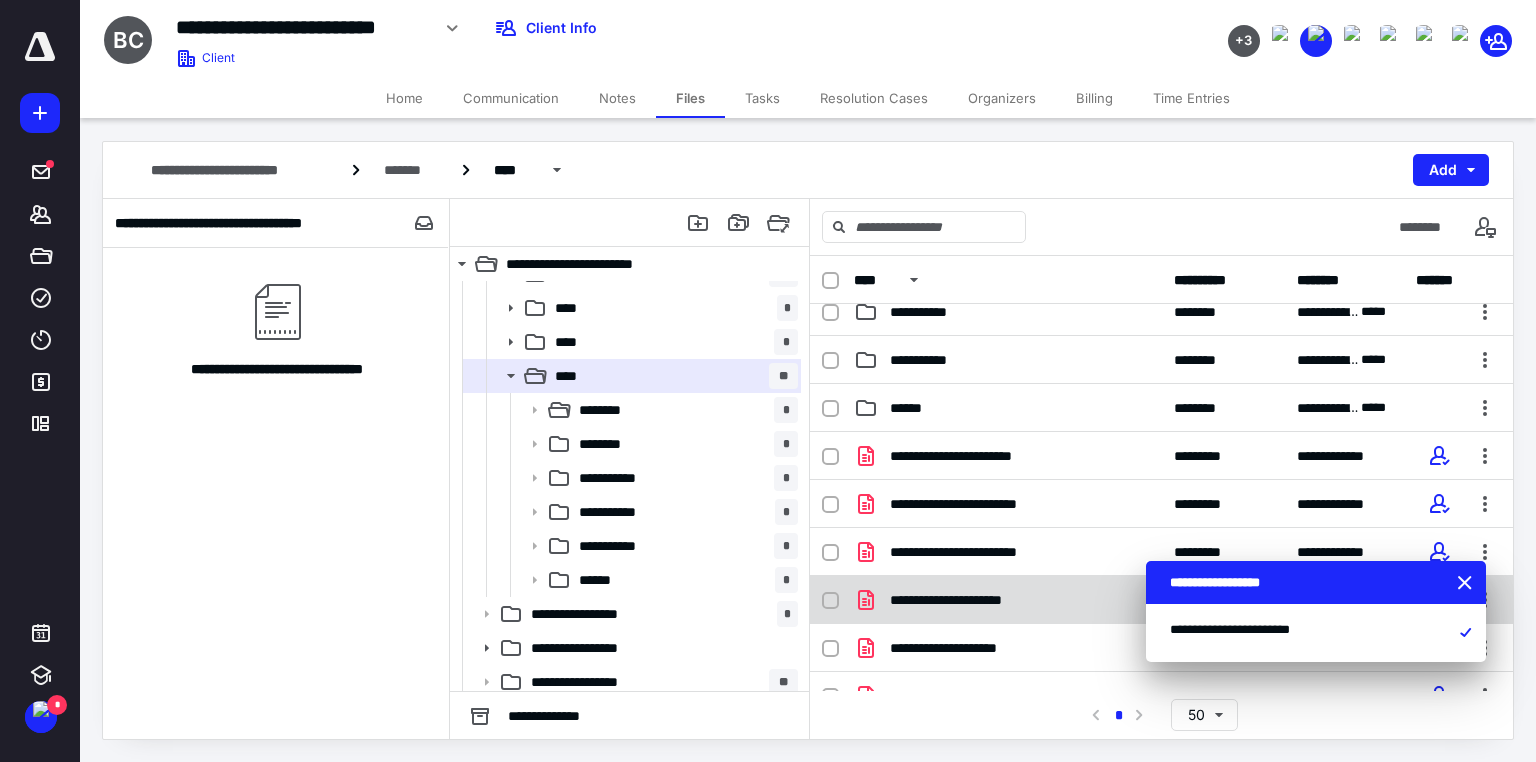 scroll, scrollTop: 240, scrollLeft: 0, axis: vertical 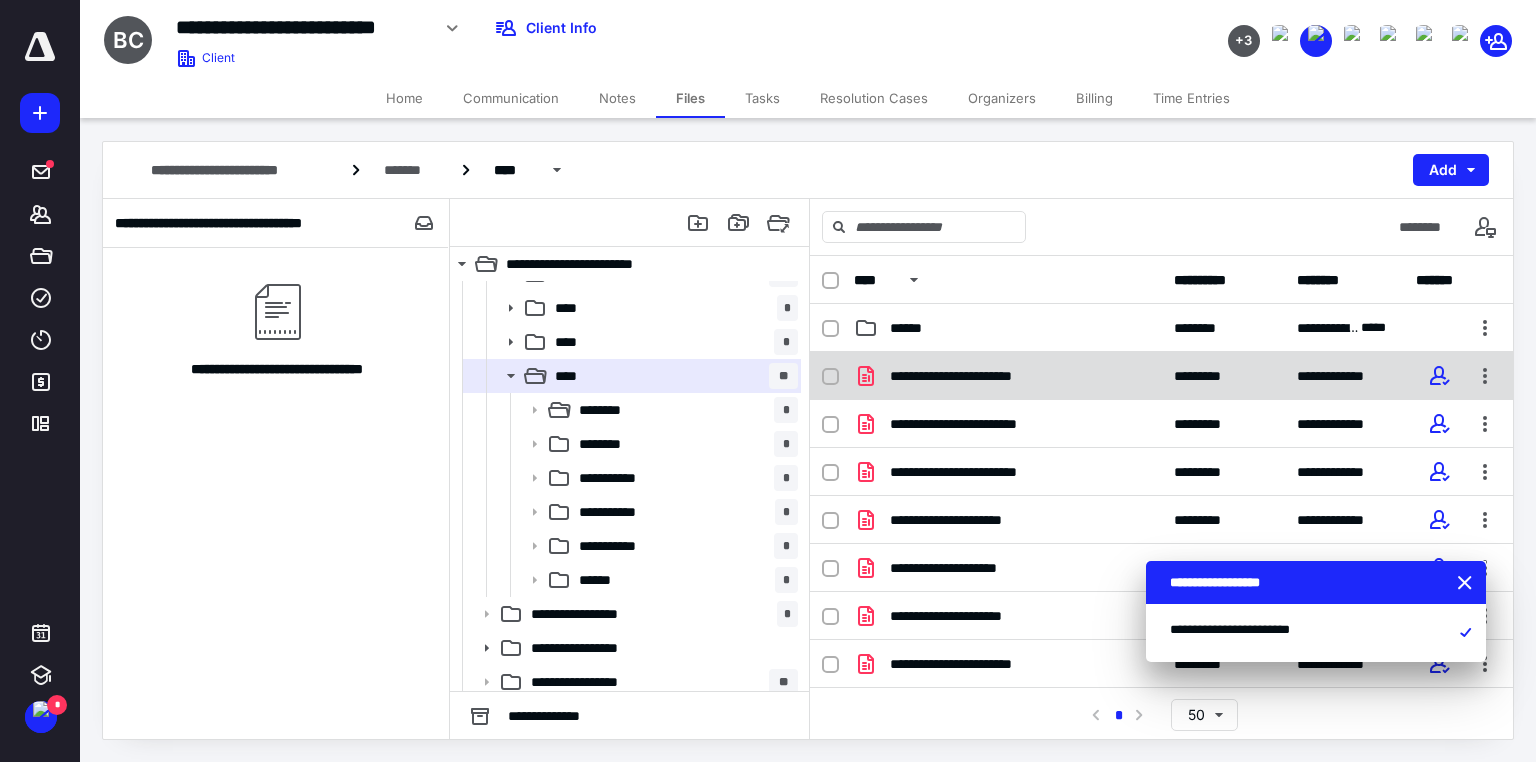 click 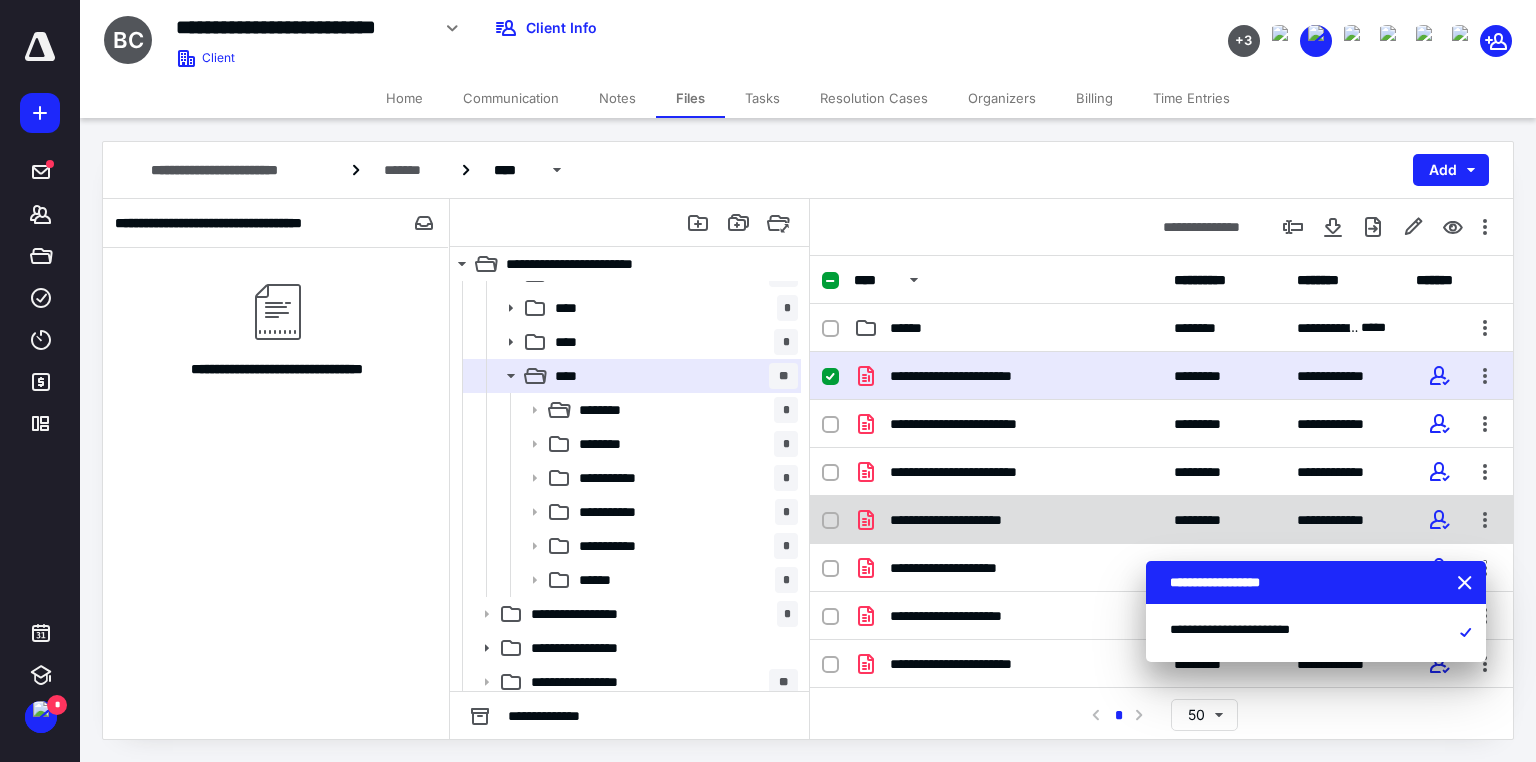 click 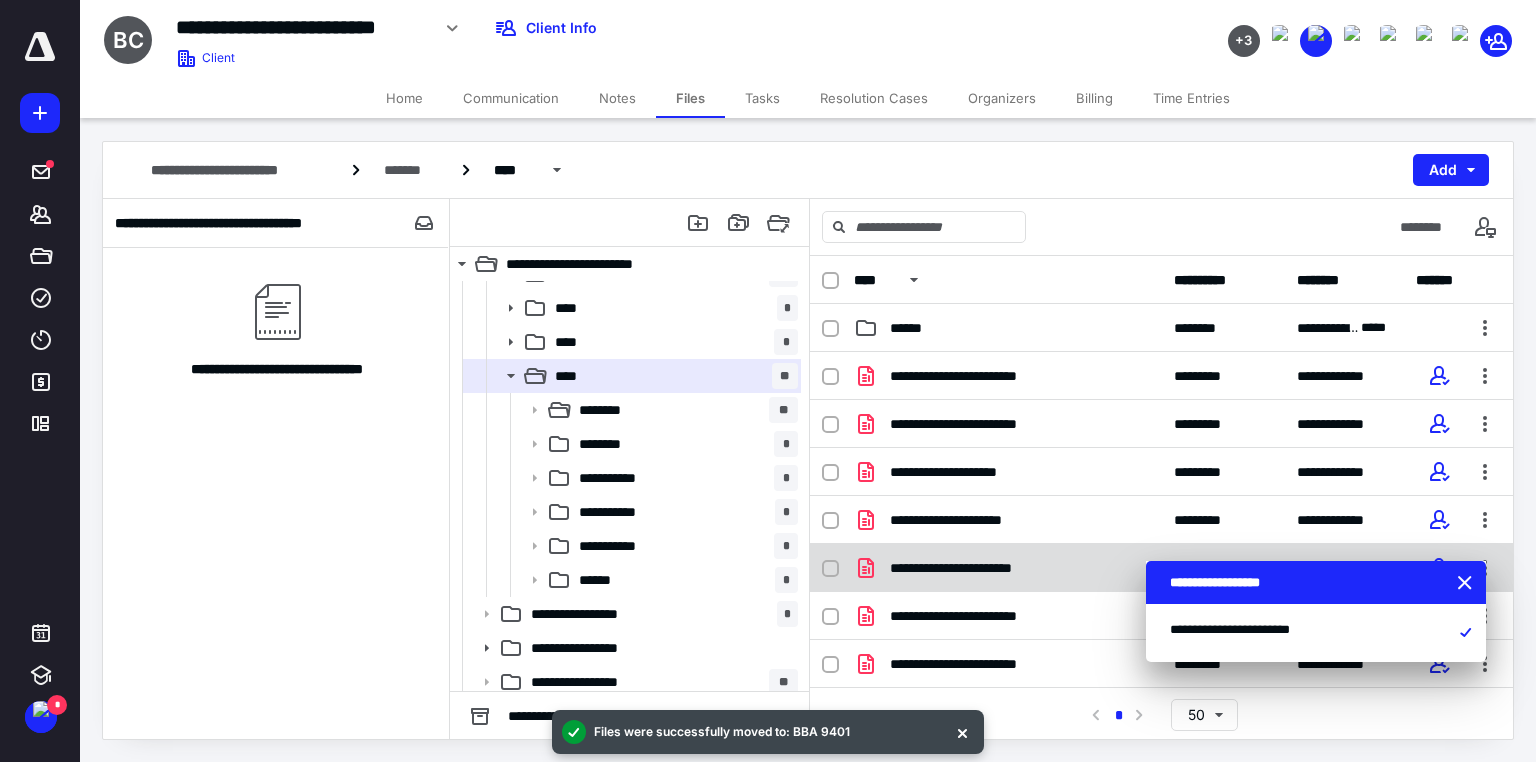 click at bounding box center [830, 569] 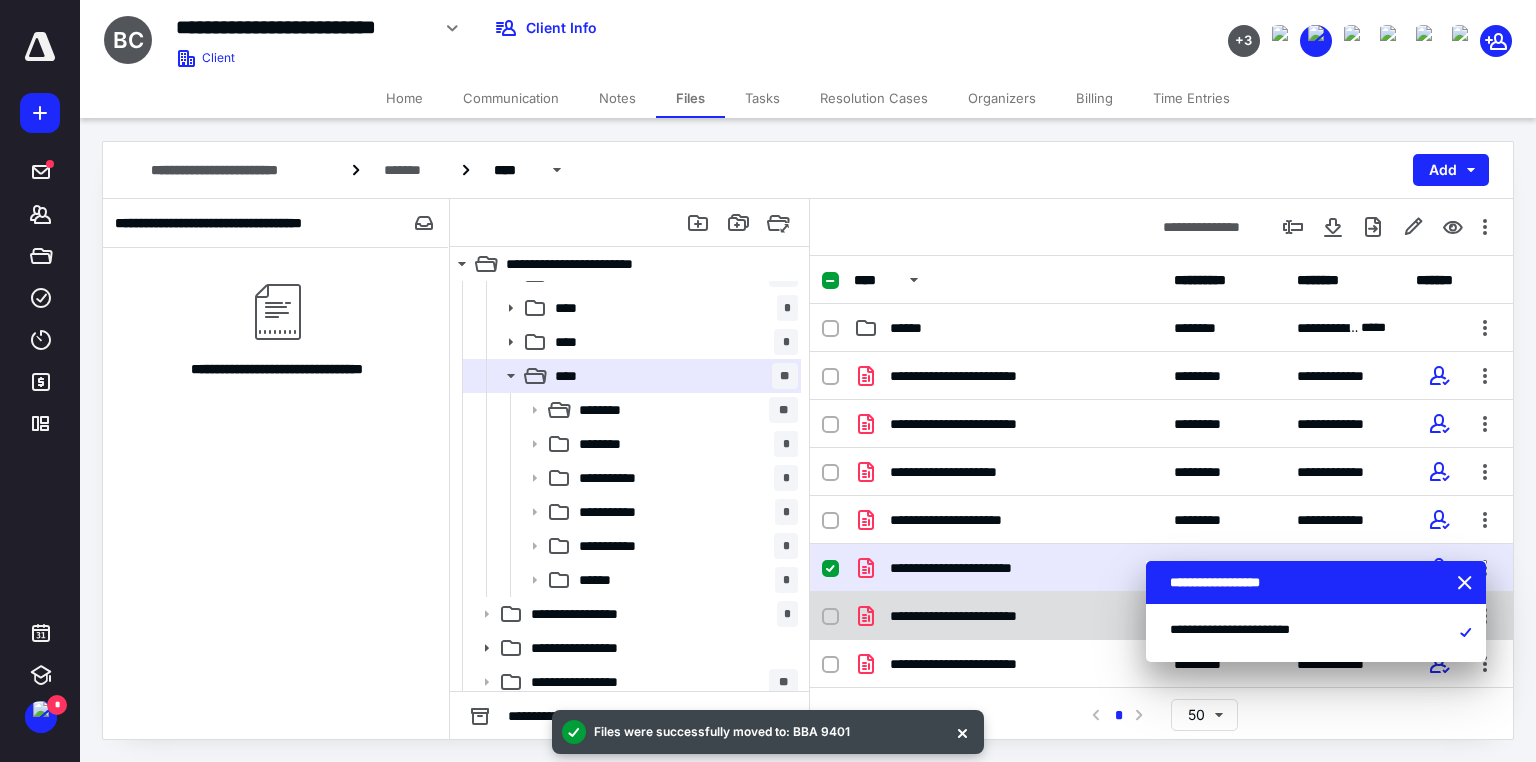checkbox on "true" 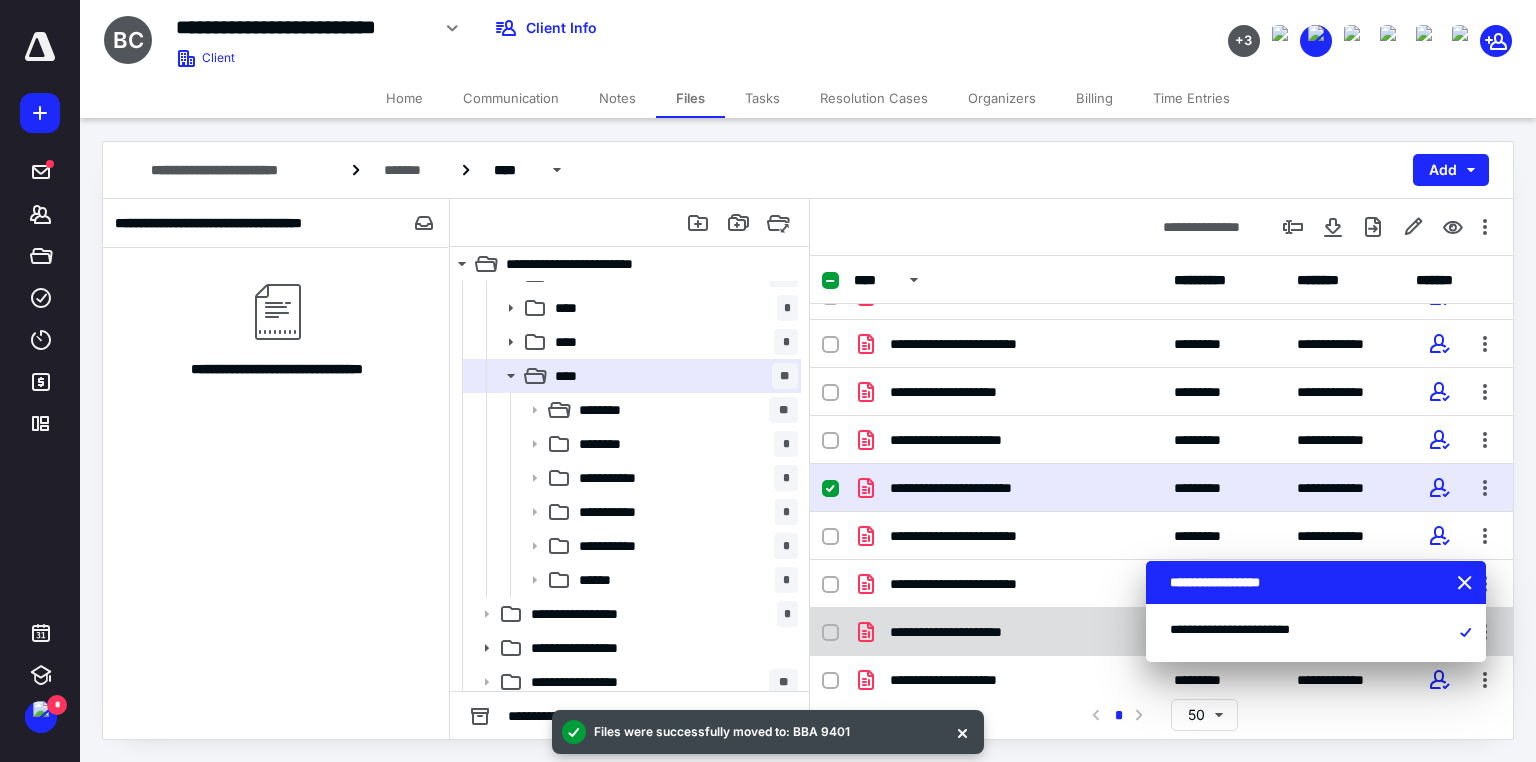 click 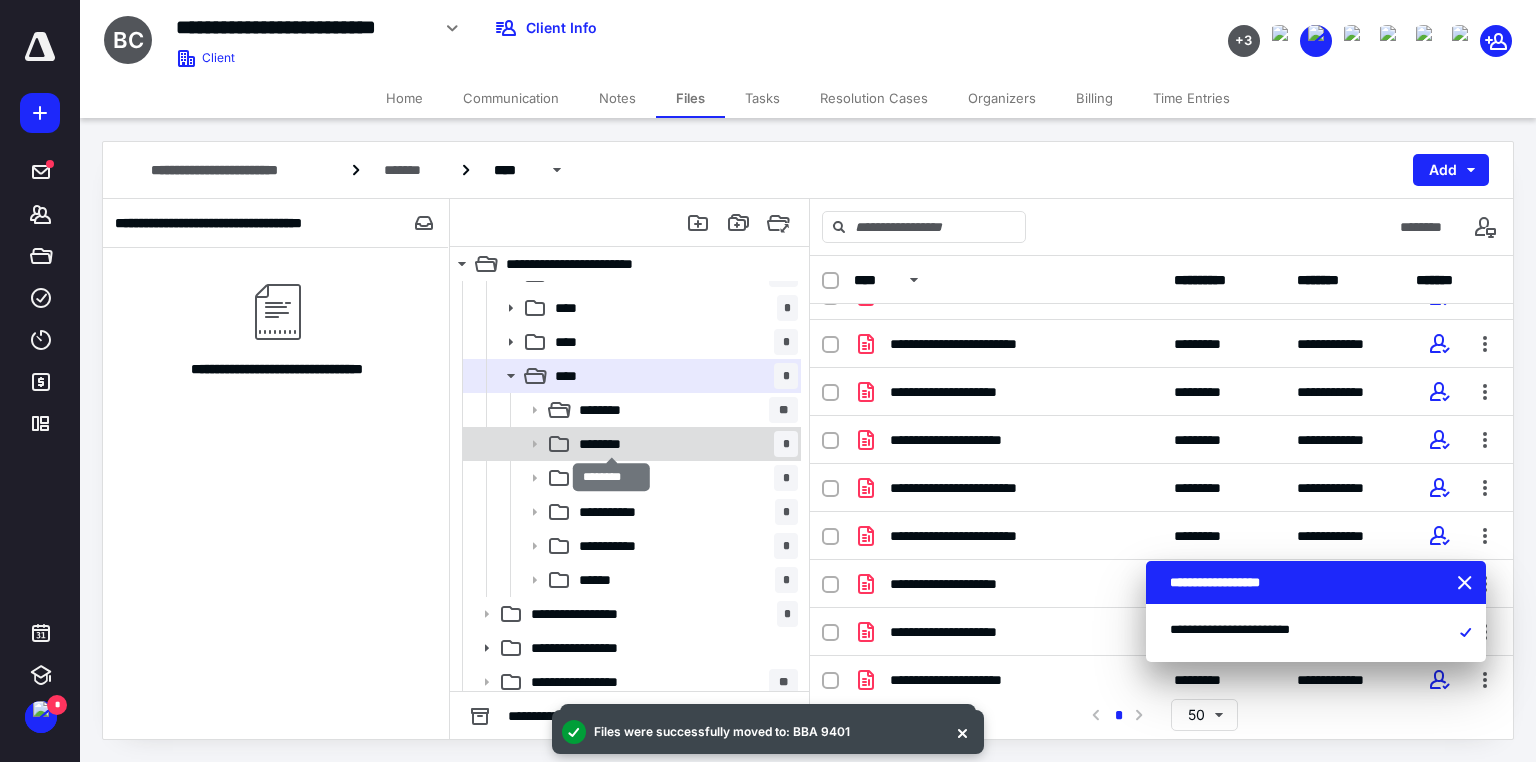 click on "********" at bounding box center (612, 444) 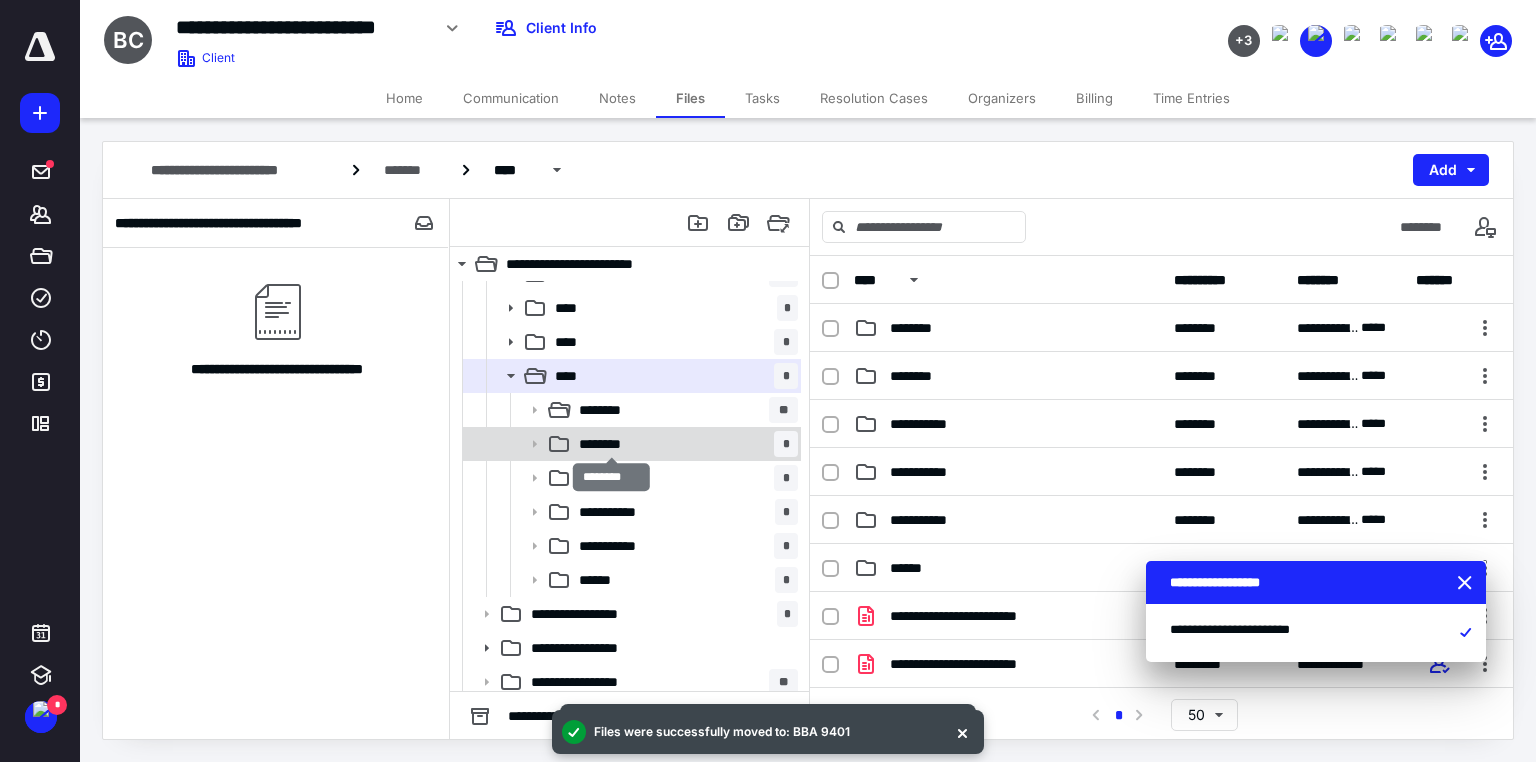 click on "********" at bounding box center [612, 444] 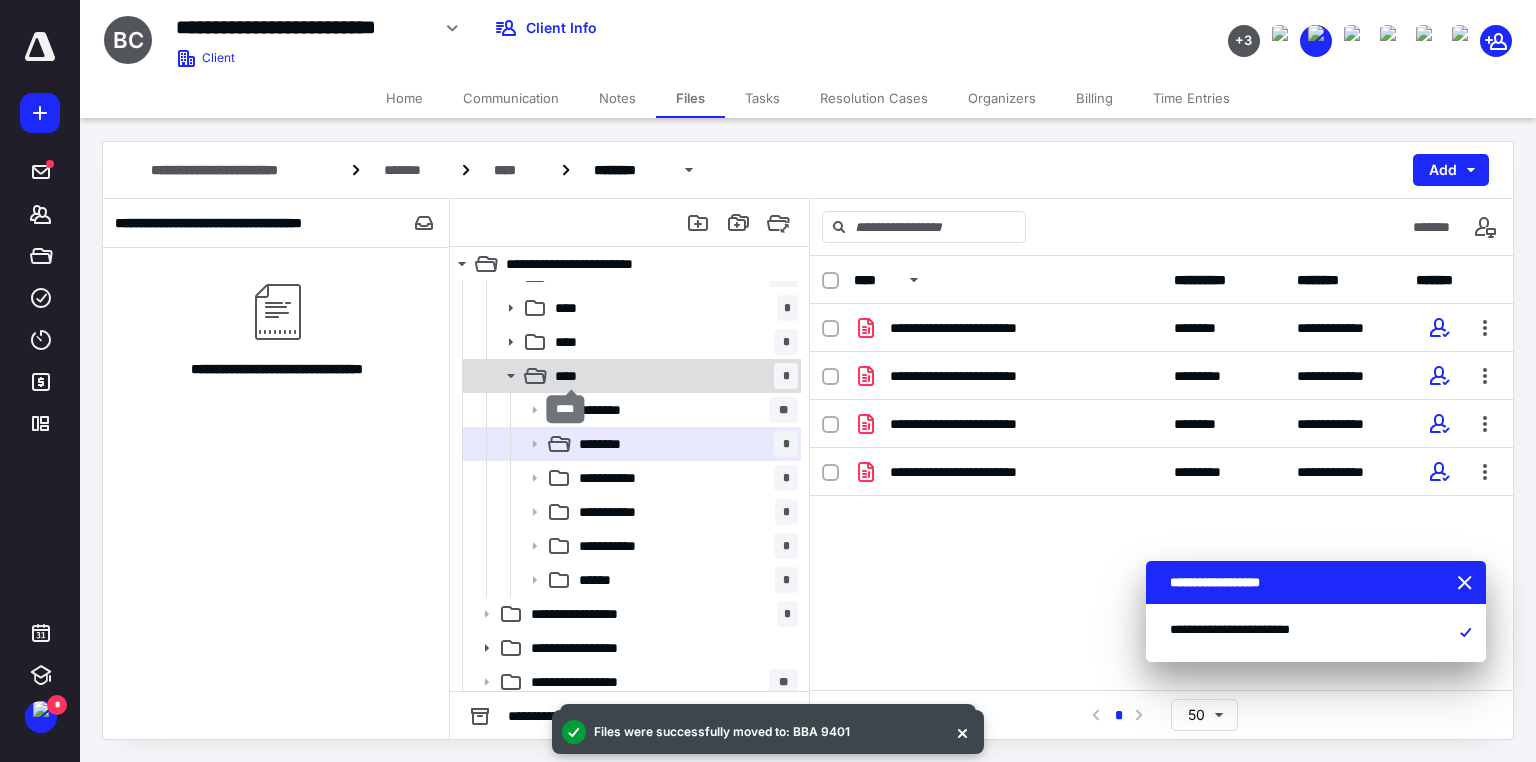 click on "****" at bounding box center [572, 376] 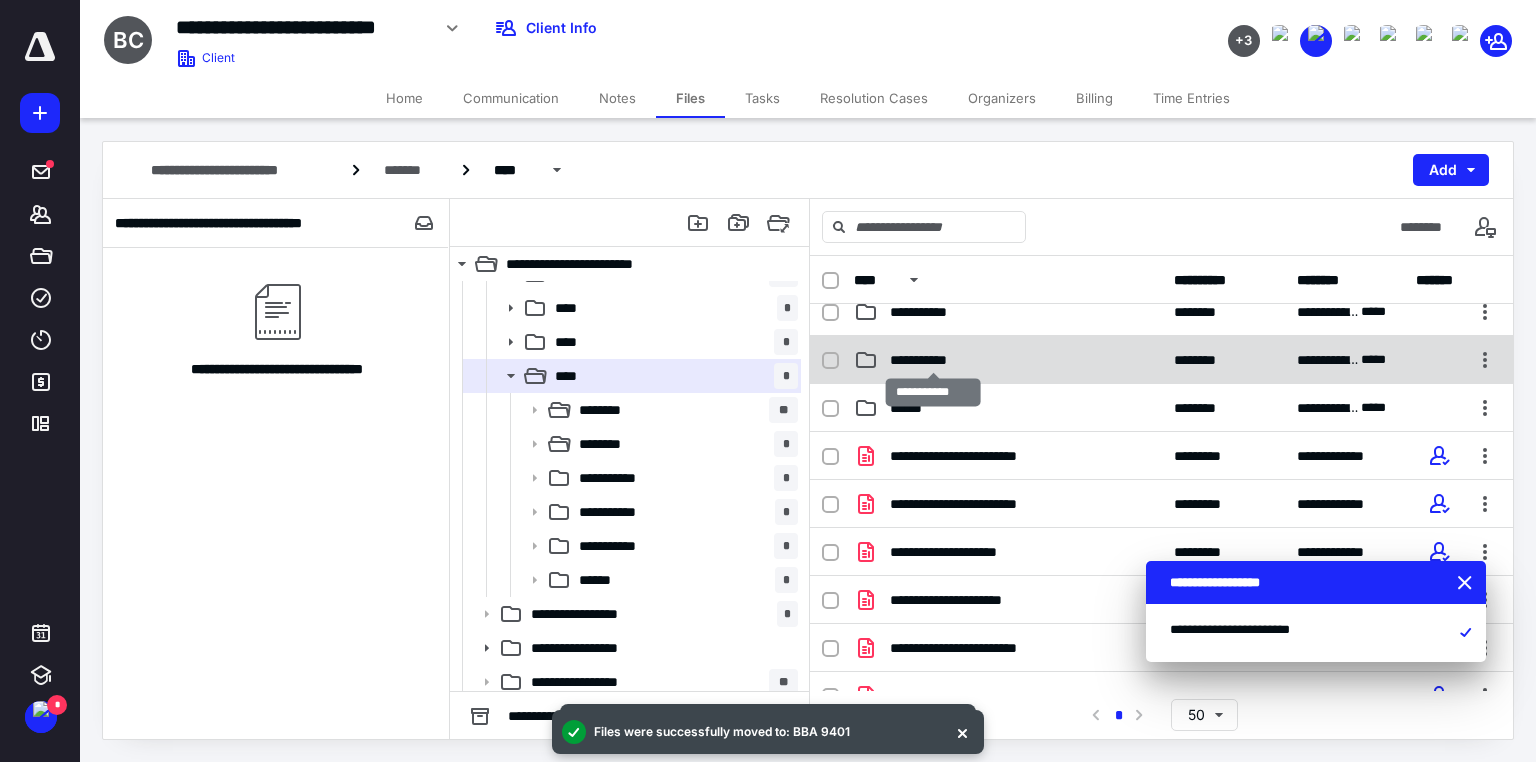 scroll, scrollTop: 240, scrollLeft: 0, axis: vertical 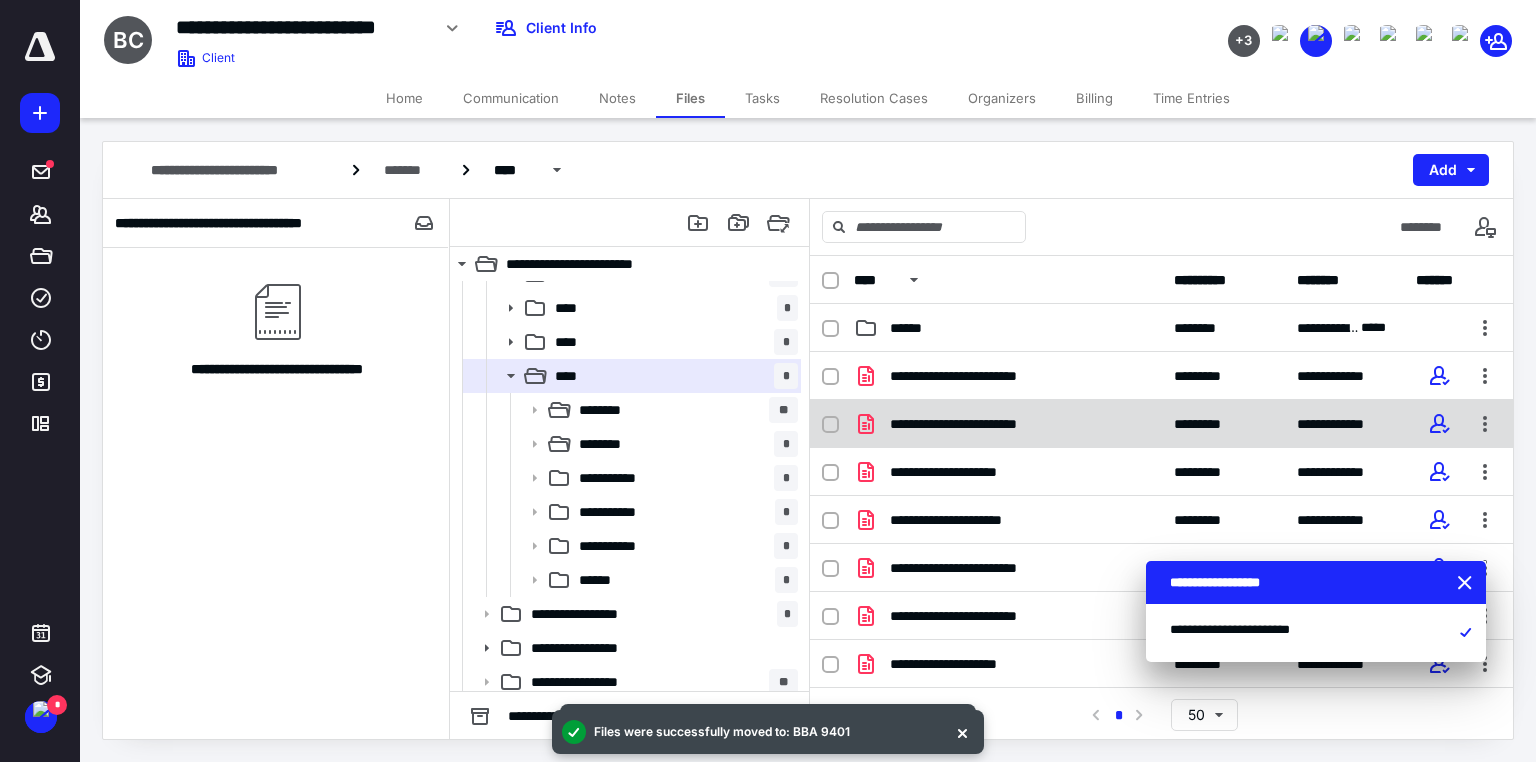 click 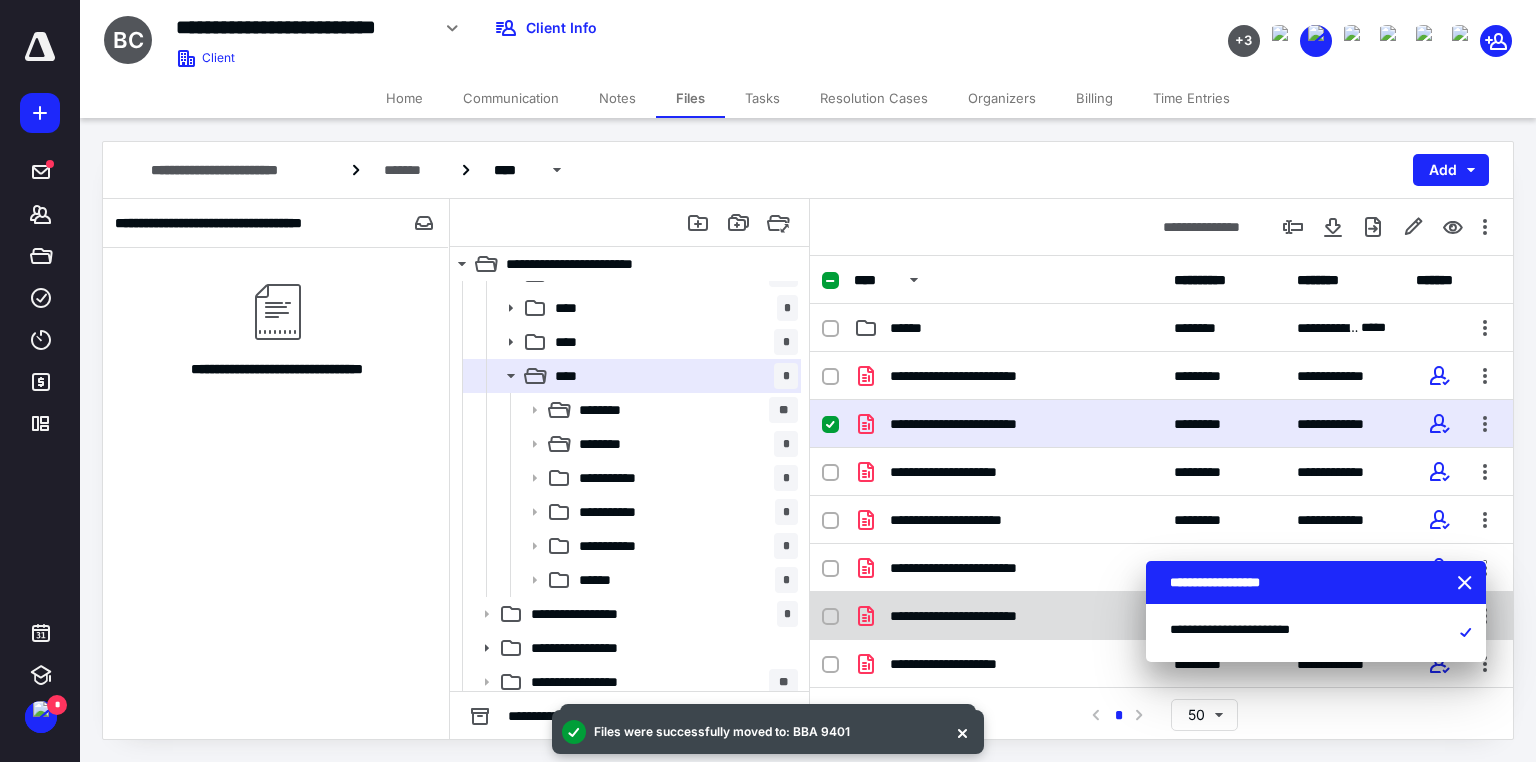 click 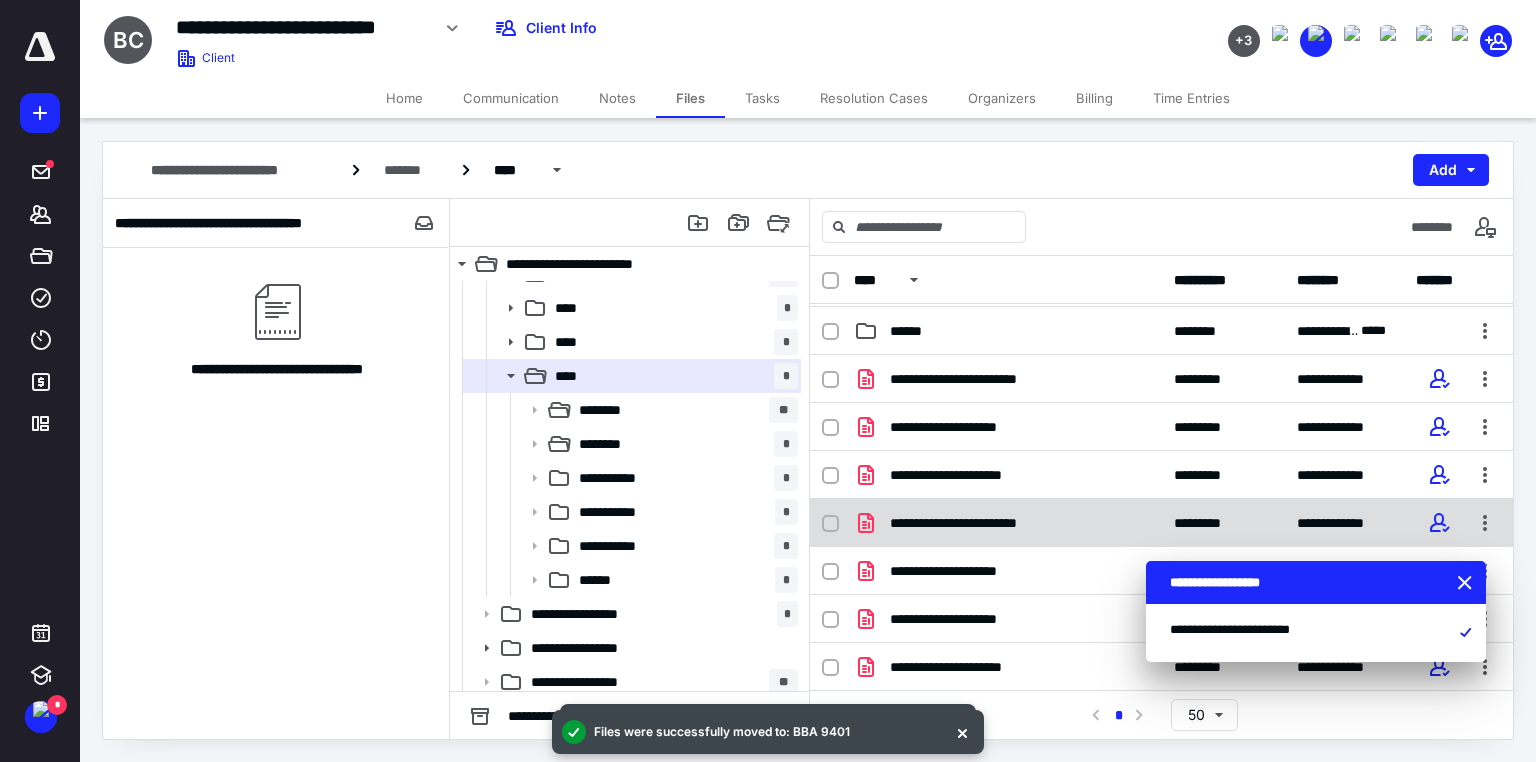 scroll, scrollTop: 234, scrollLeft: 0, axis: vertical 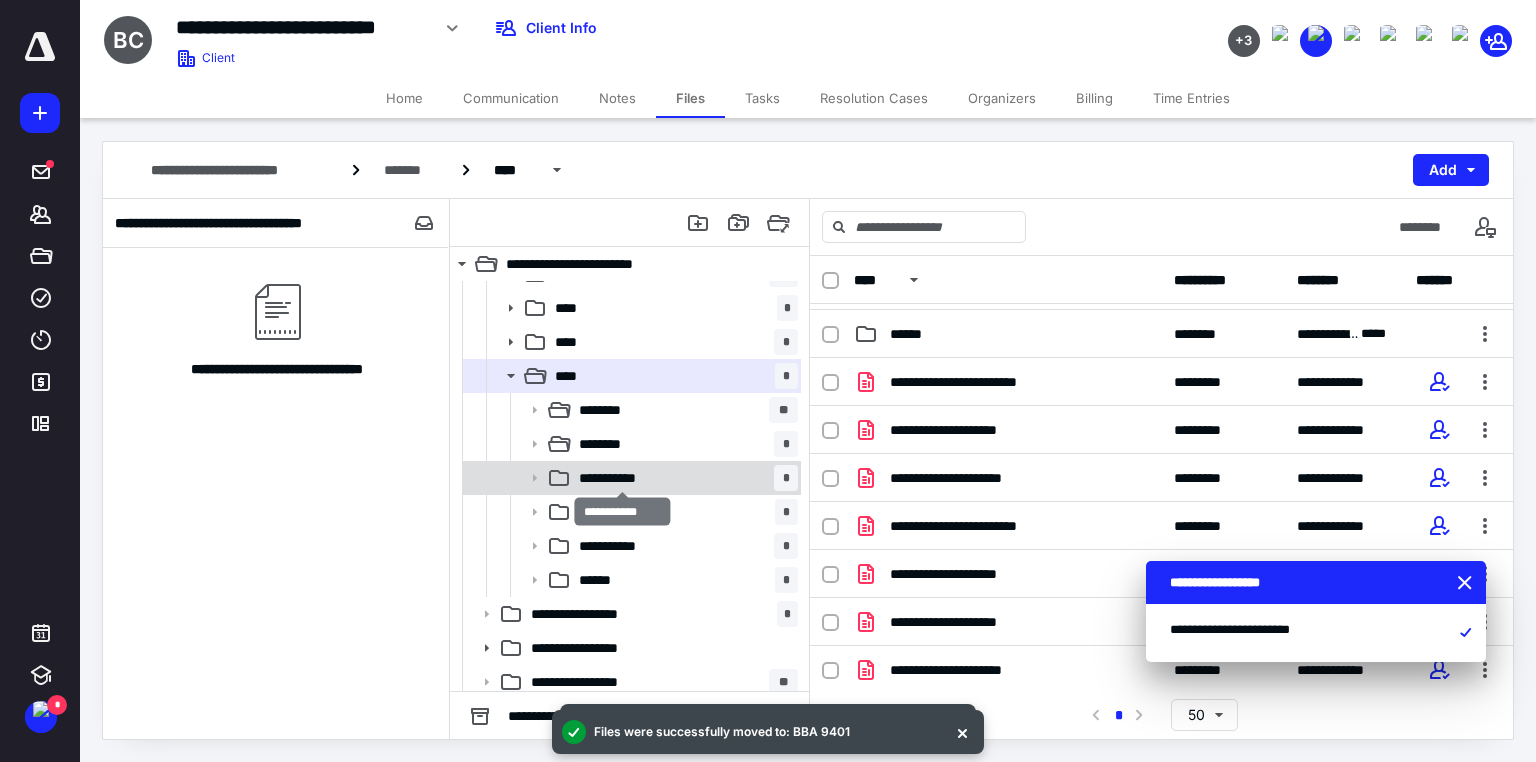 click on "**********" at bounding box center (623, 478) 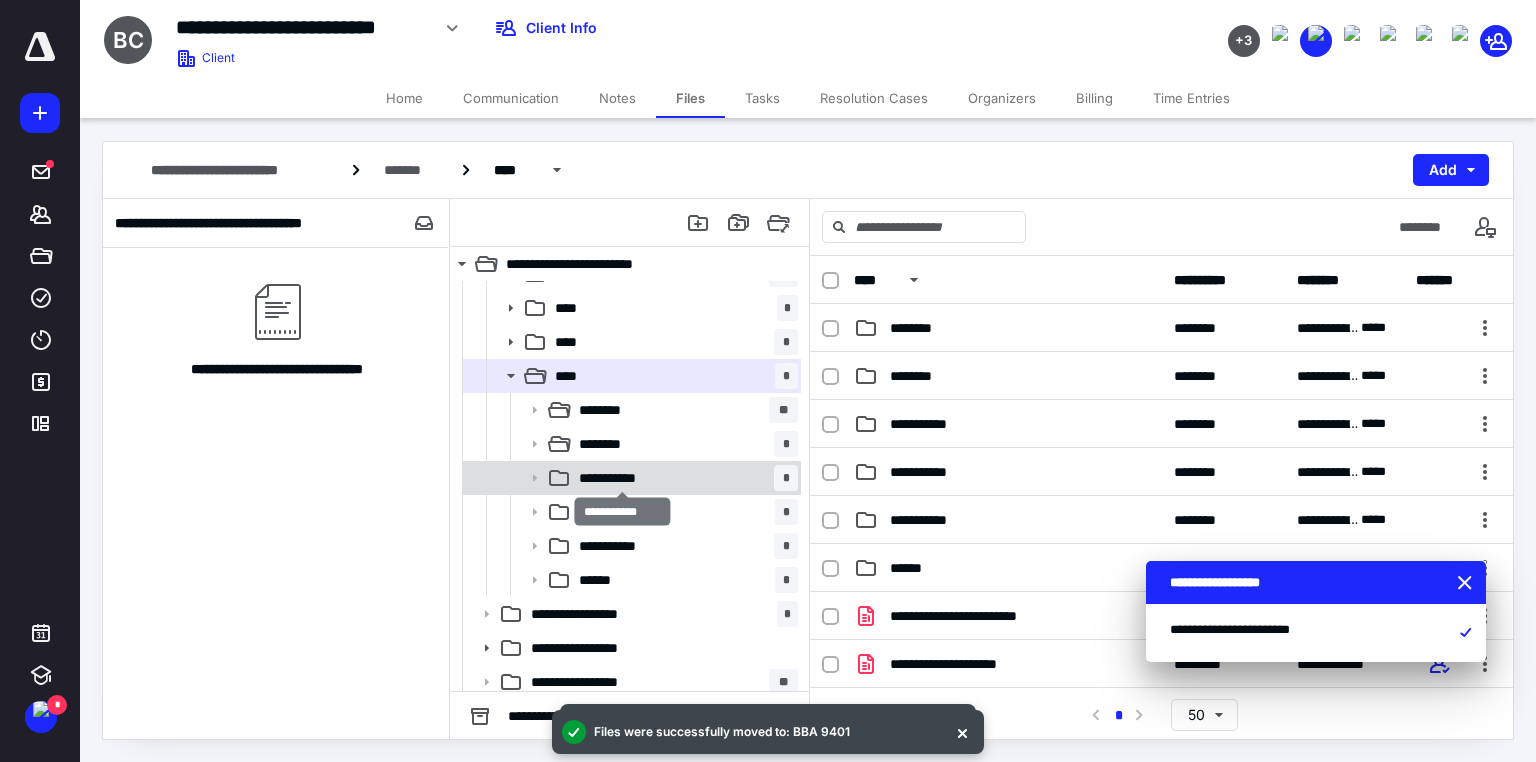 click on "**********" at bounding box center (623, 478) 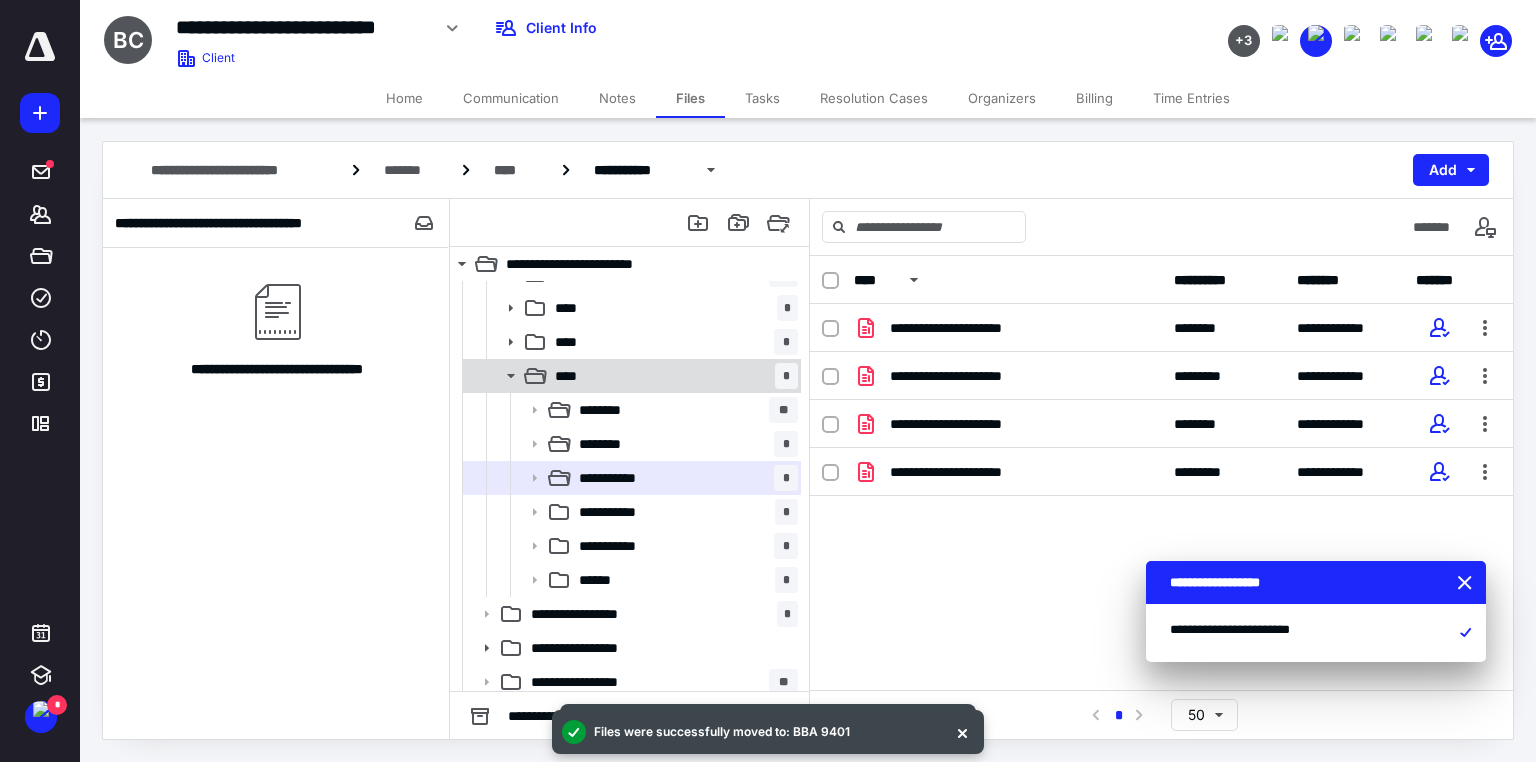 click on "**** *" at bounding box center [672, 376] 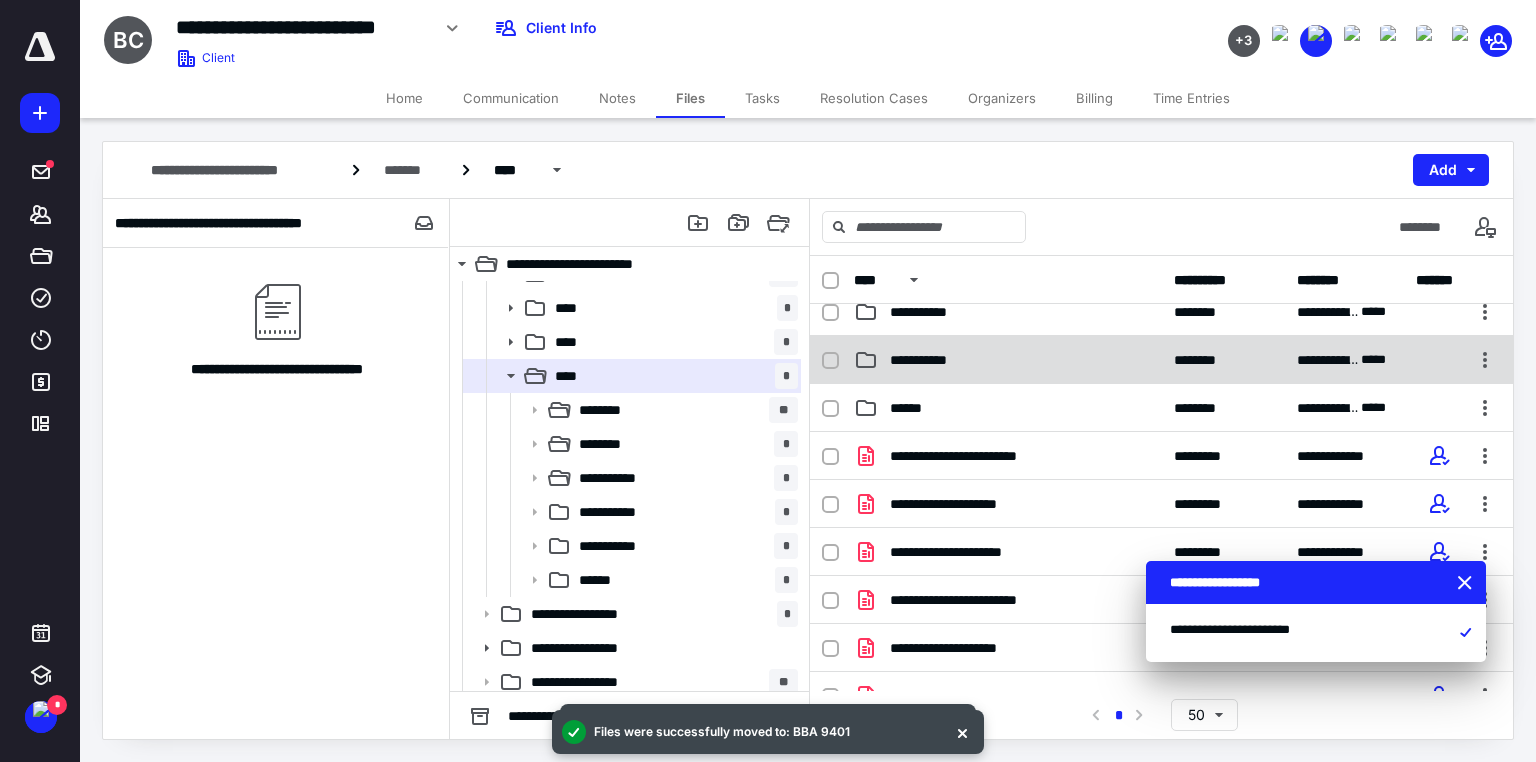 scroll, scrollTop: 234, scrollLeft: 0, axis: vertical 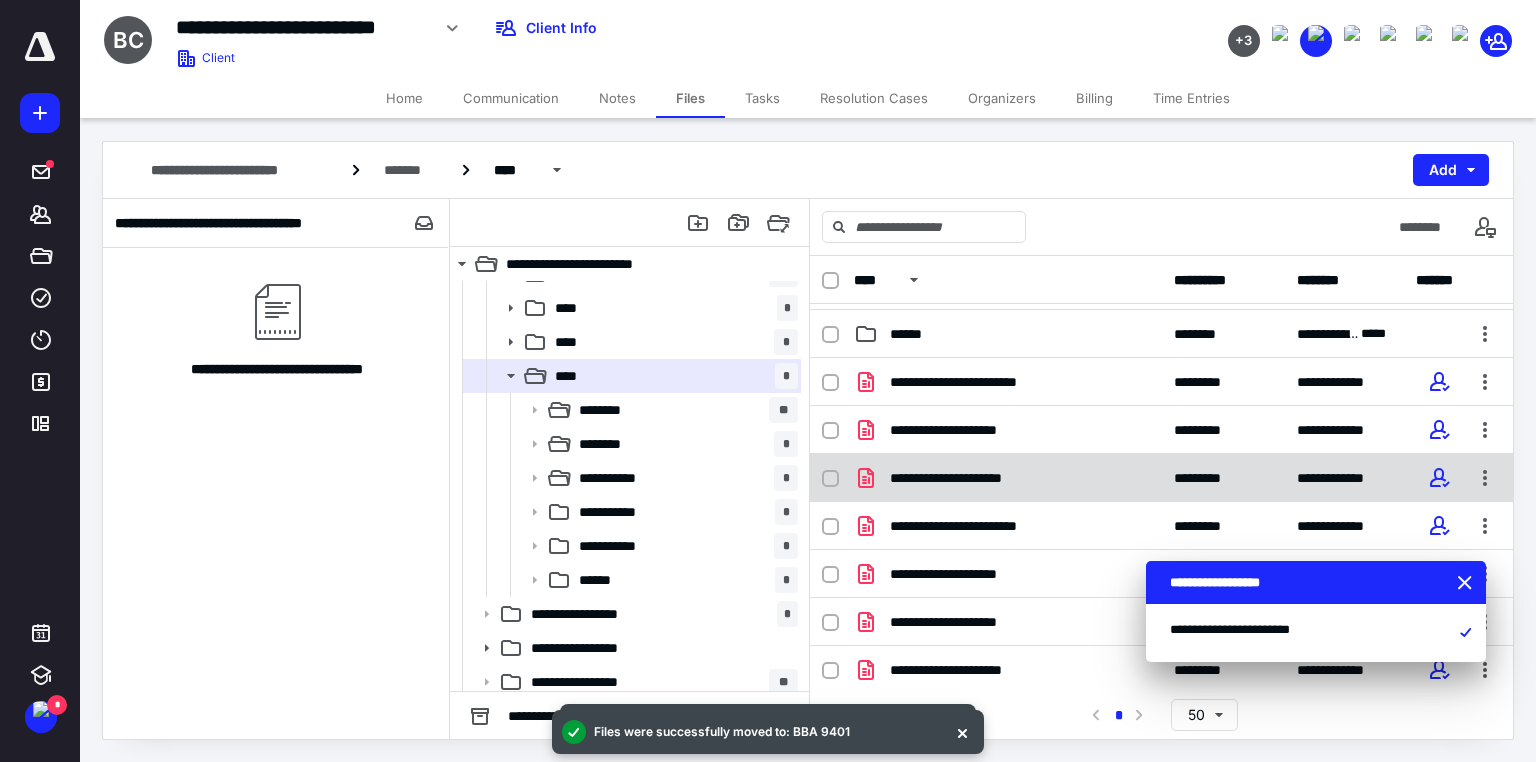click 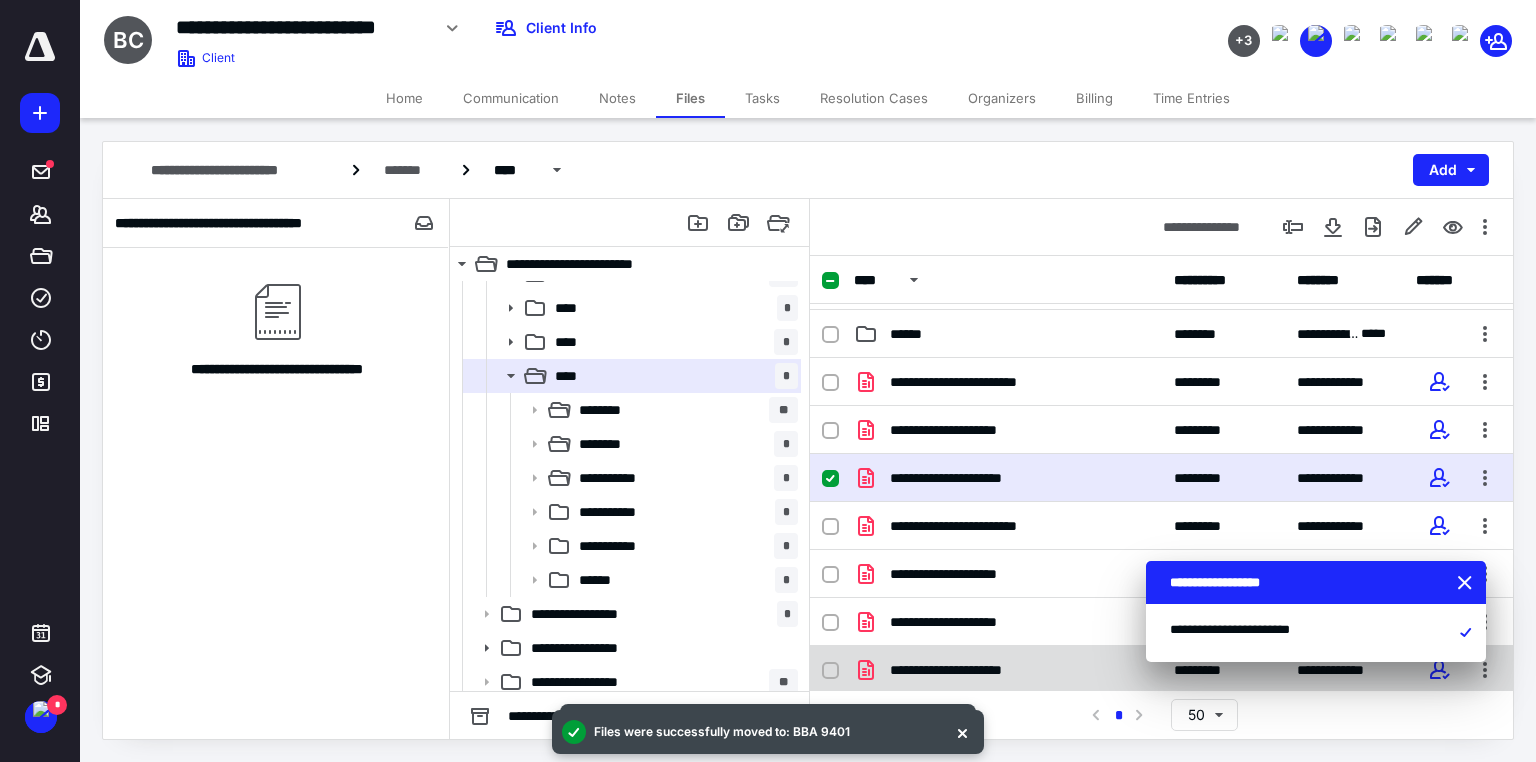 click 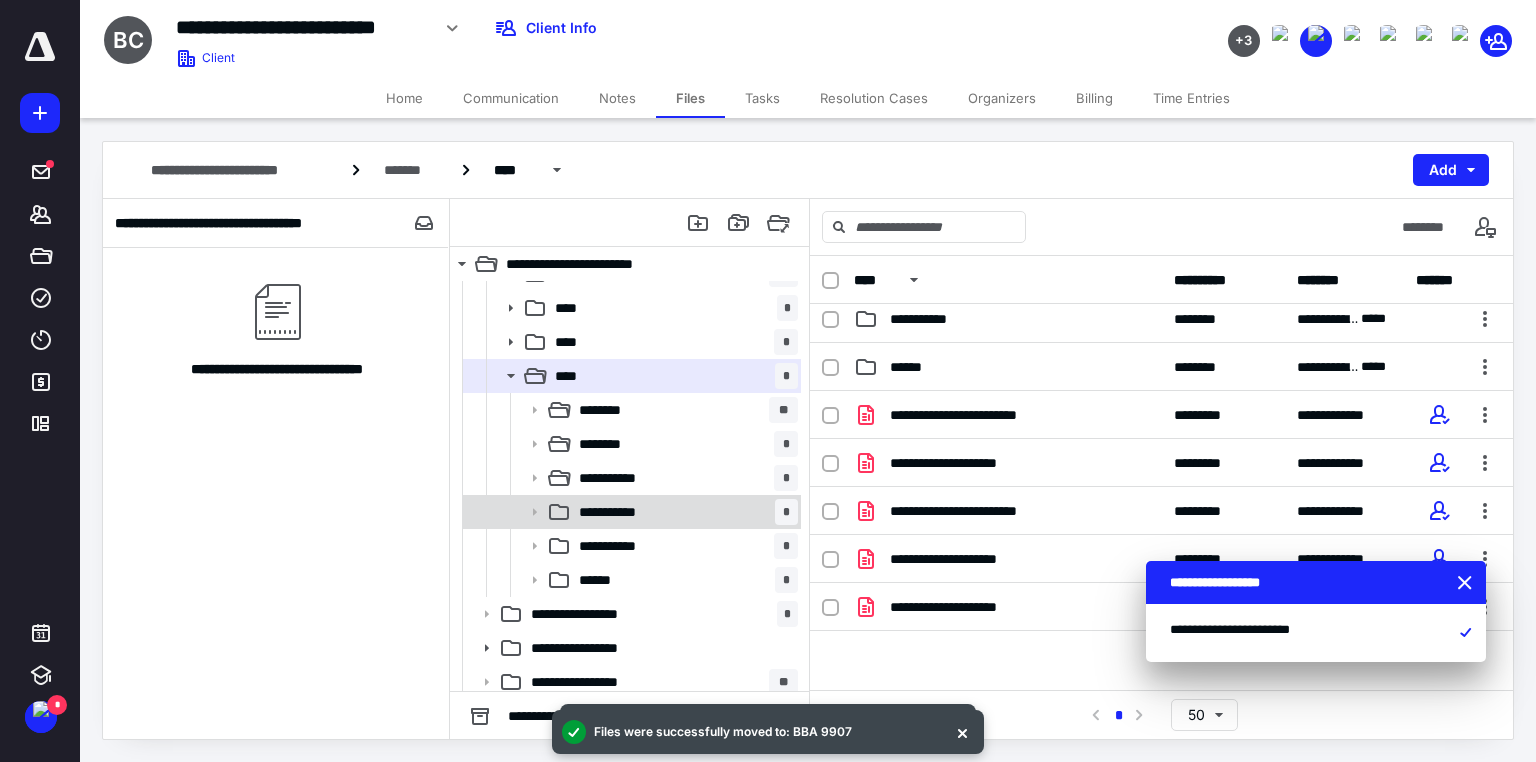 scroll, scrollTop: 200, scrollLeft: 0, axis: vertical 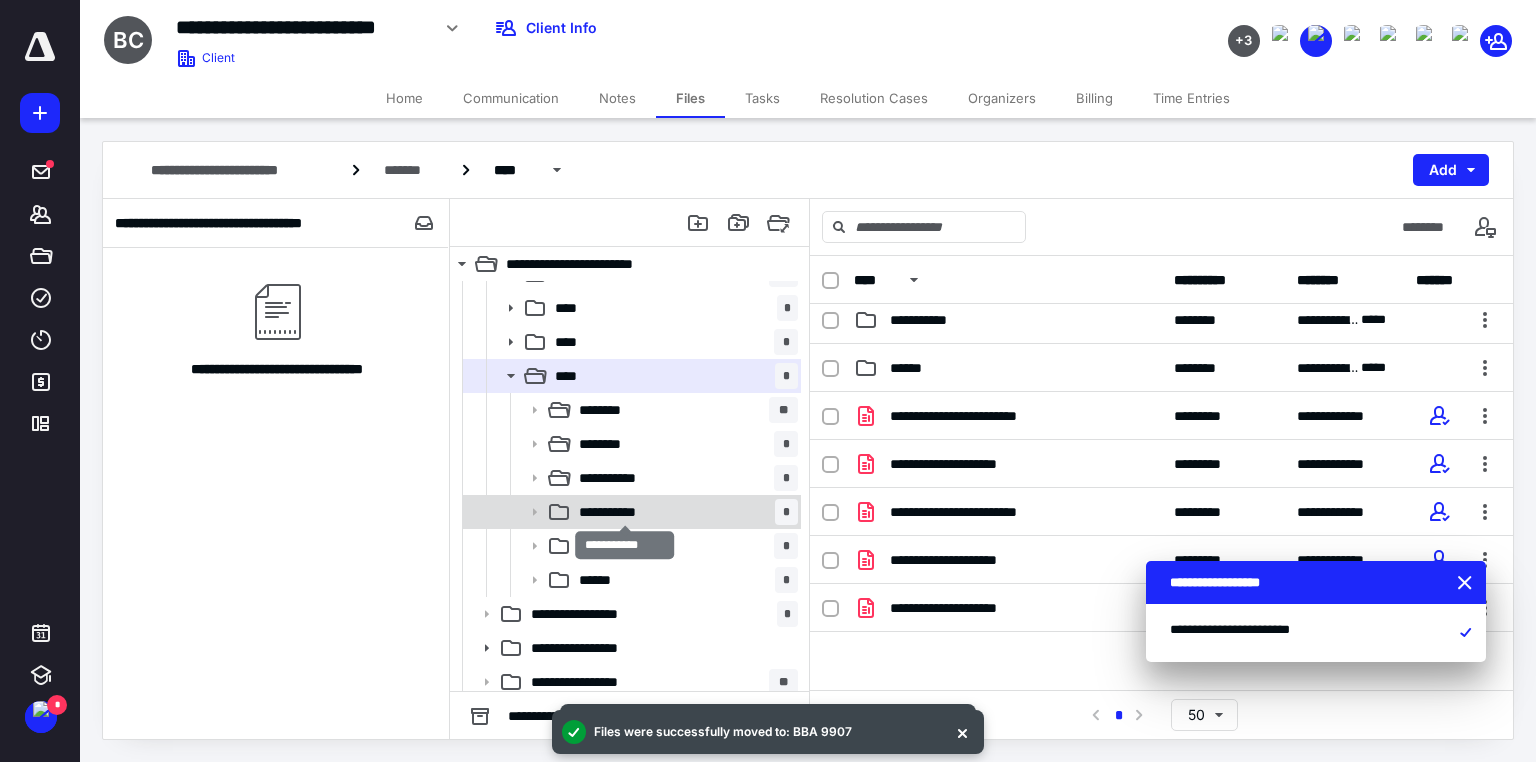 click on "**********" at bounding box center [624, 512] 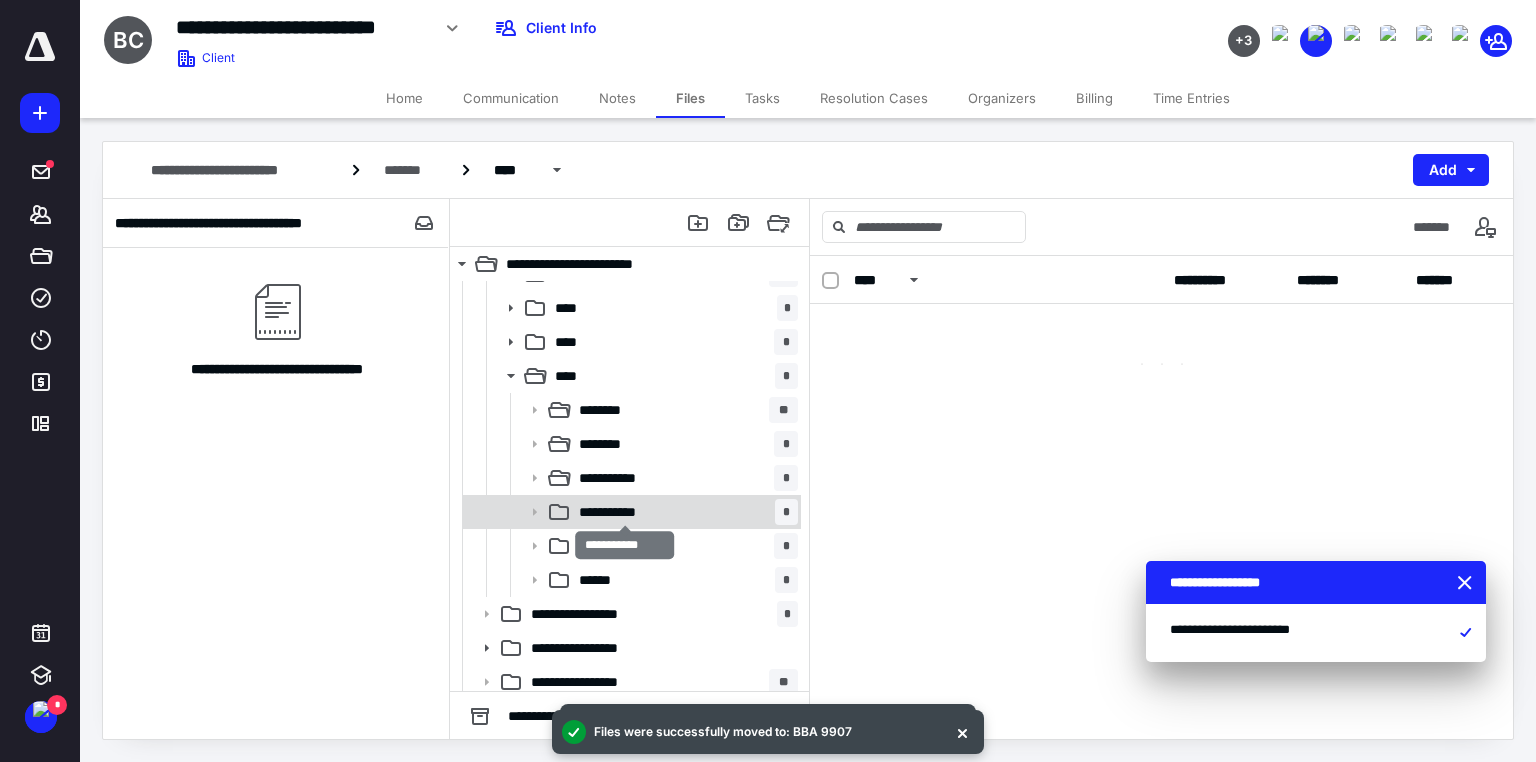 click on "**********" at bounding box center (624, 512) 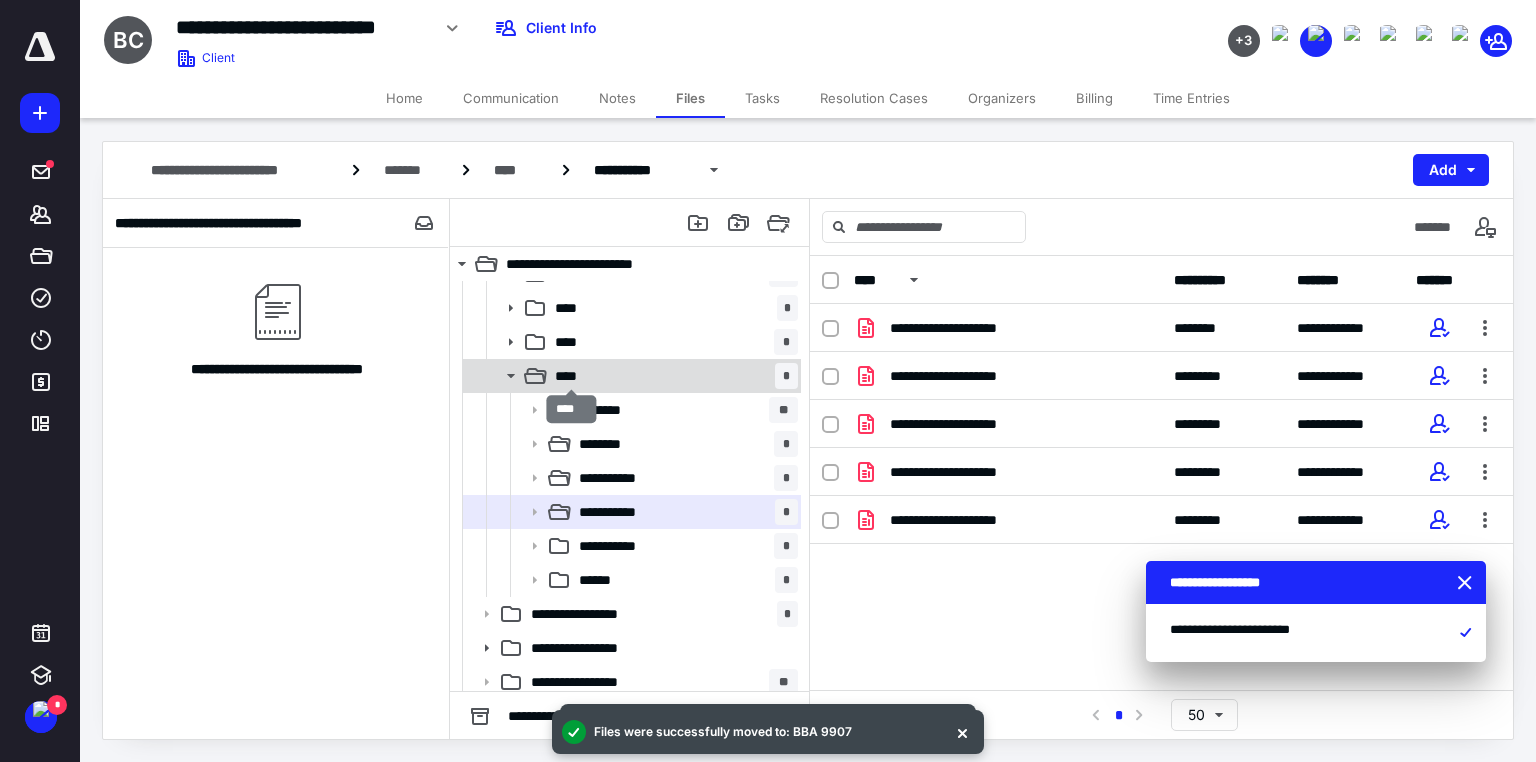 click on "****" at bounding box center [572, 376] 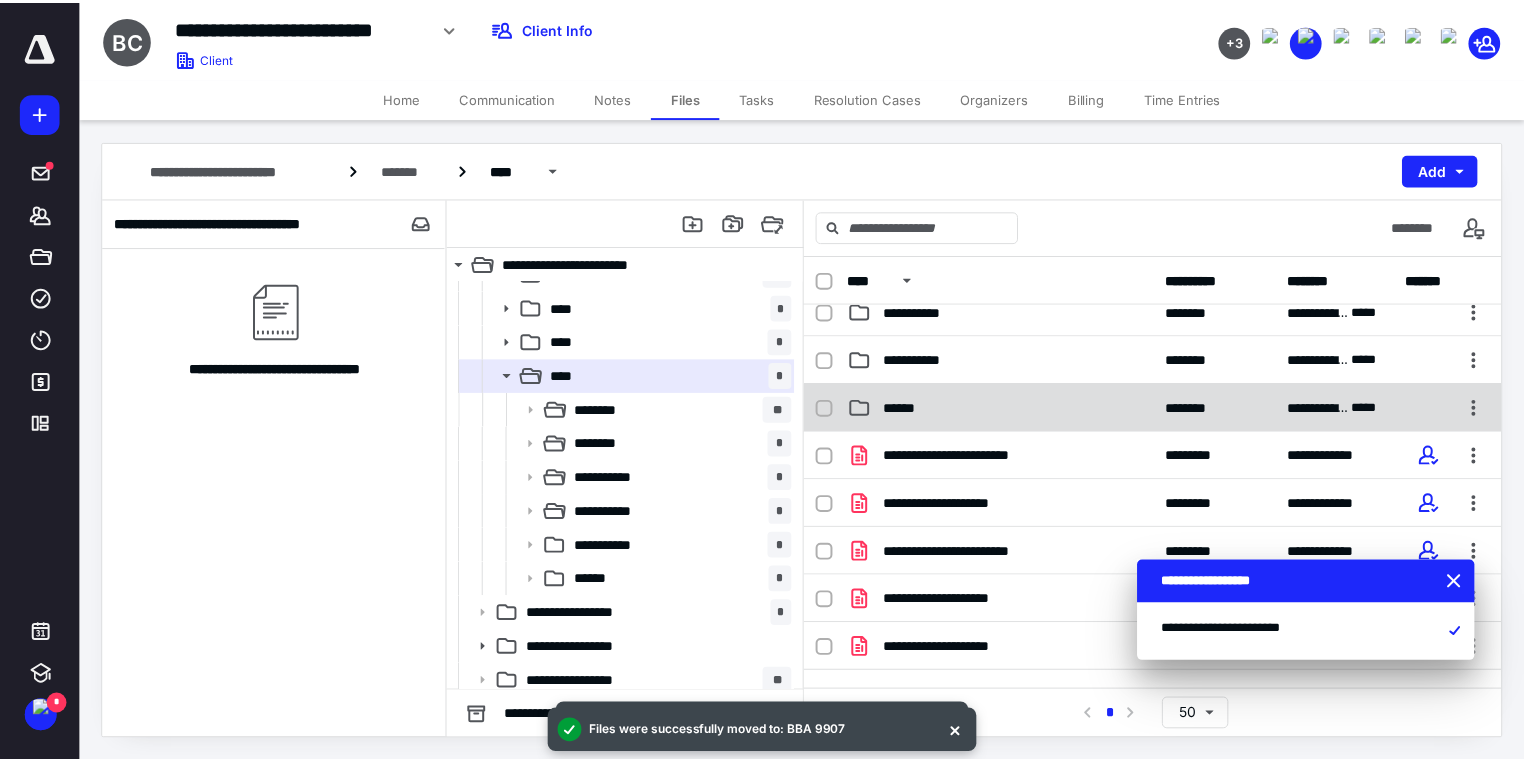 scroll, scrollTop: 200, scrollLeft: 0, axis: vertical 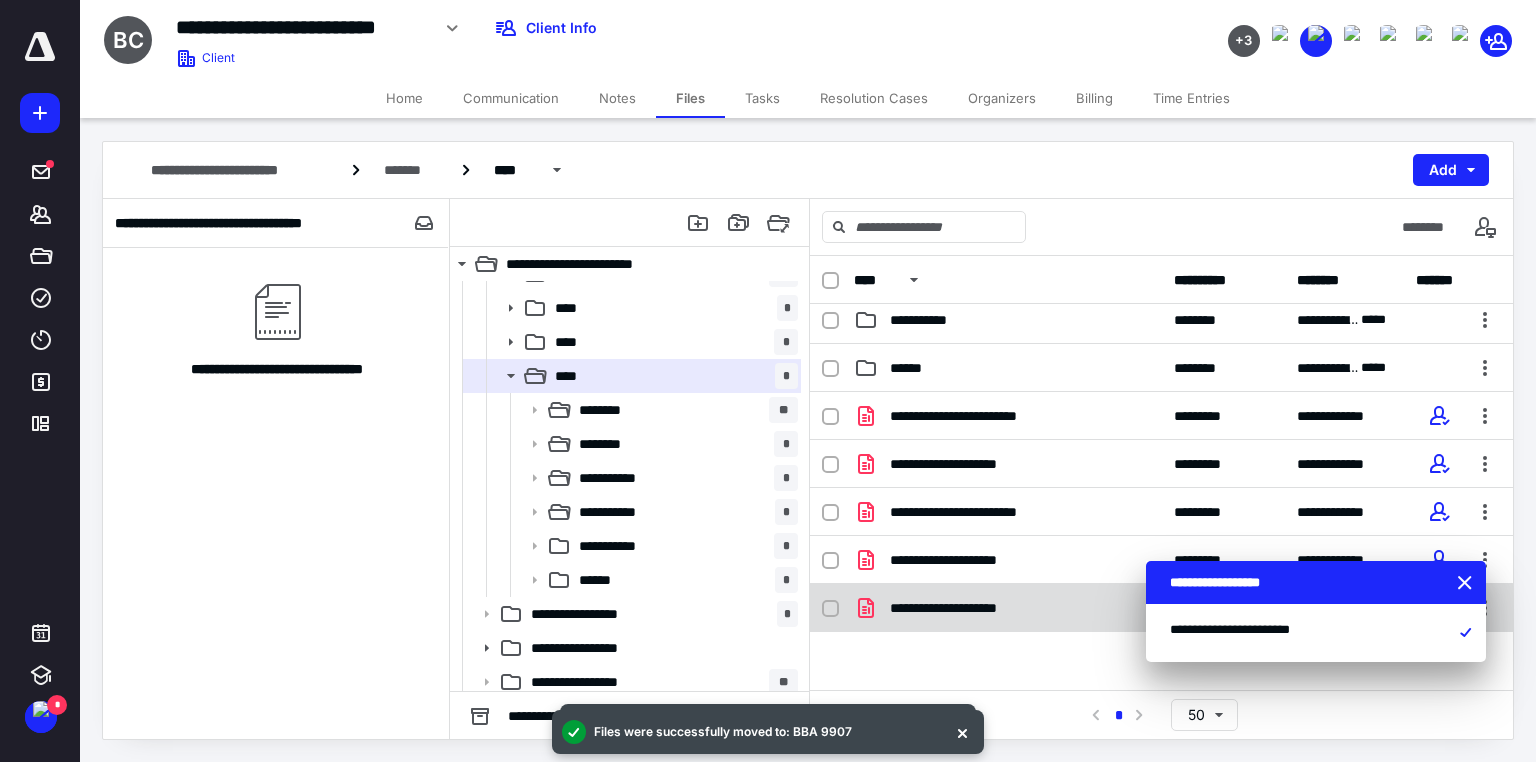 click 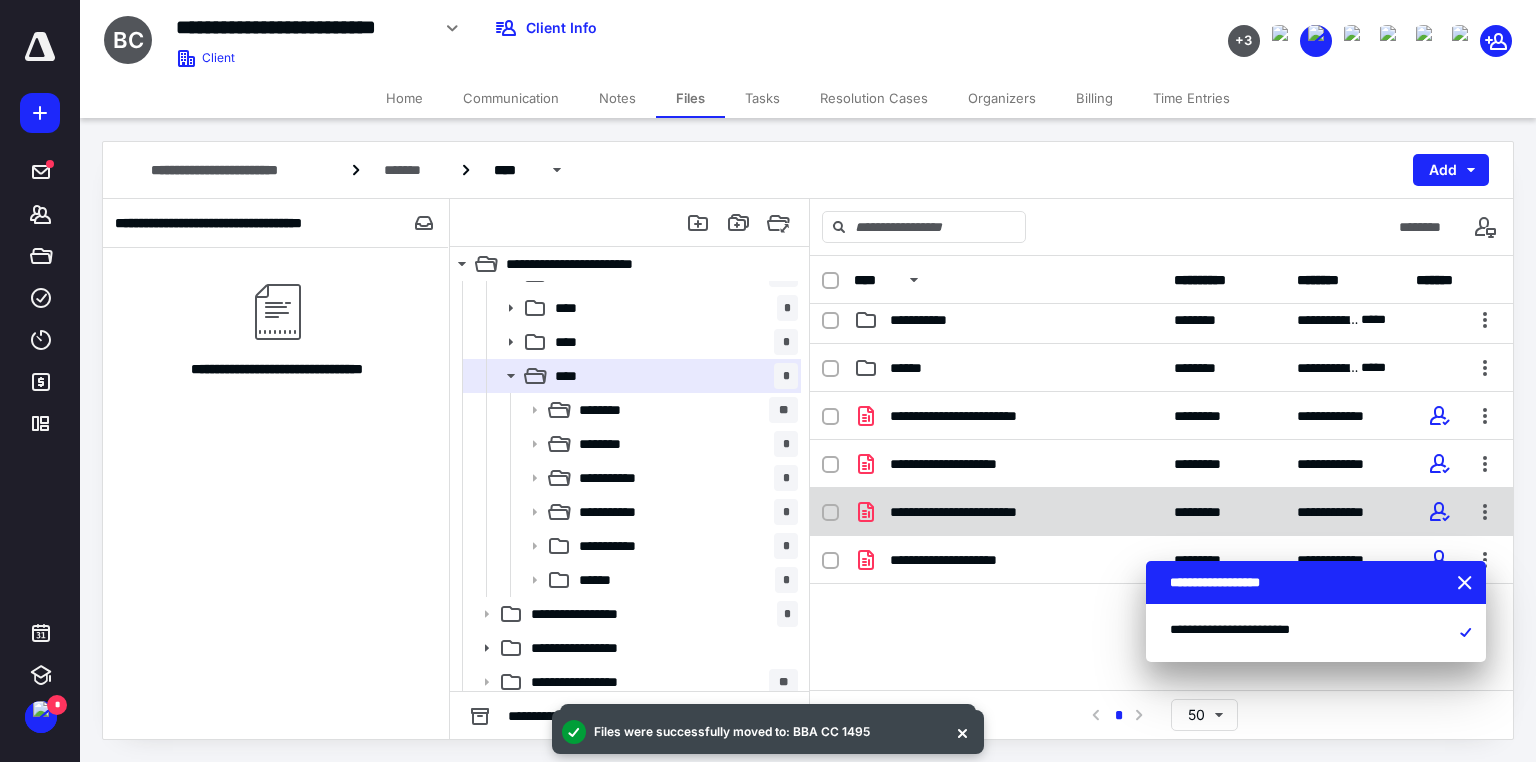 click 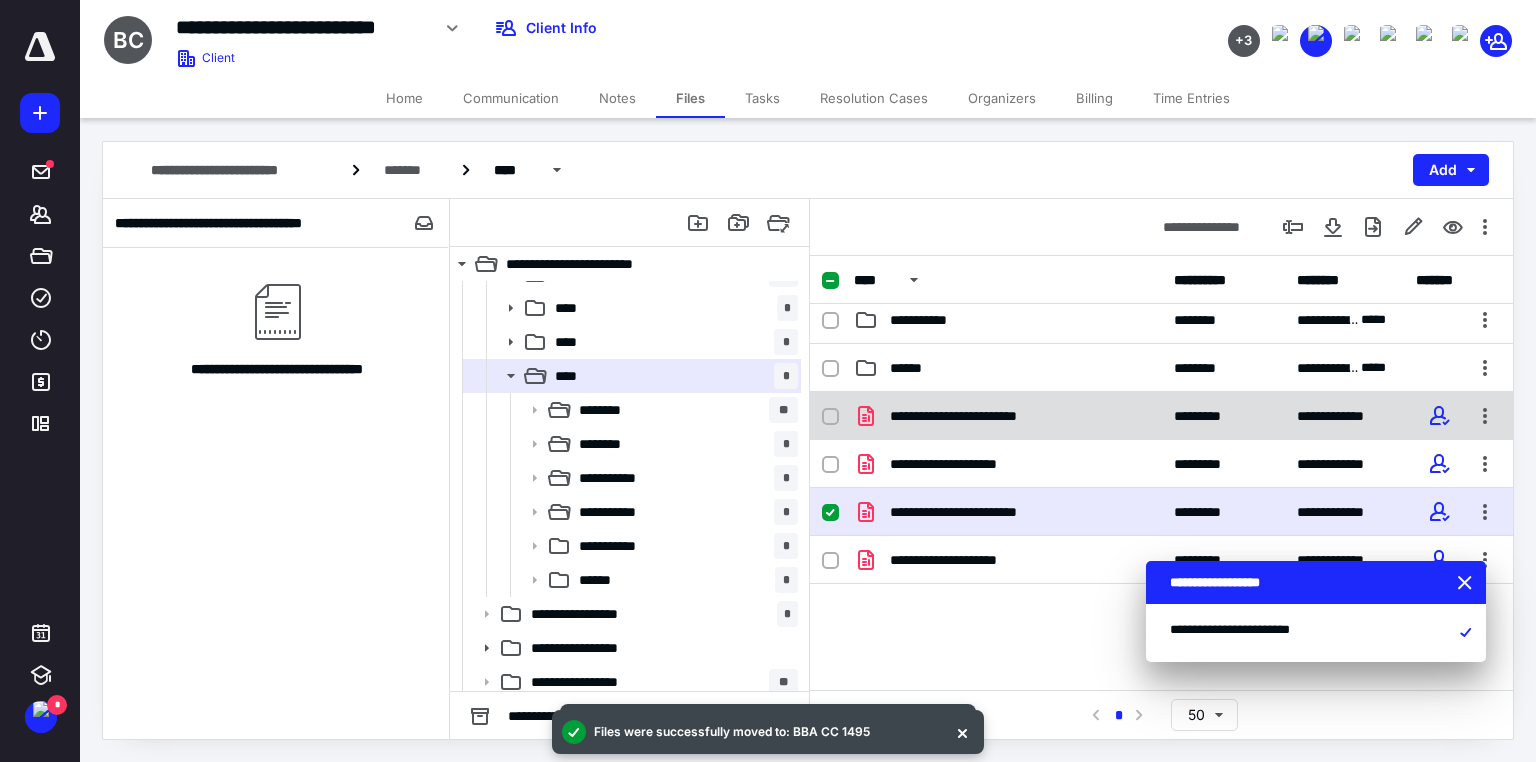 click 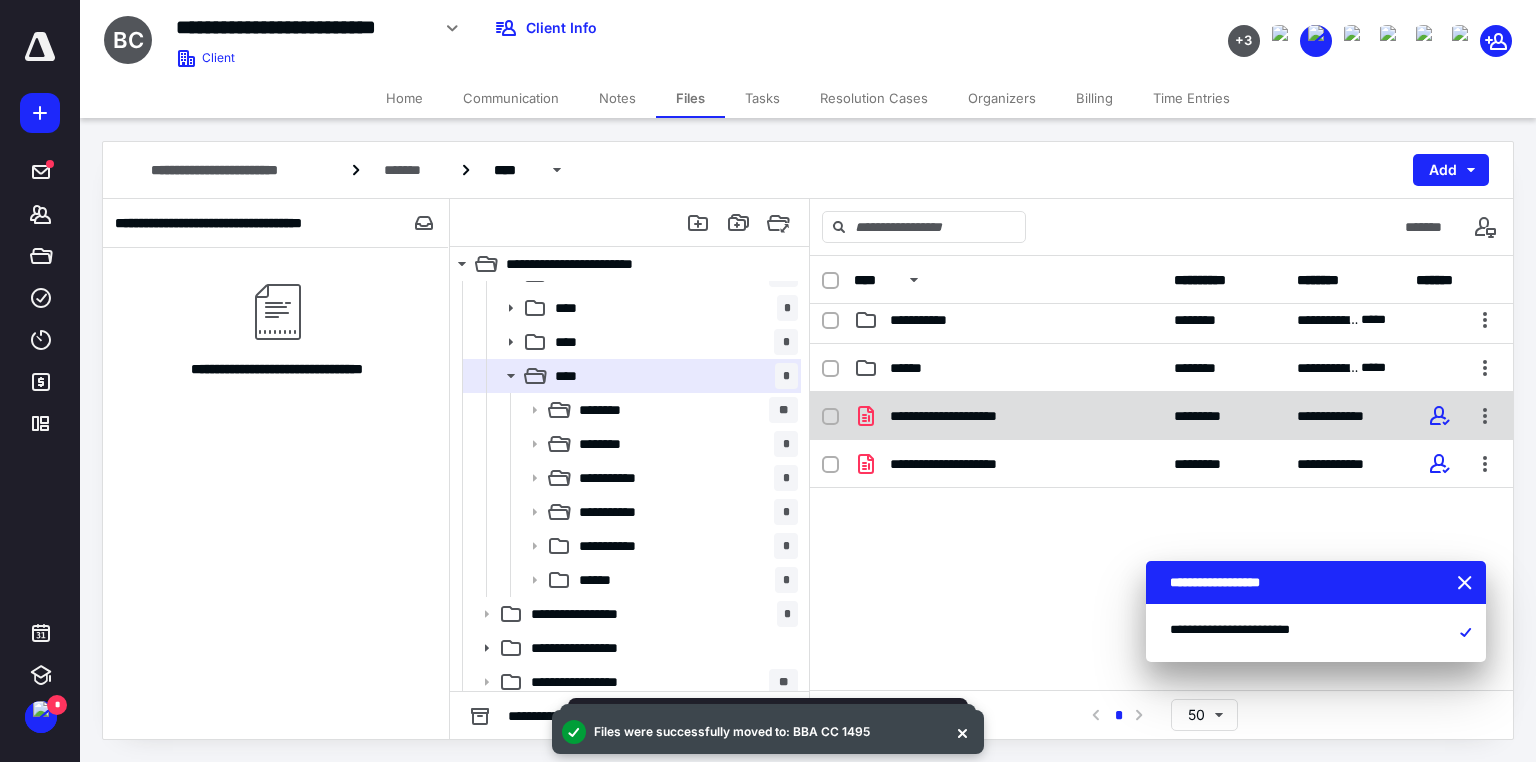 click 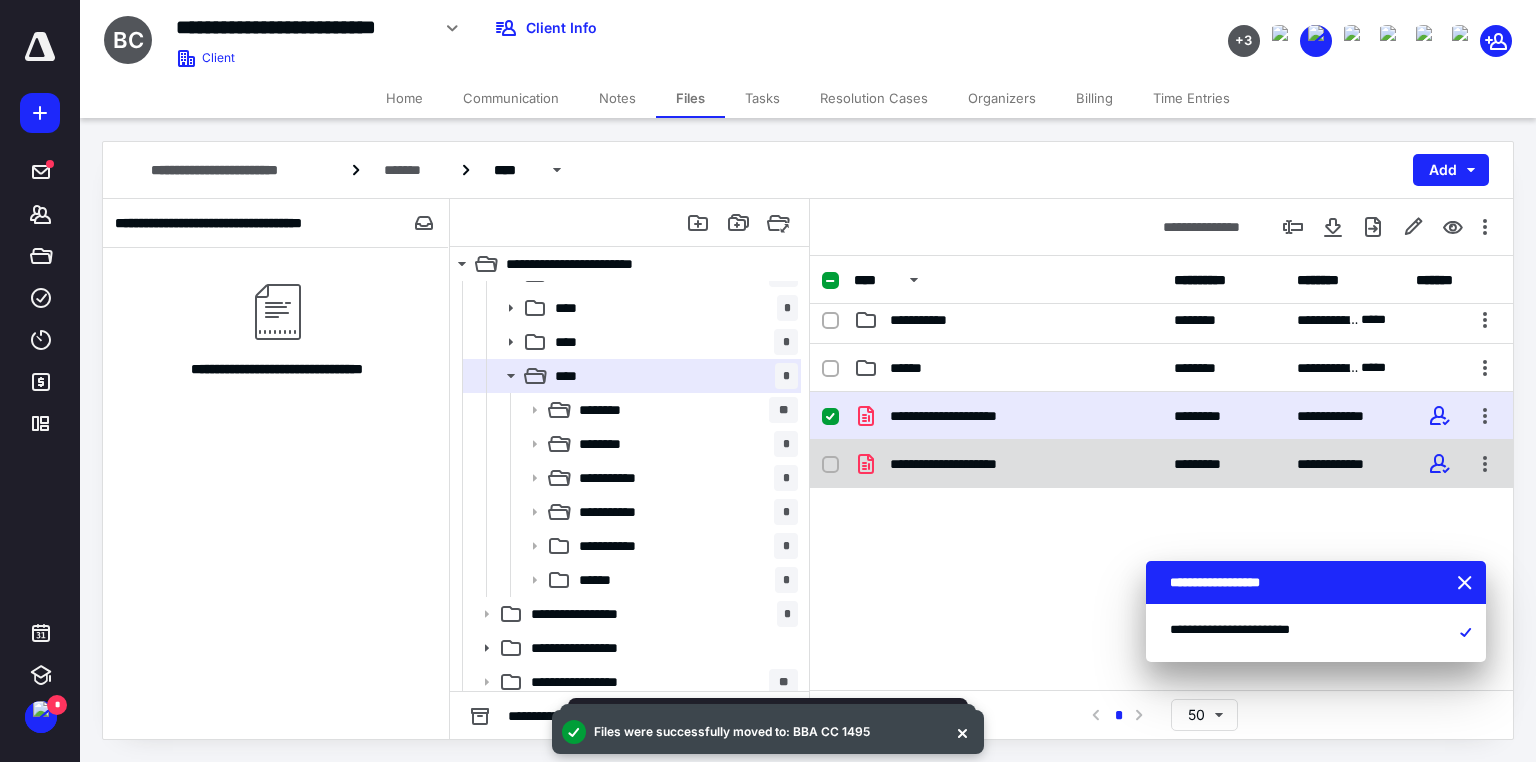 click 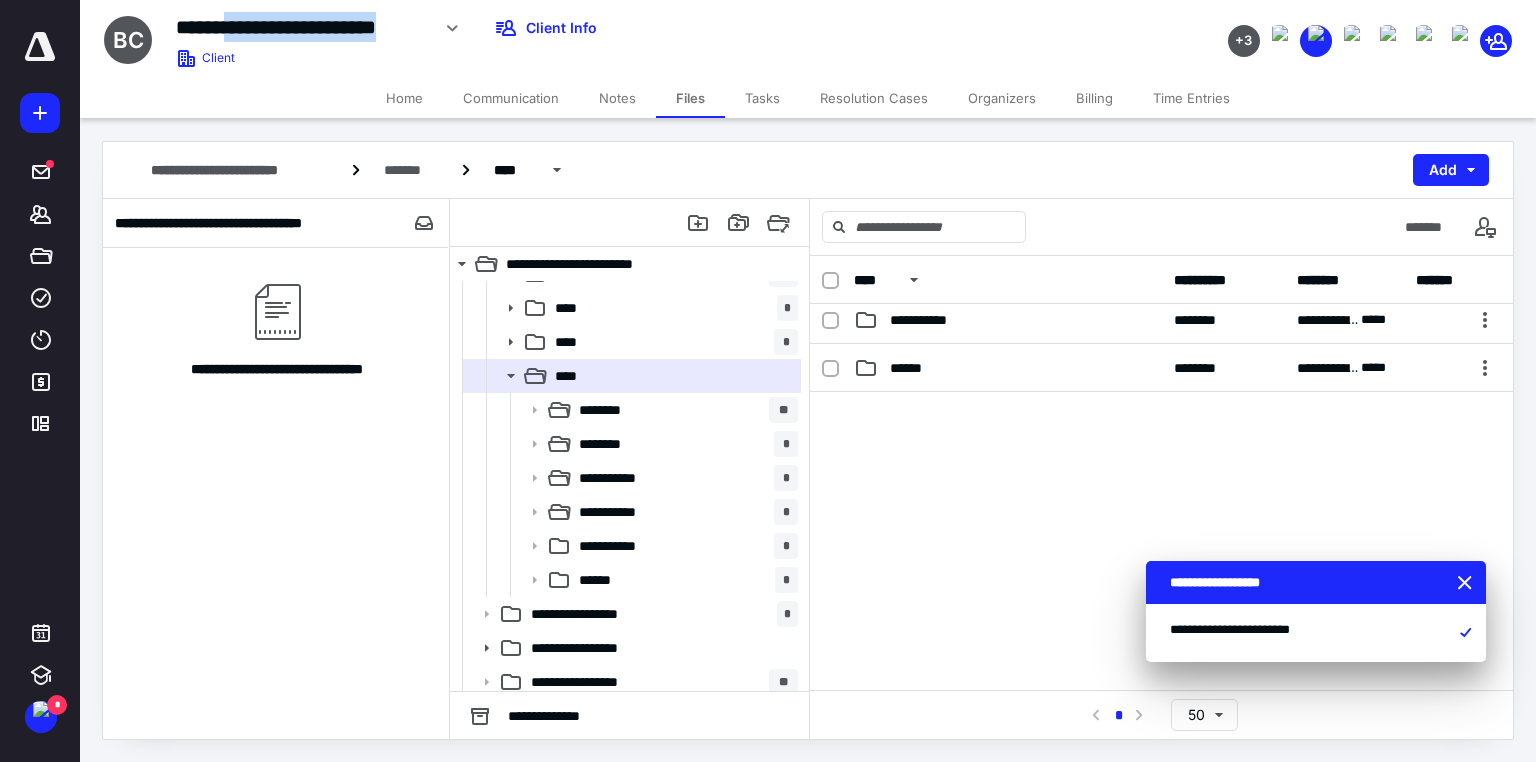 drag, startPoint x: 230, startPoint y: 28, endPoint x: 172, endPoint y: 17, distance: 59.03389 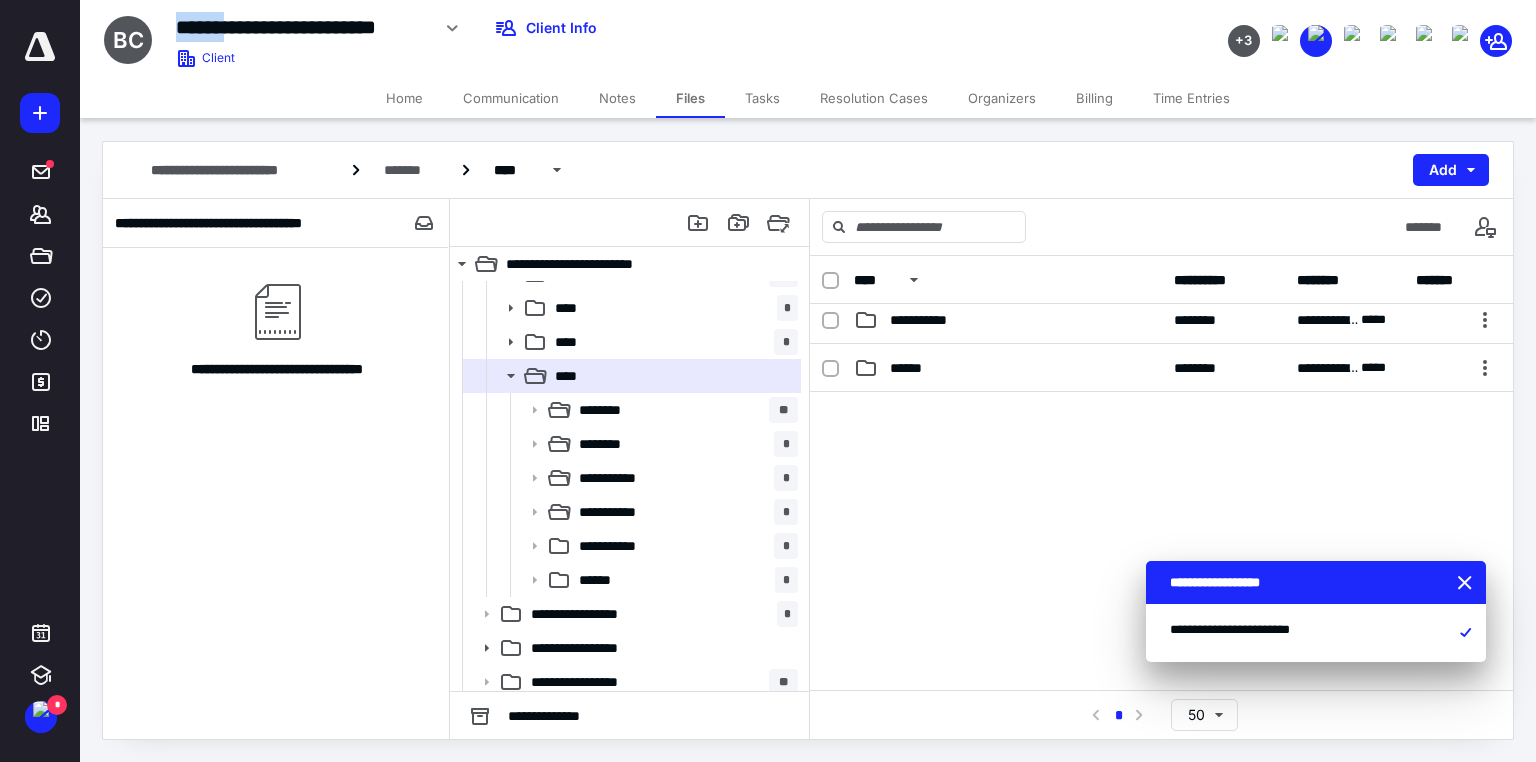 copy on "******" 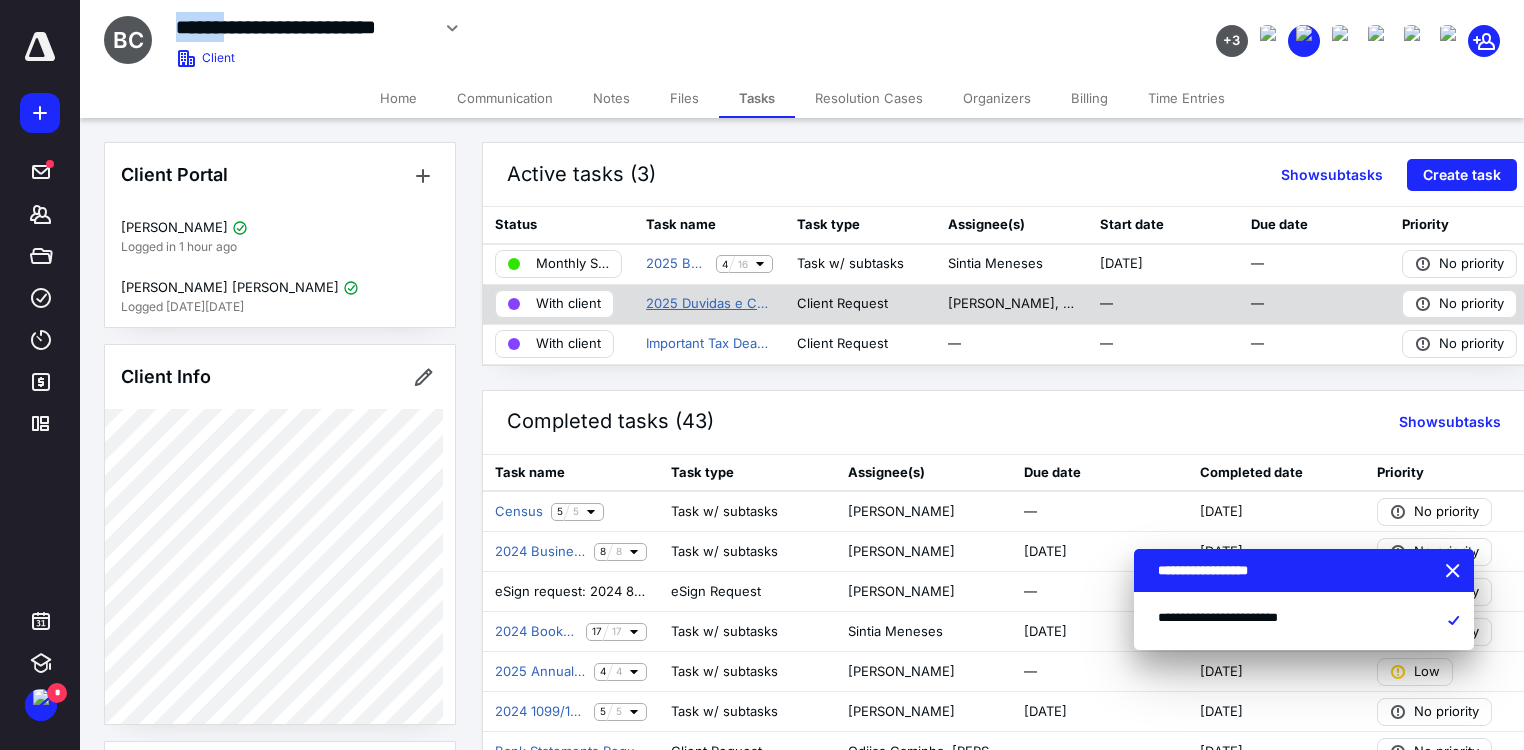 click on "2025 Duvidas e Comentarios - Brain Support" at bounding box center [709, 304] 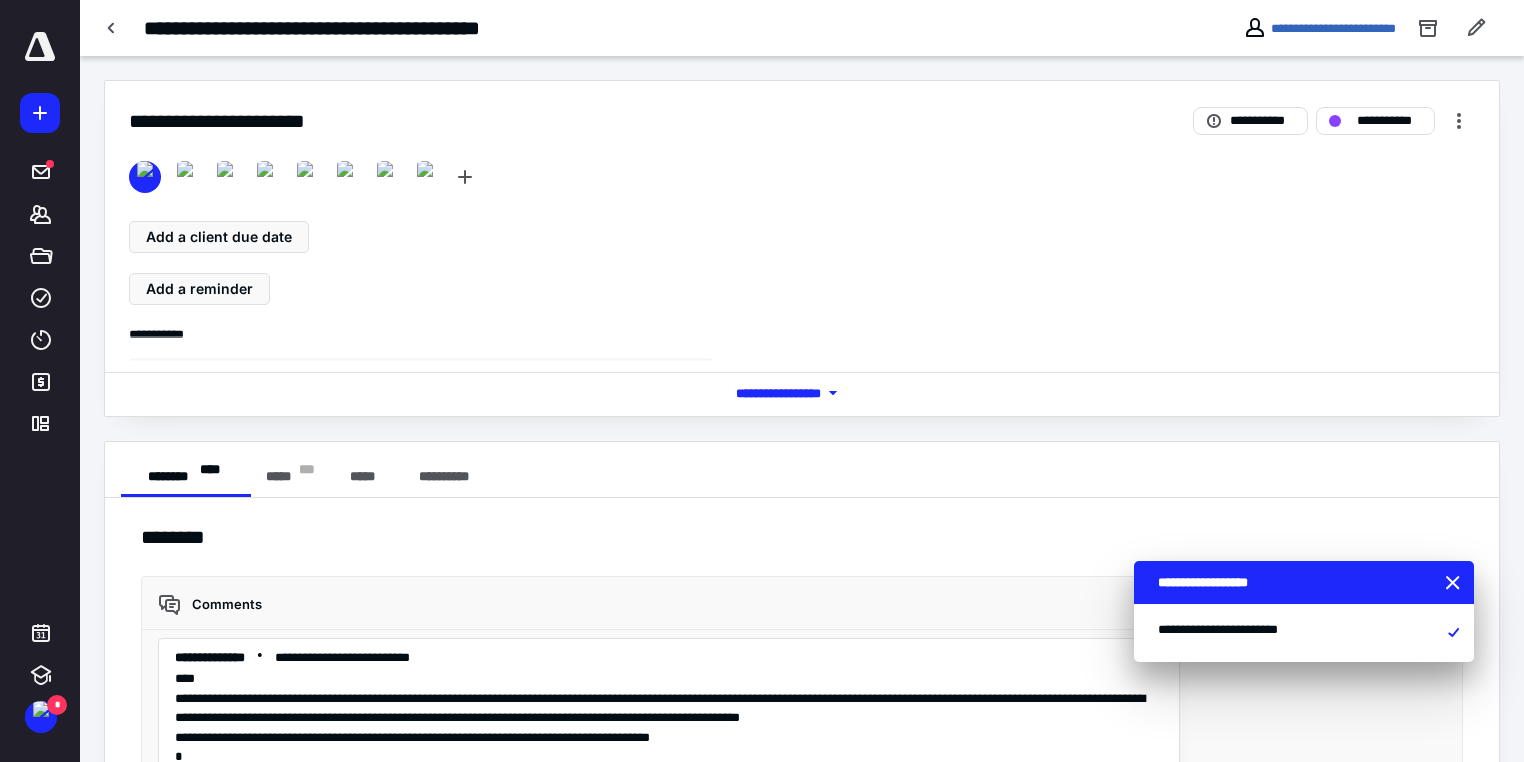scroll, scrollTop: 3036, scrollLeft: 0, axis: vertical 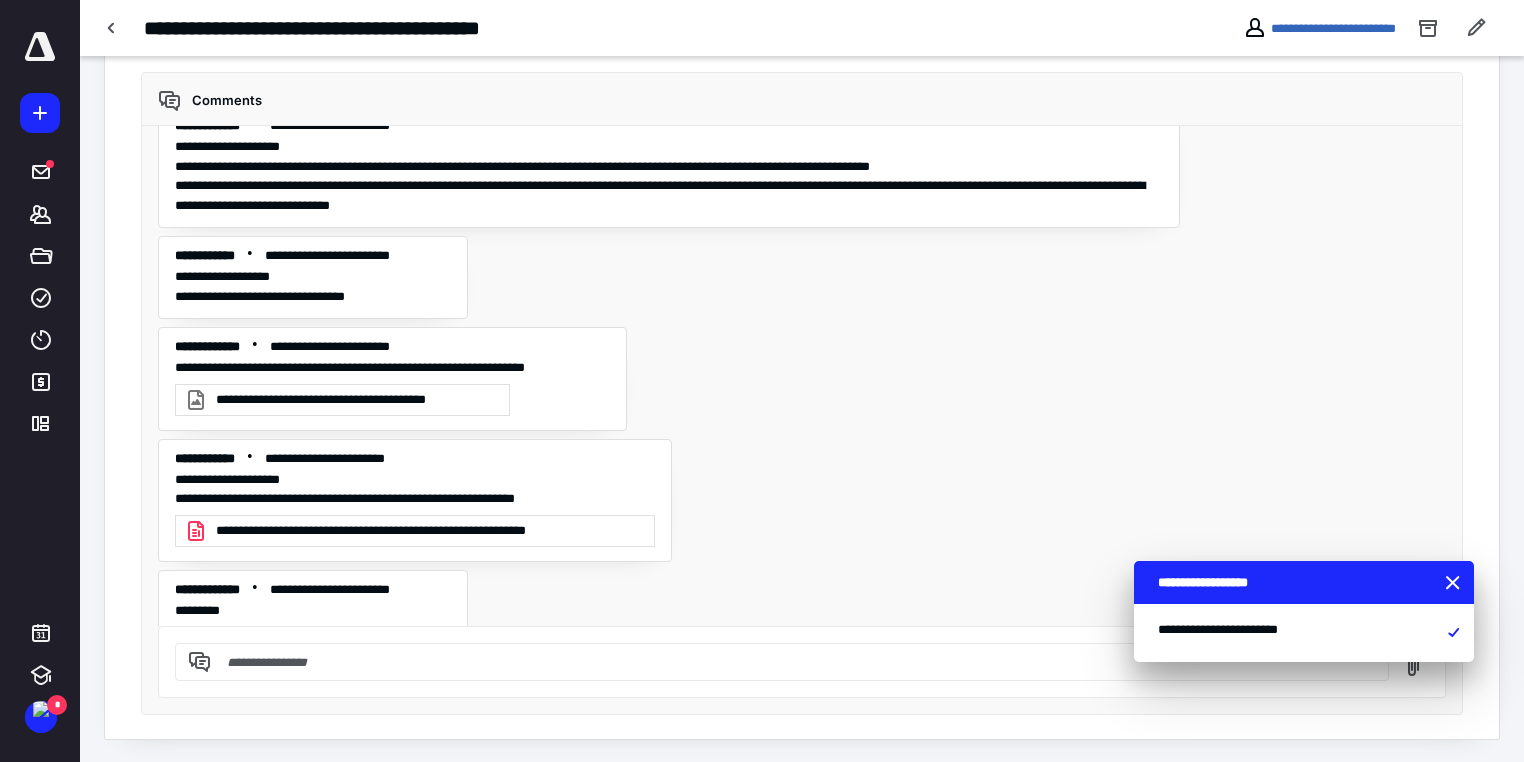 click on "**********" at bounding box center (1319, 28) 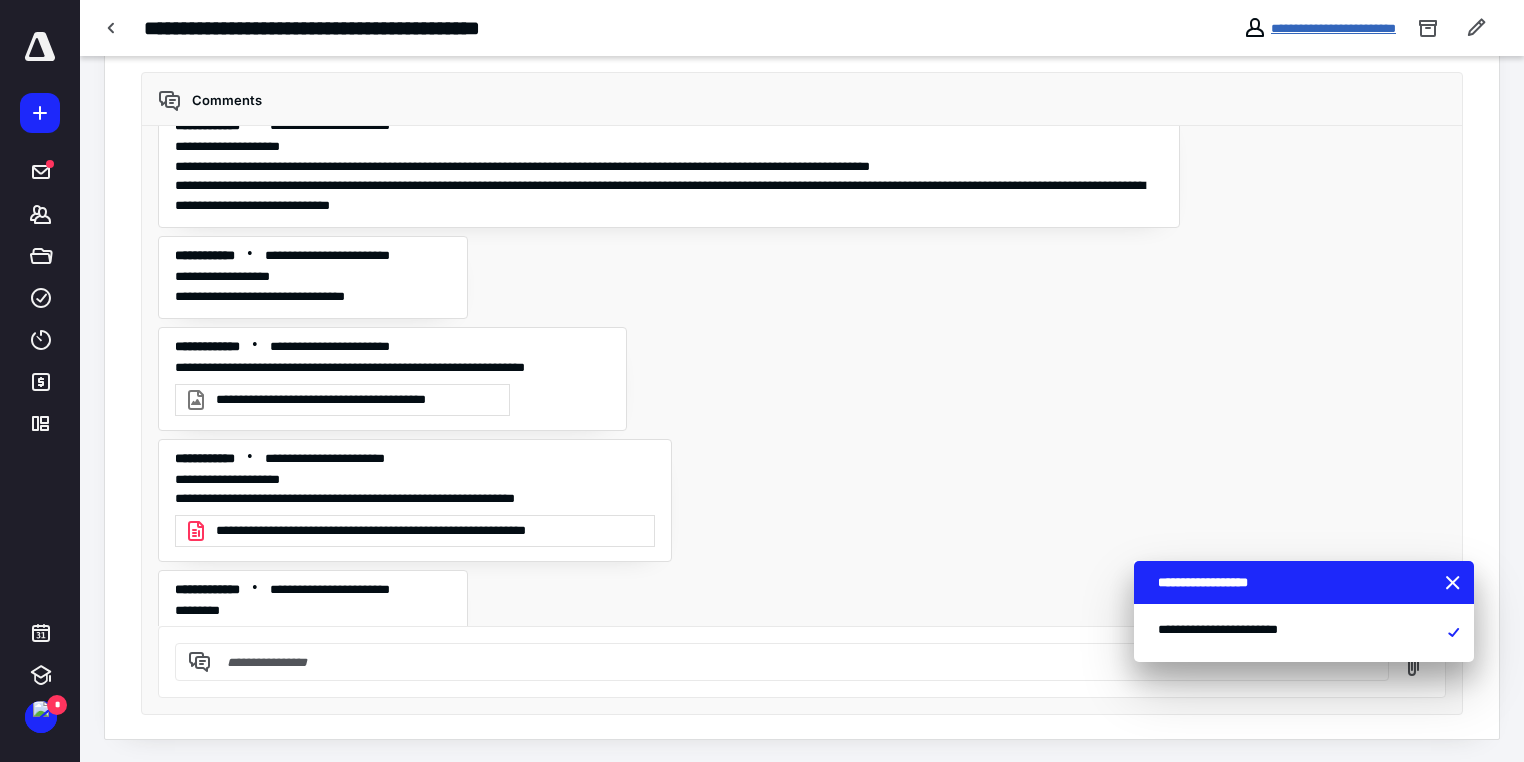 click on "**********" at bounding box center (1333, 28) 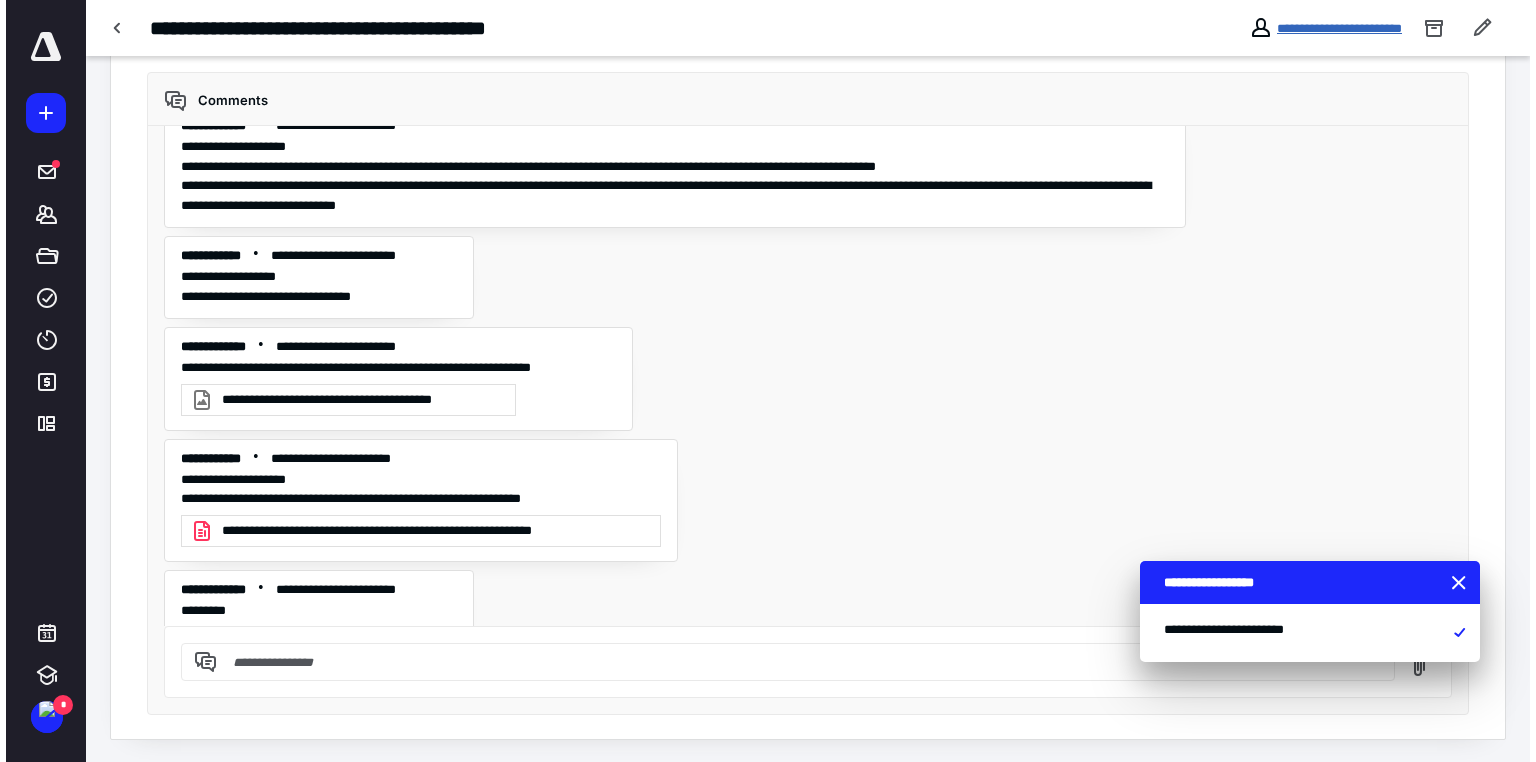 scroll, scrollTop: 0, scrollLeft: 0, axis: both 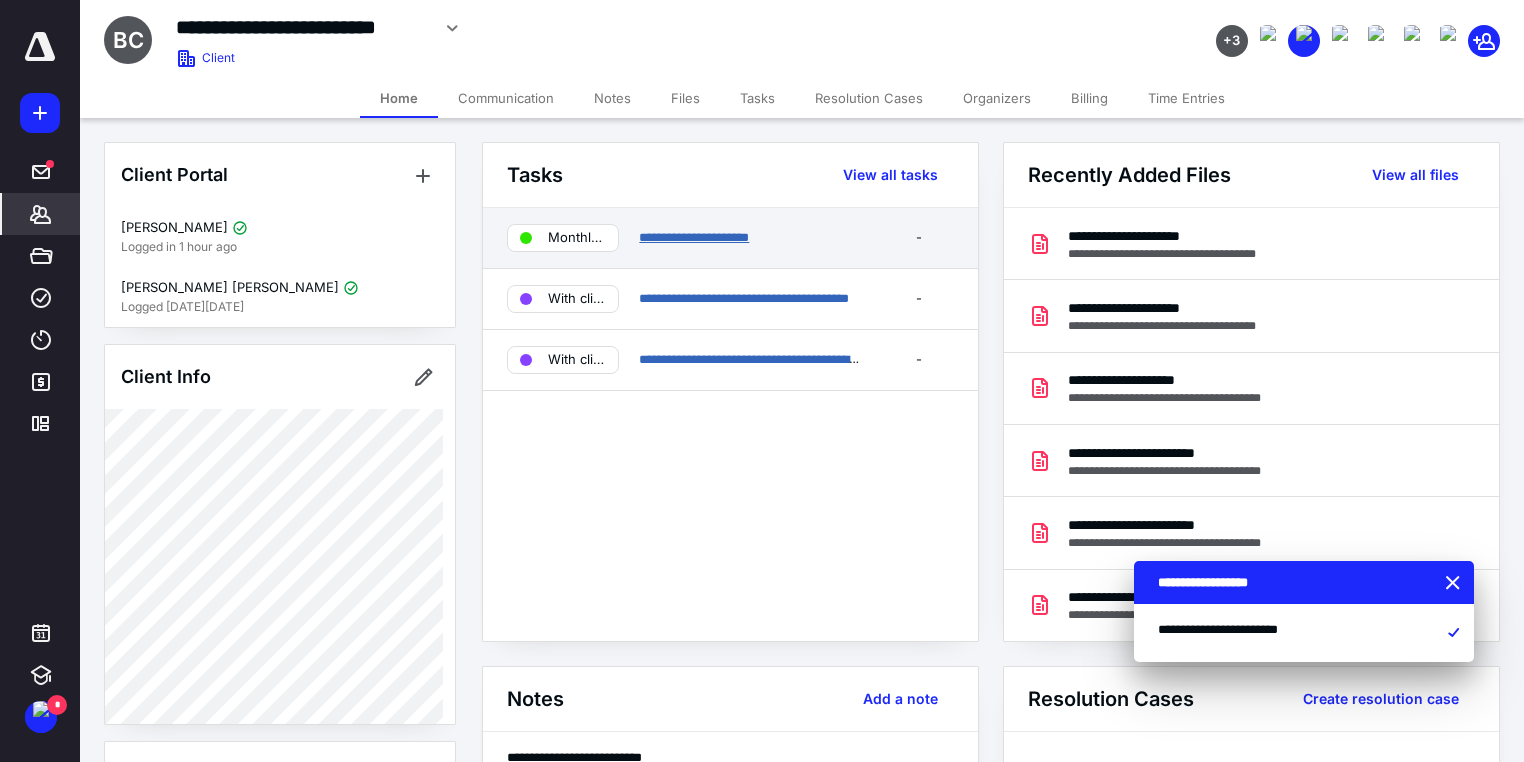 click on "**********" at bounding box center (694, 237) 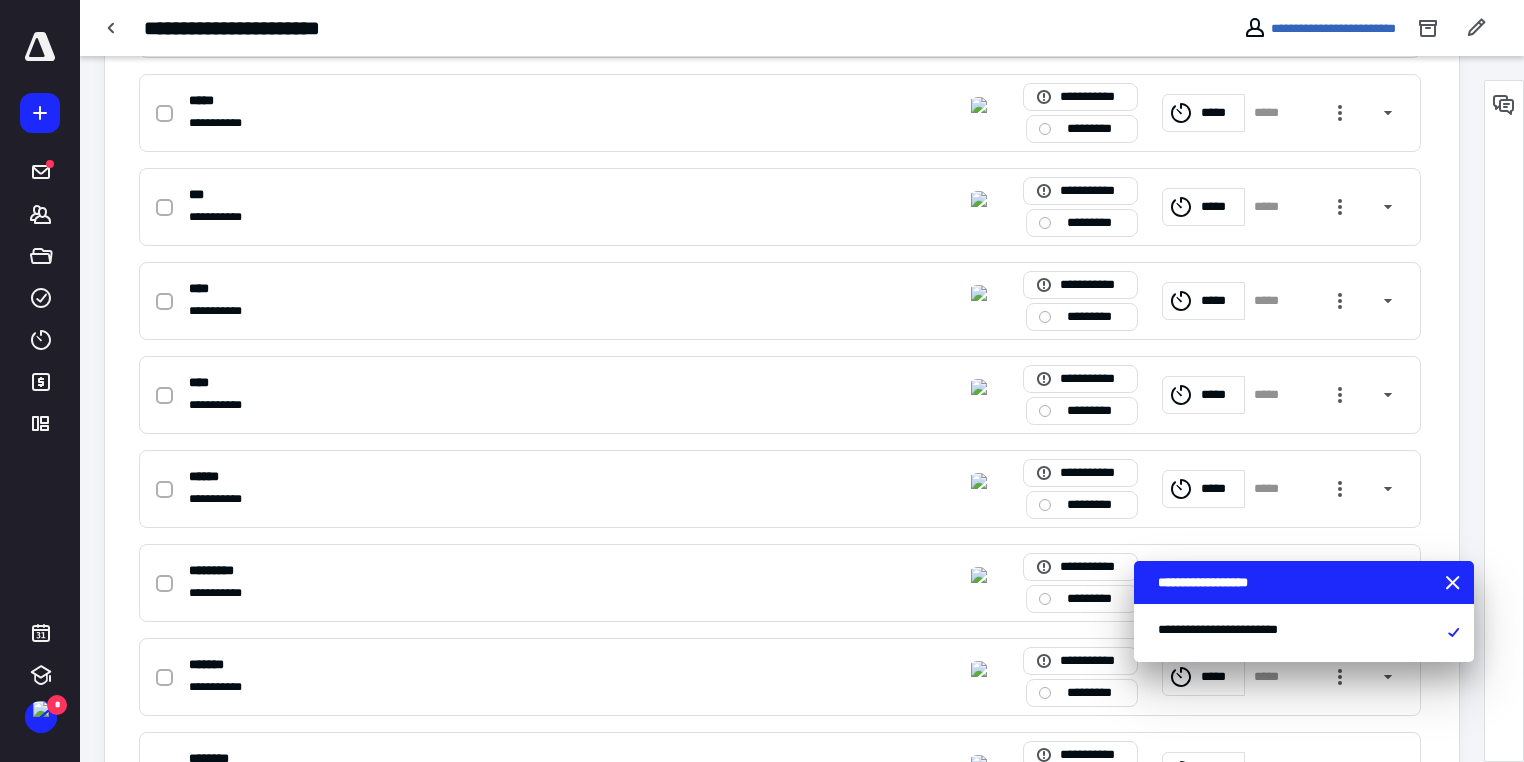 scroll, scrollTop: 480, scrollLeft: 0, axis: vertical 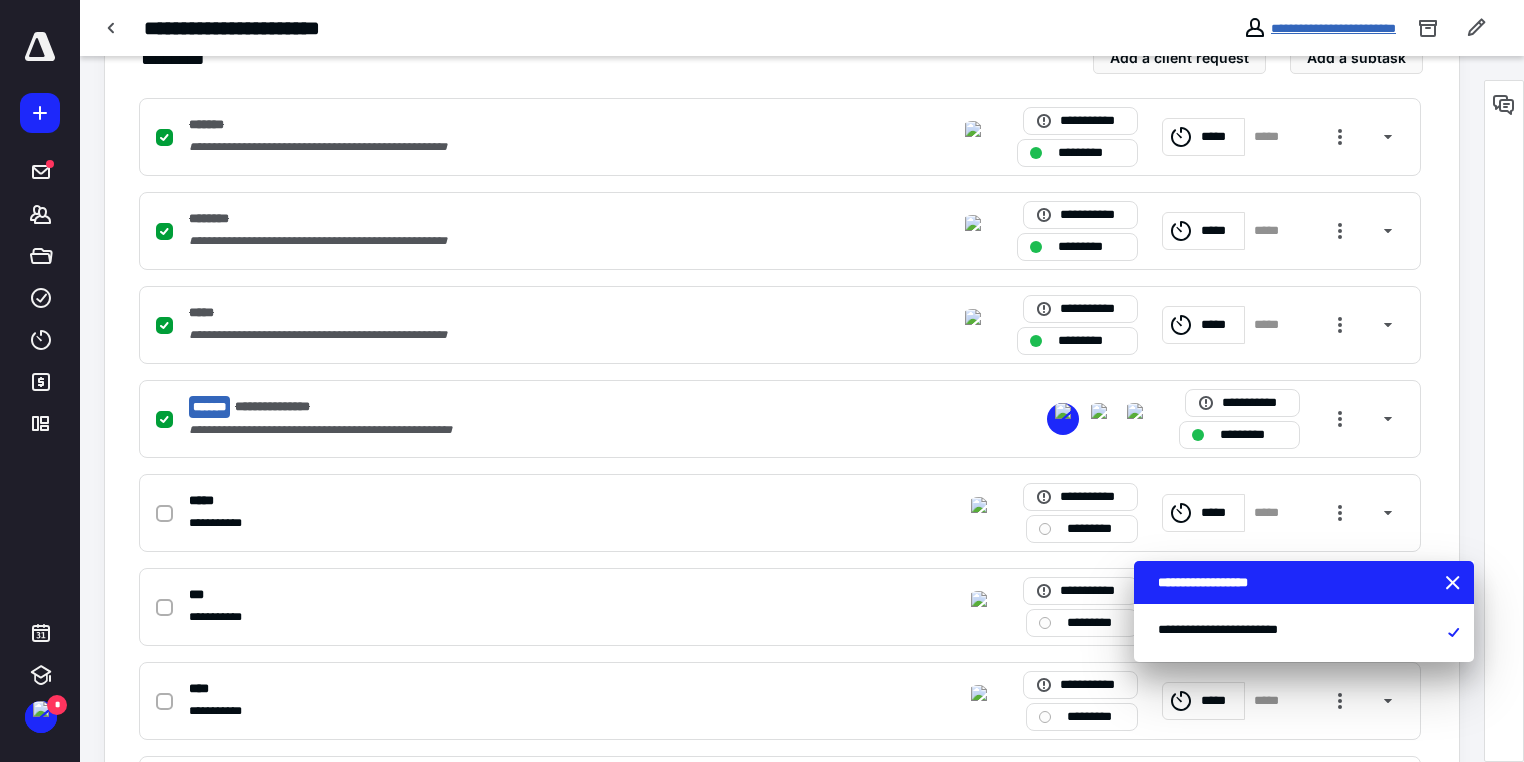 click on "**********" at bounding box center [1333, 28] 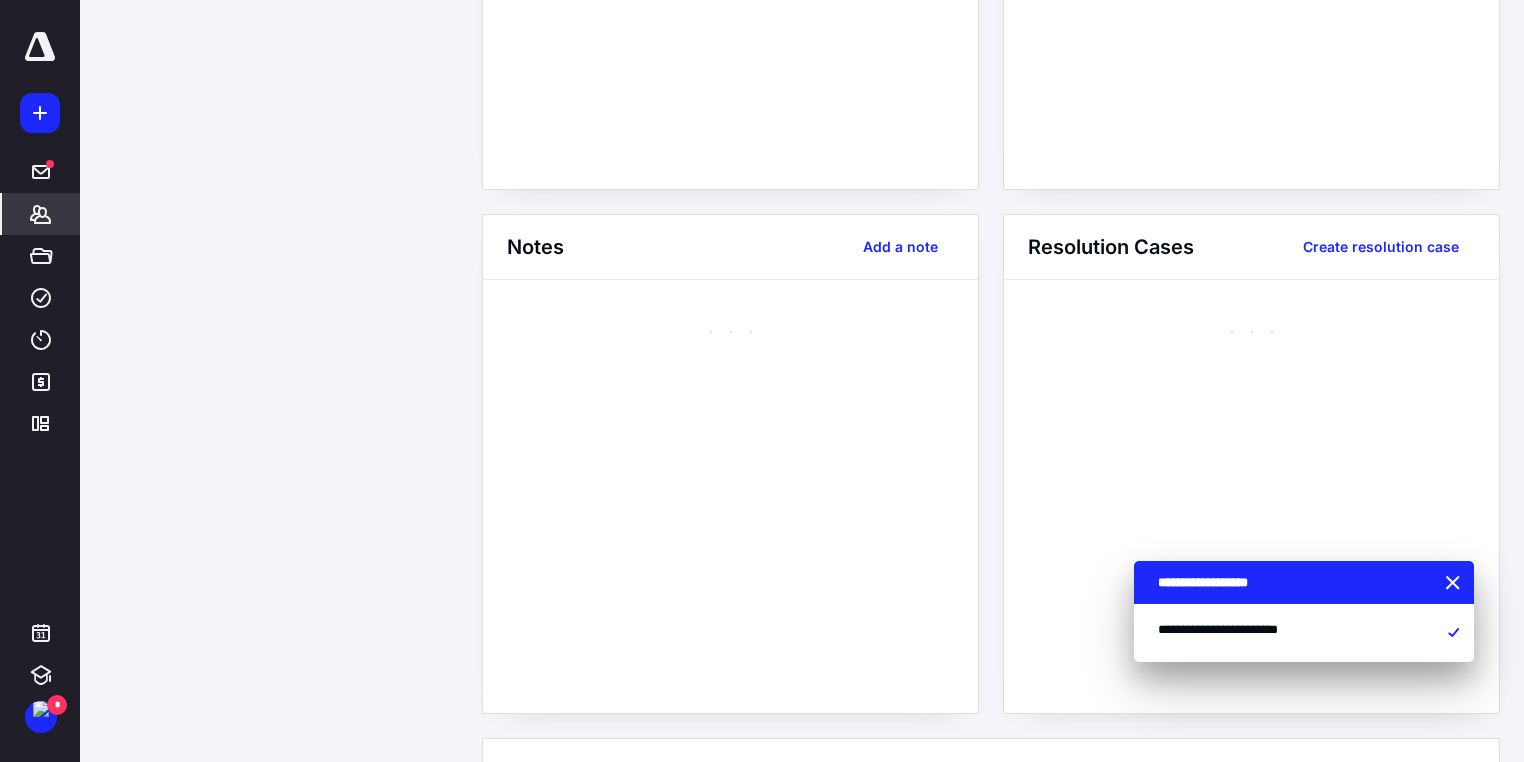 scroll, scrollTop: 0, scrollLeft: 0, axis: both 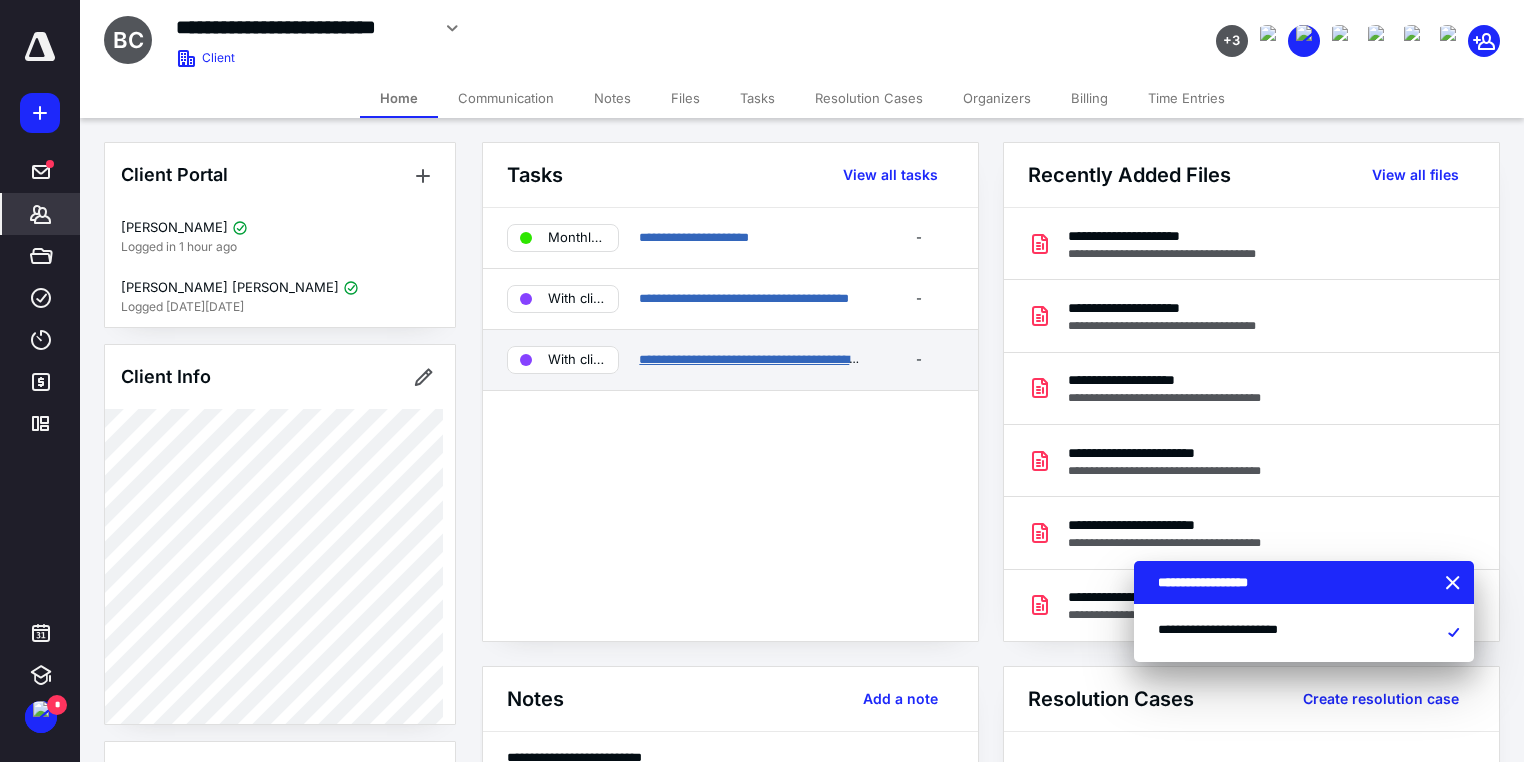 click on "**********" at bounding box center (759, 359) 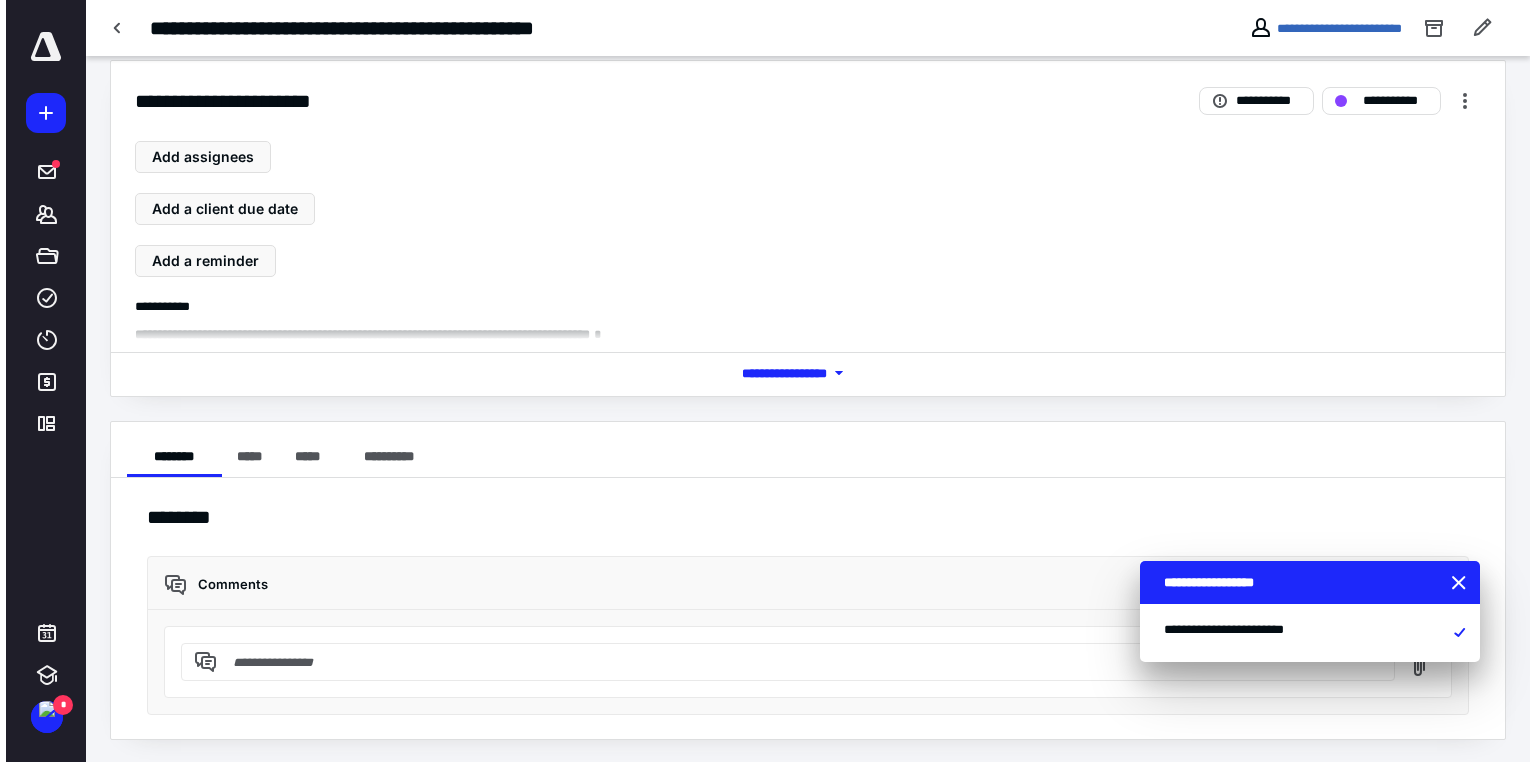 scroll, scrollTop: 0, scrollLeft: 0, axis: both 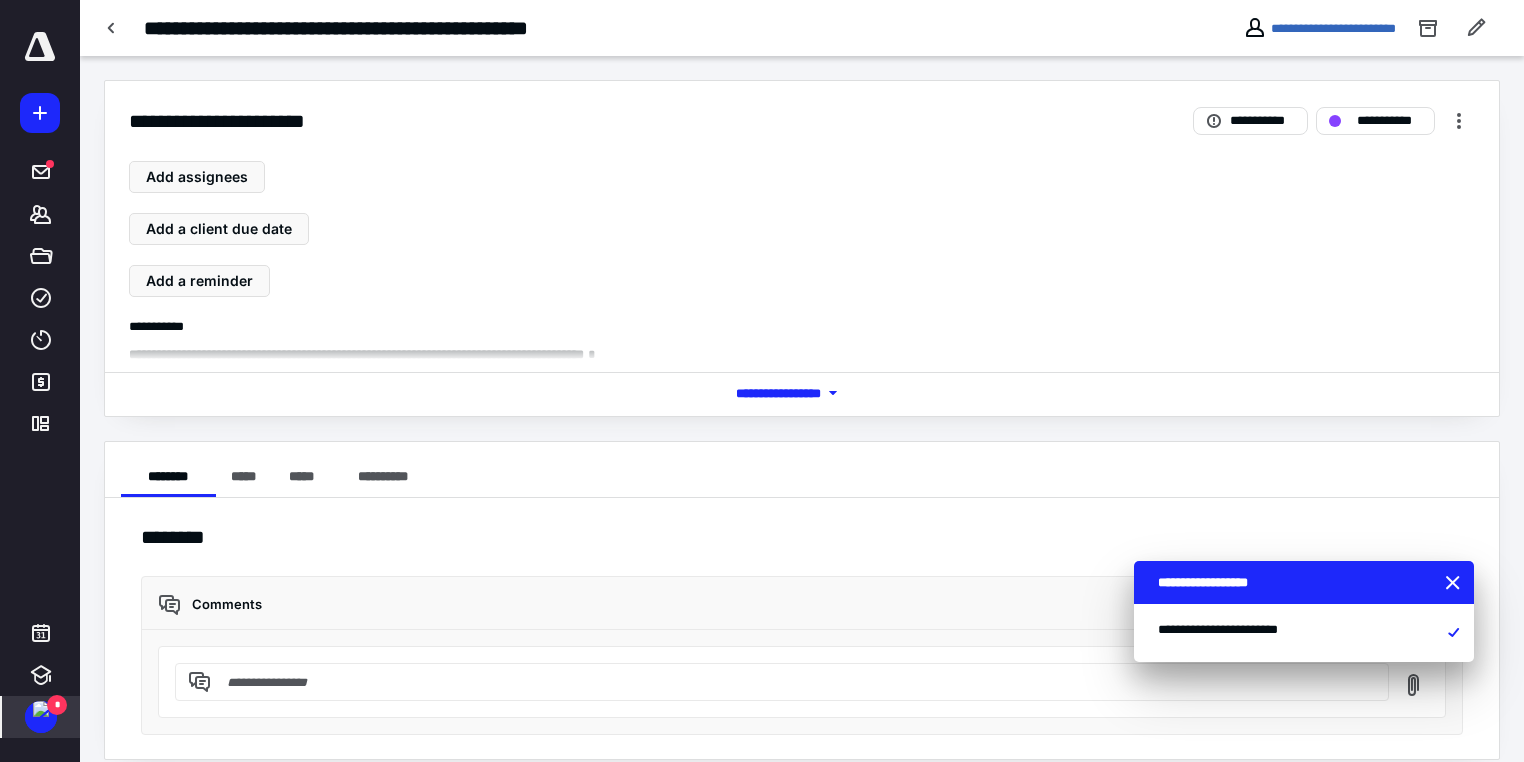 click on "*" at bounding box center (57, 705) 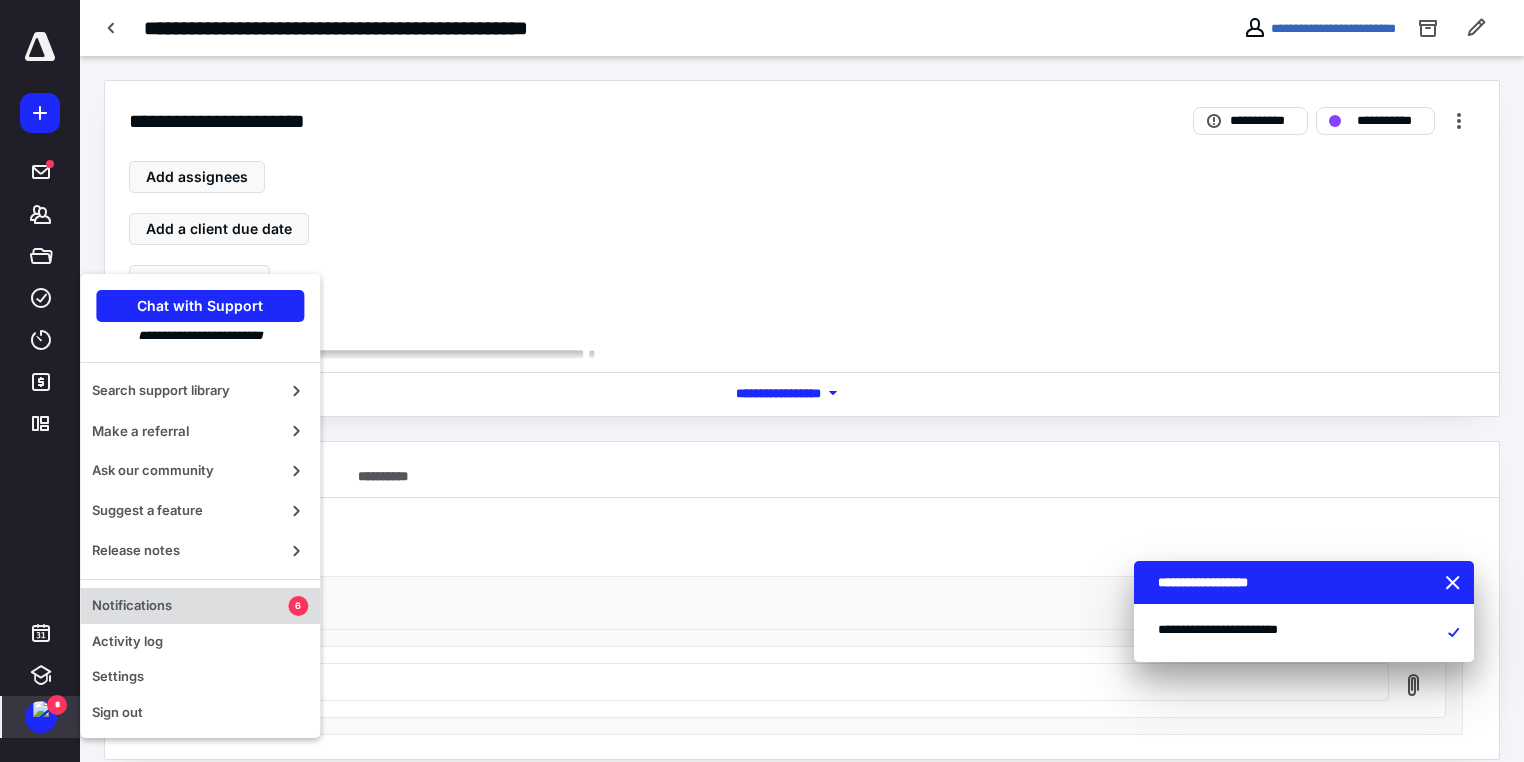 click on "Notifications" at bounding box center [190, 606] 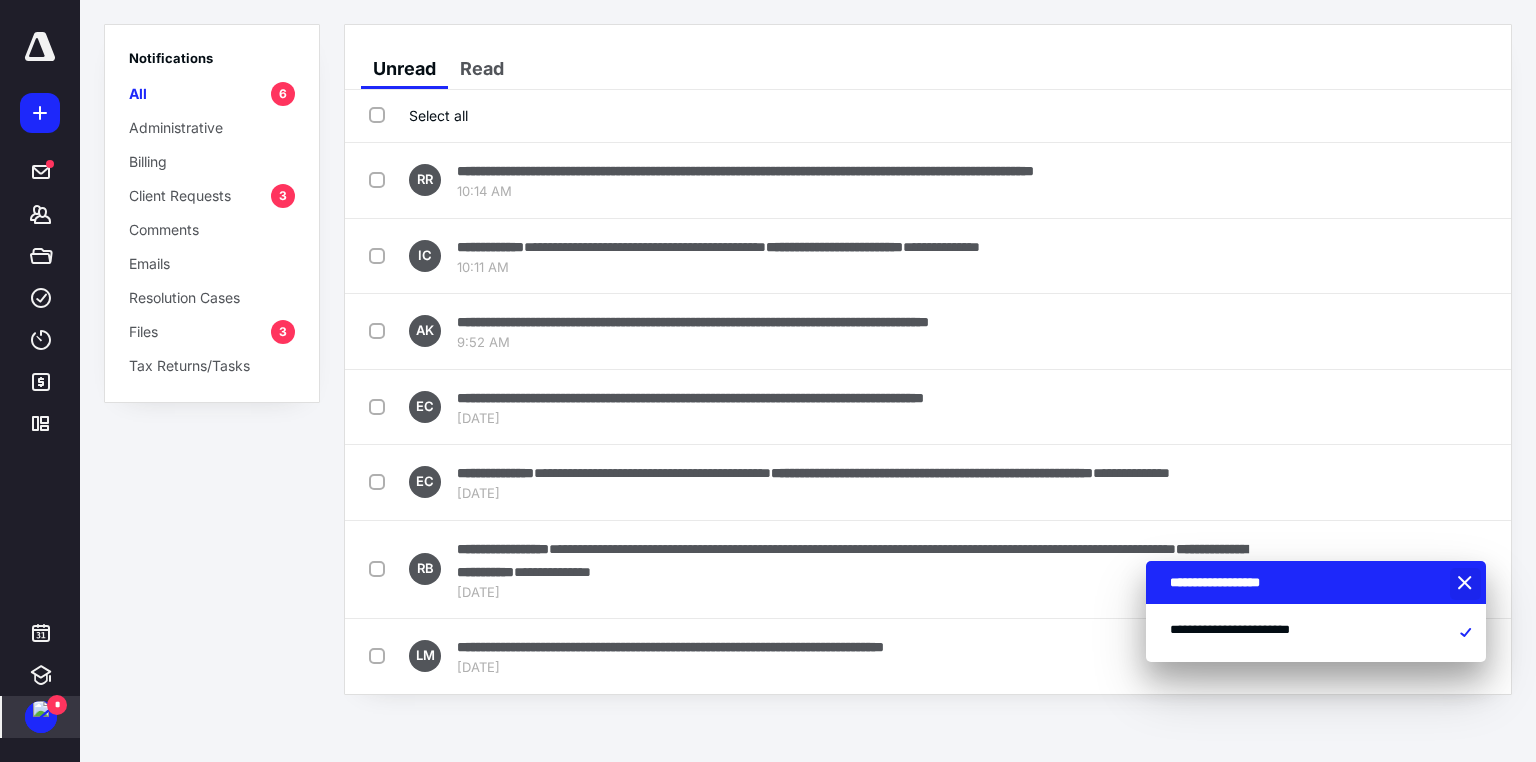 click at bounding box center [1467, 584] 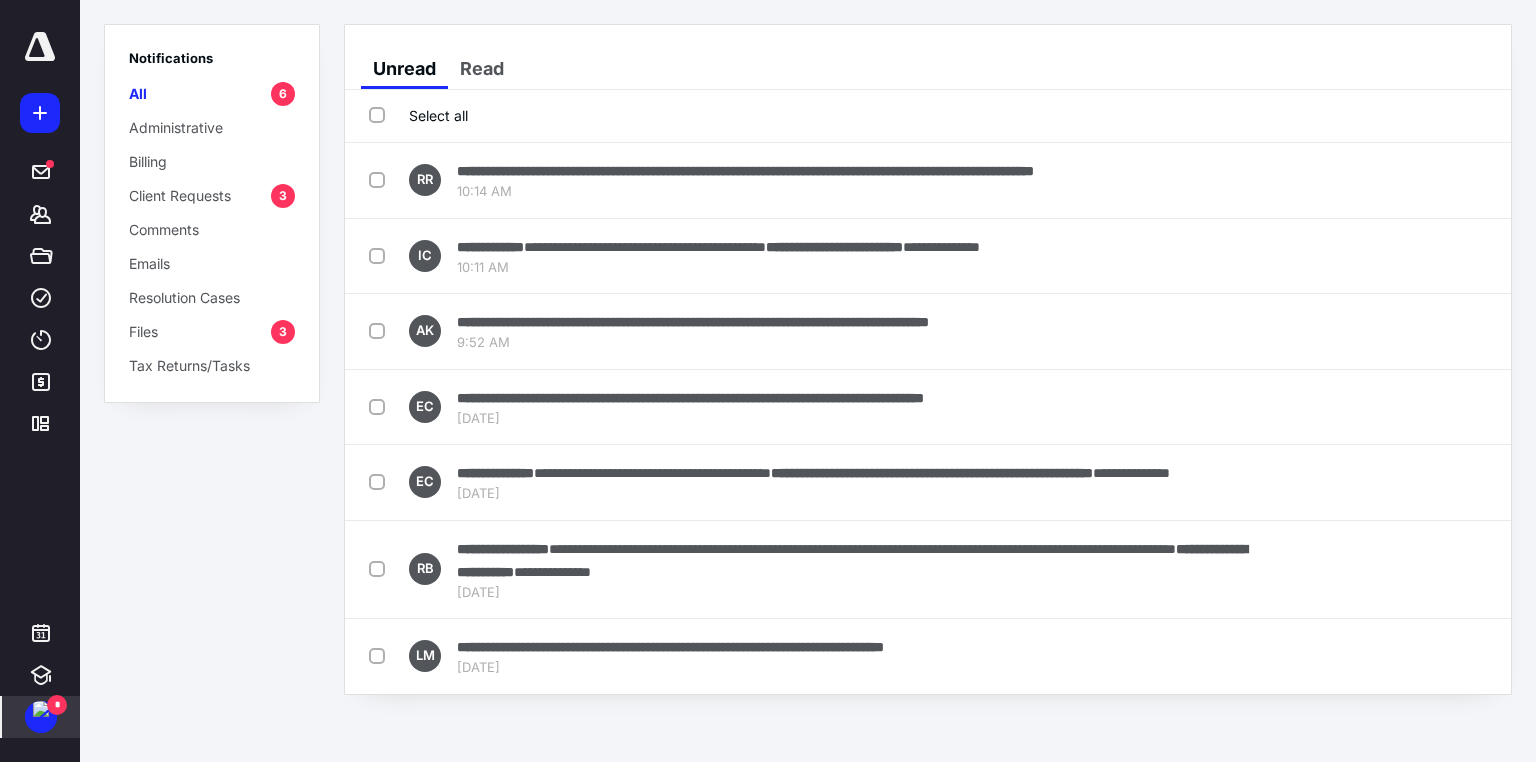 click on "Unread Read" at bounding box center (936, 69) 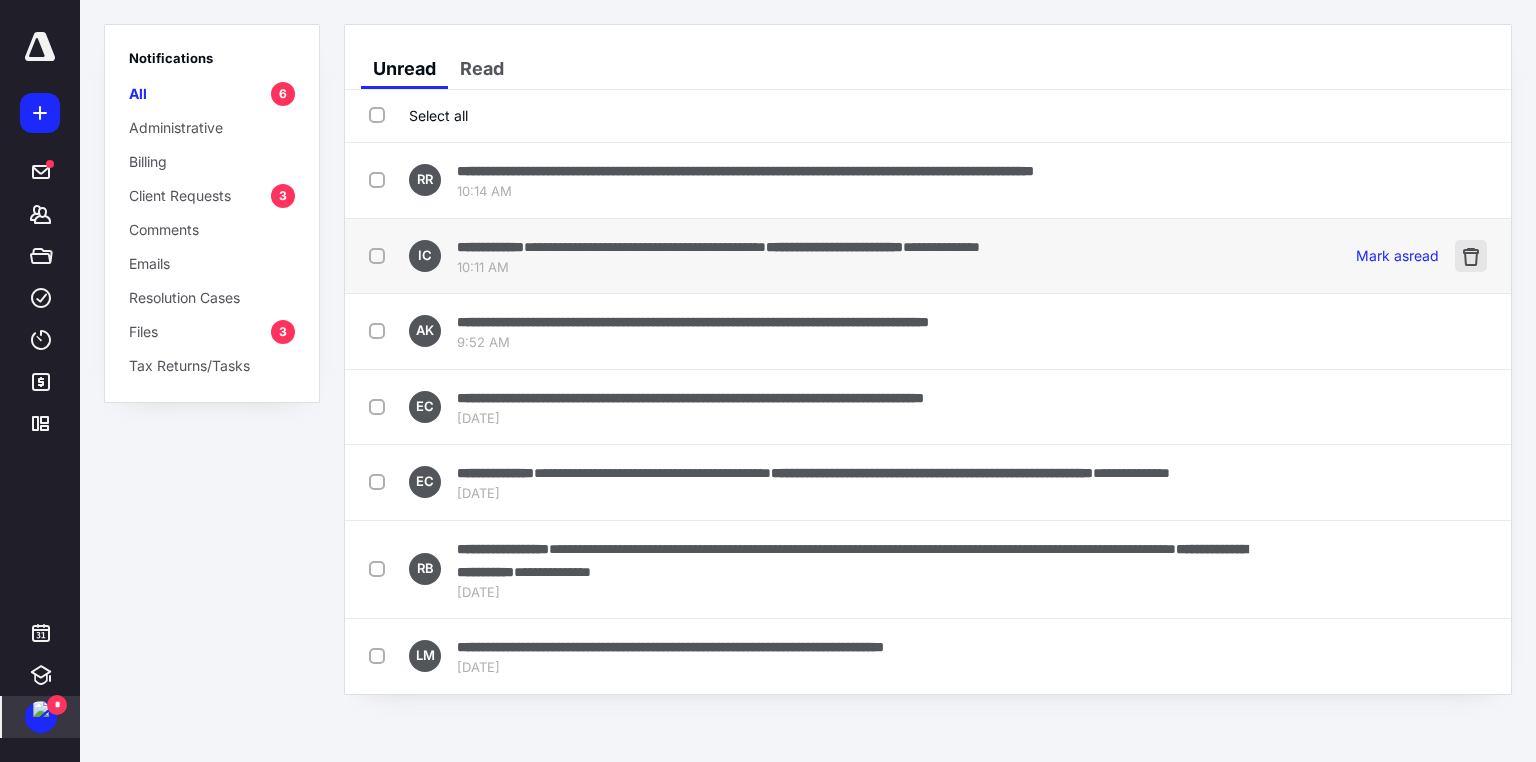 click at bounding box center [1471, 256] 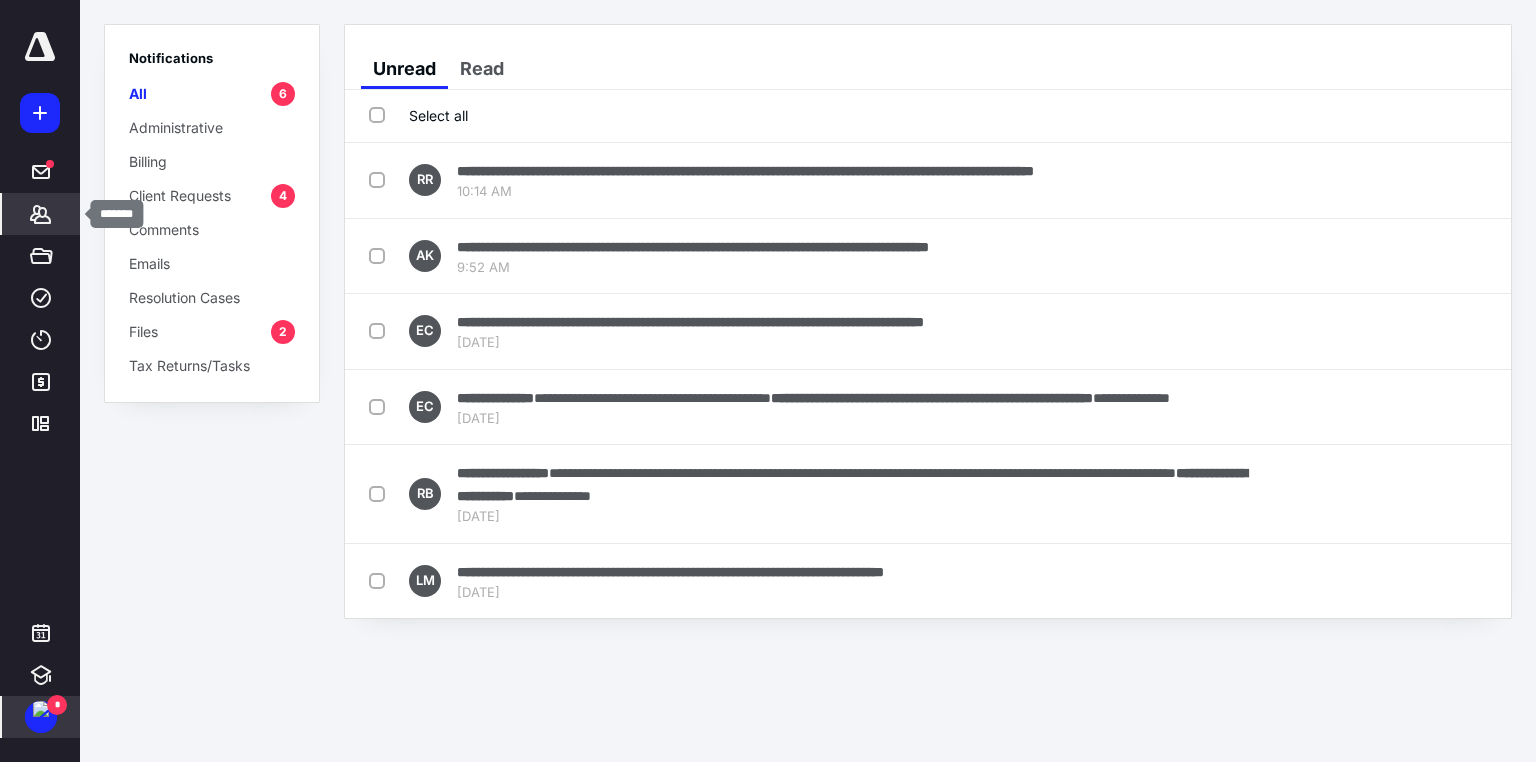 click 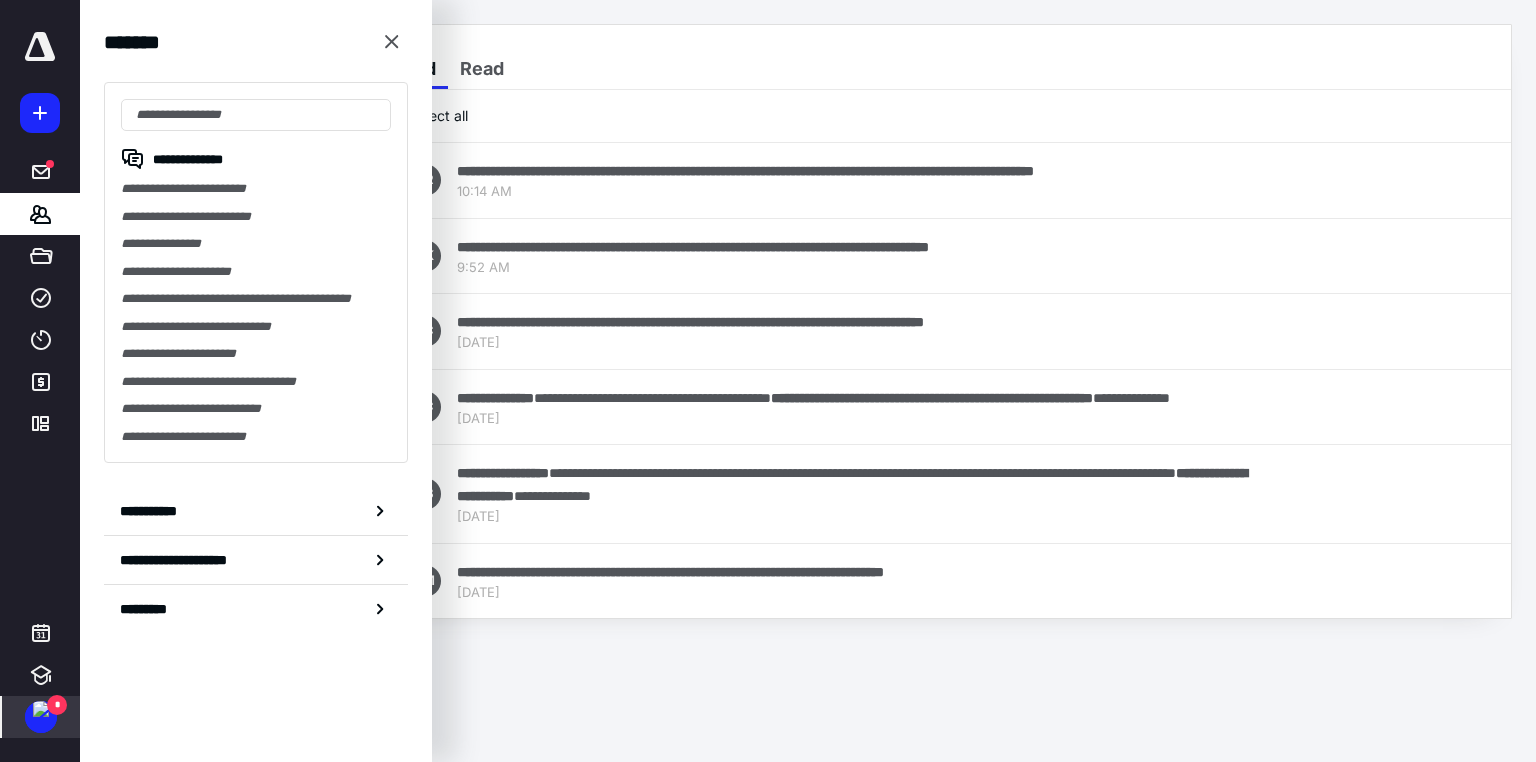 click on "**********" at bounding box center (768, 381) 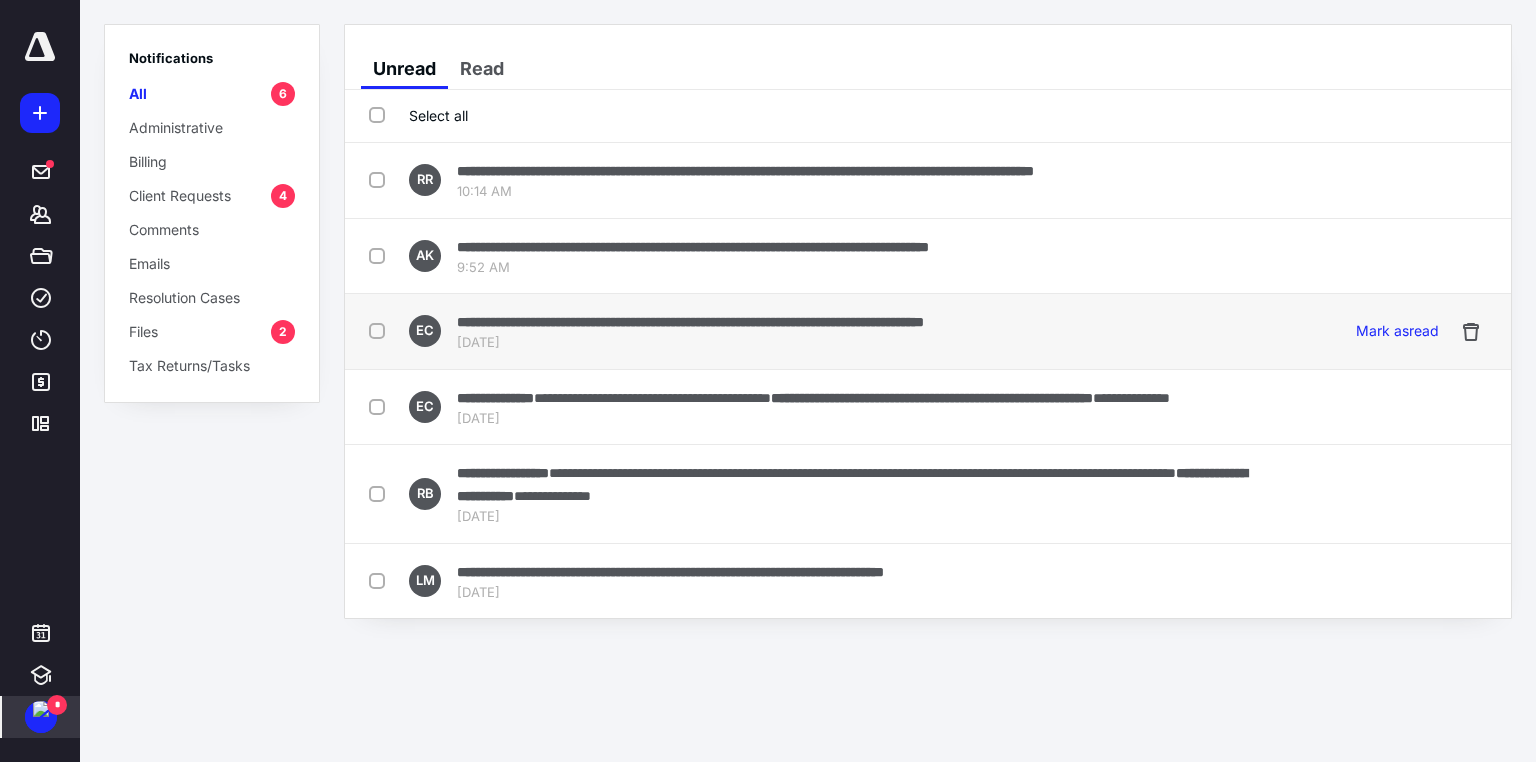 click on "**********" at bounding box center [690, 322] 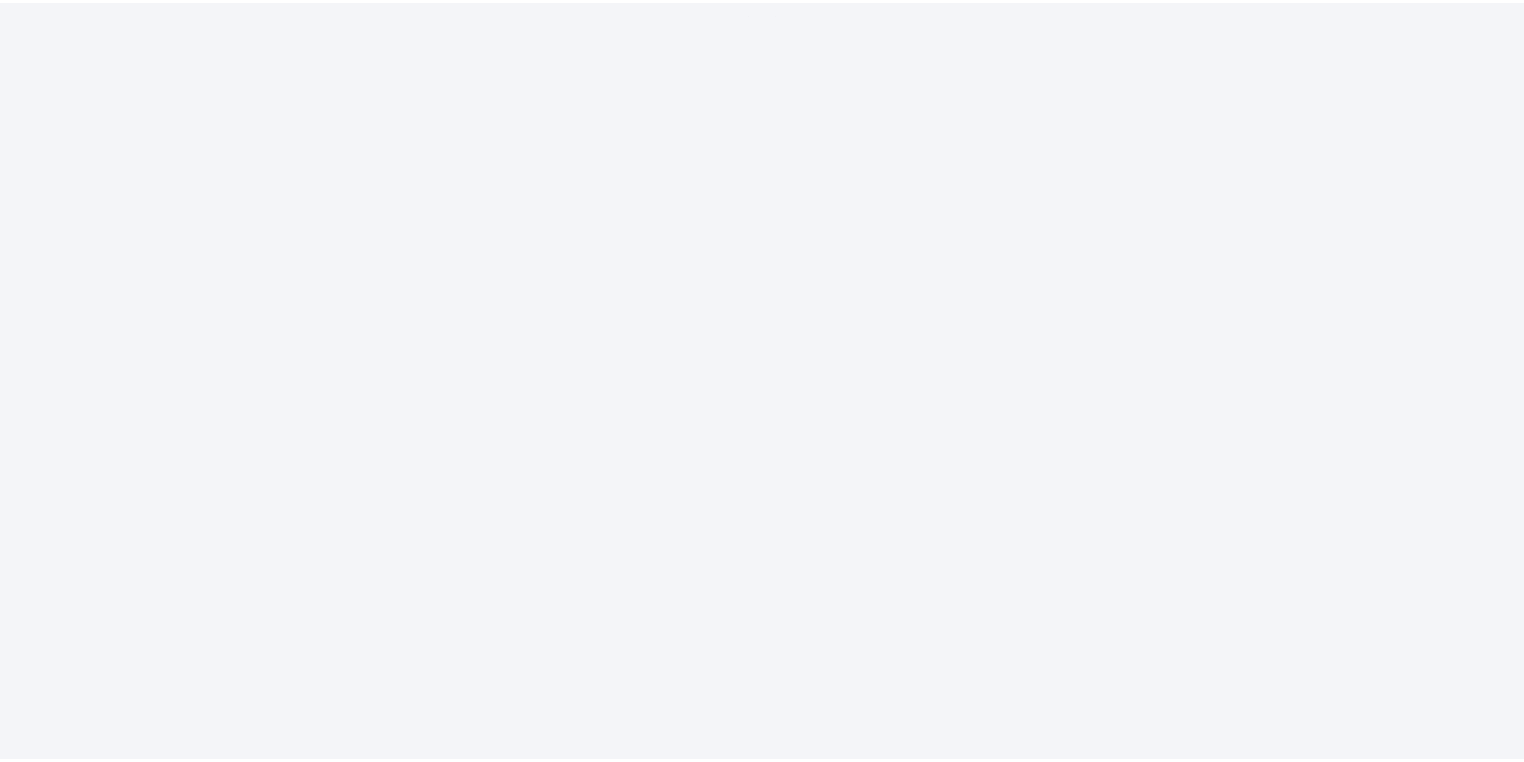 scroll, scrollTop: 0, scrollLeft: 0, axis: both 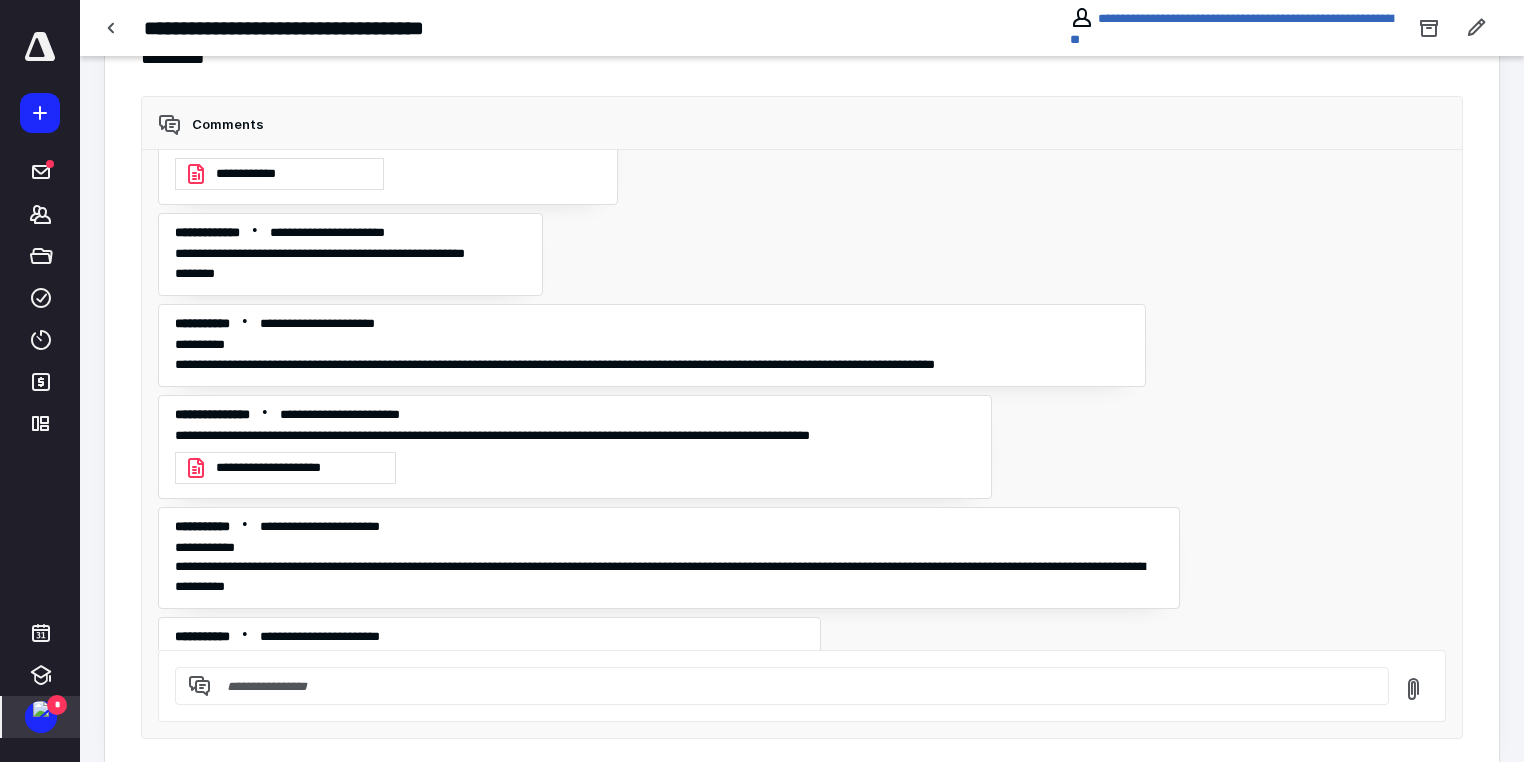 click at bounding box center (41, 709) 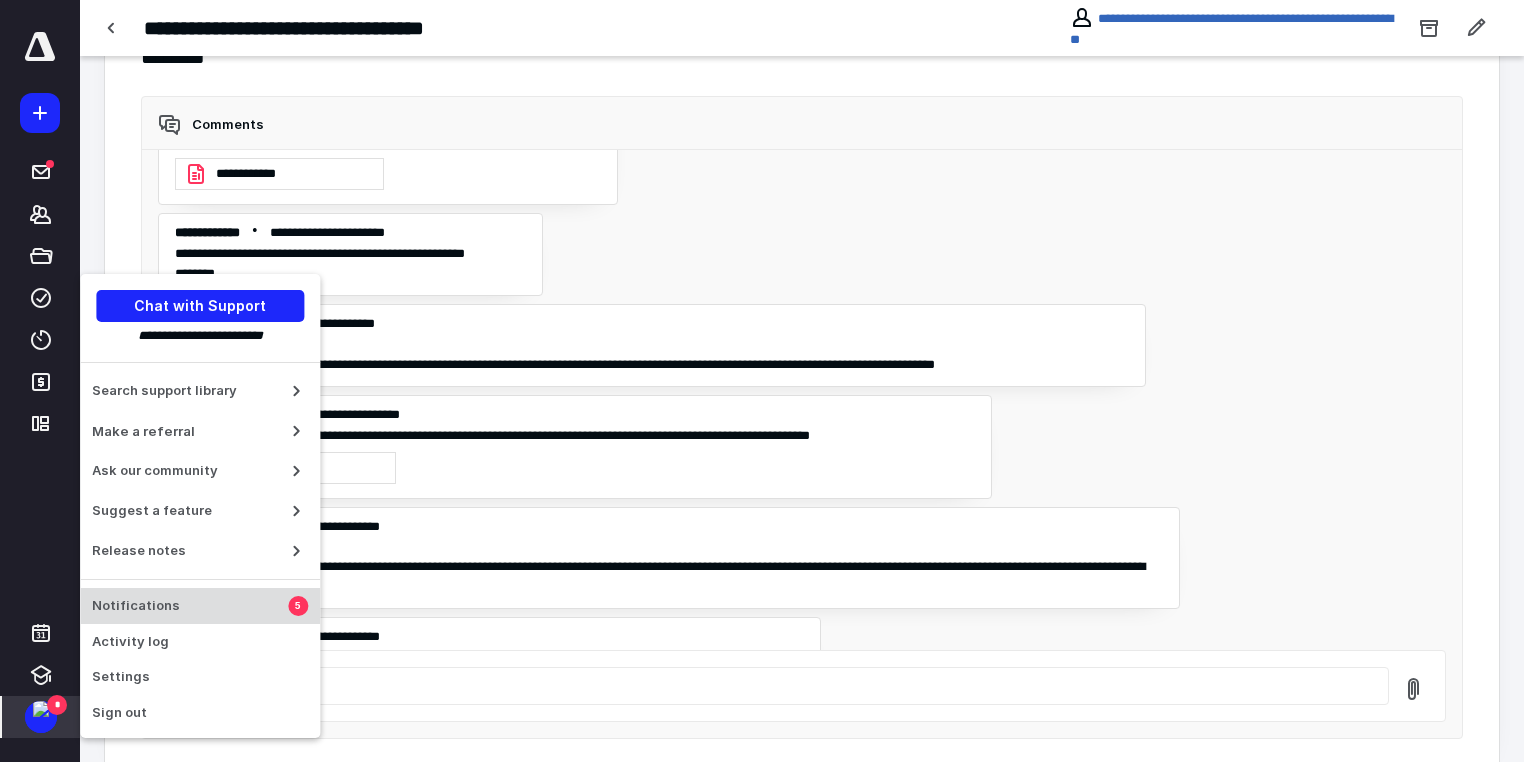 click on "Notifications" at bounding box center [190, 606] 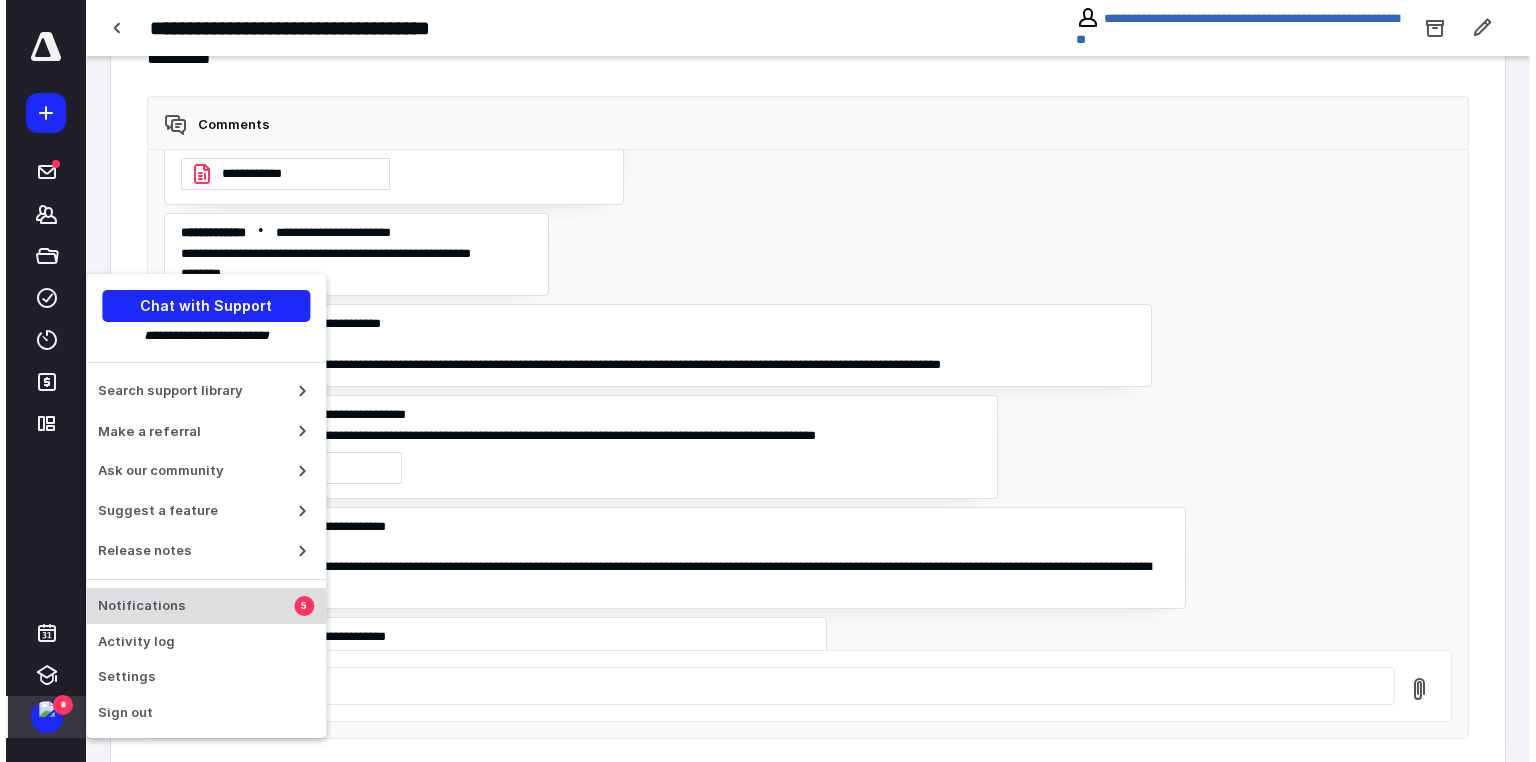 scroll, scrollTop: 0, scrollLeft: 0, axis: both 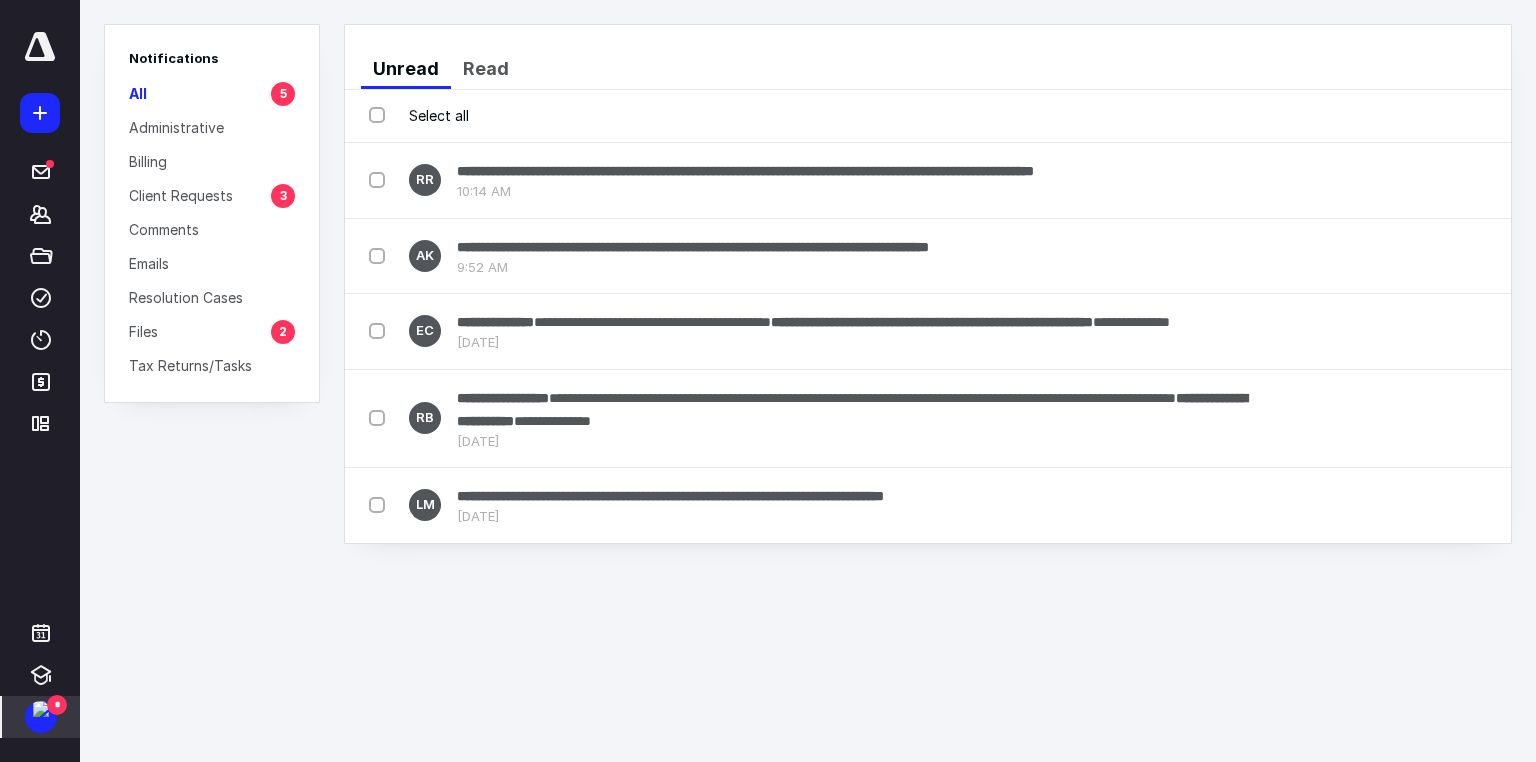 click on "**********" at bounding box center (768, 381) 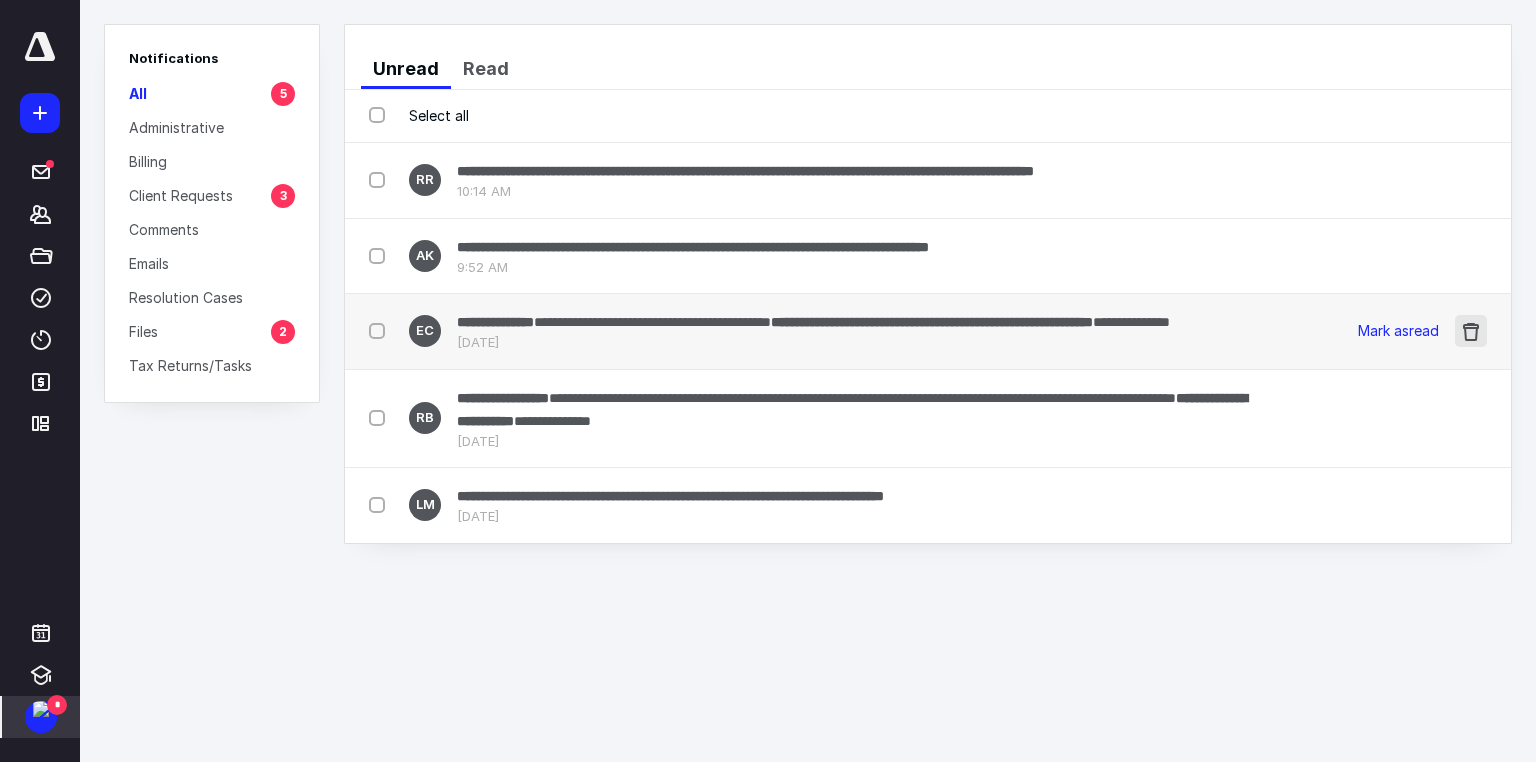 click at bounding box center (1471, 331) 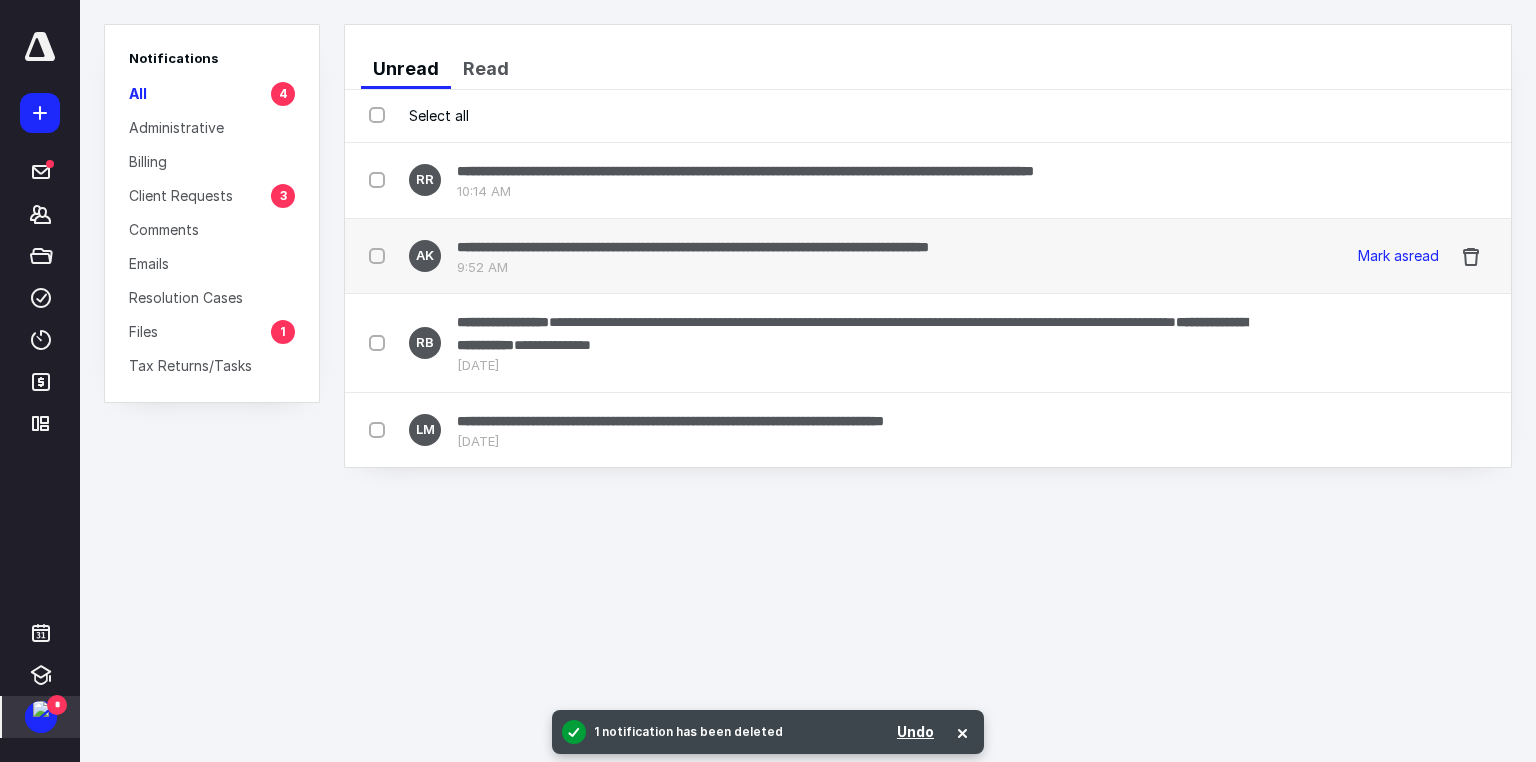 click on "**********" at bounding box center [693, 247] 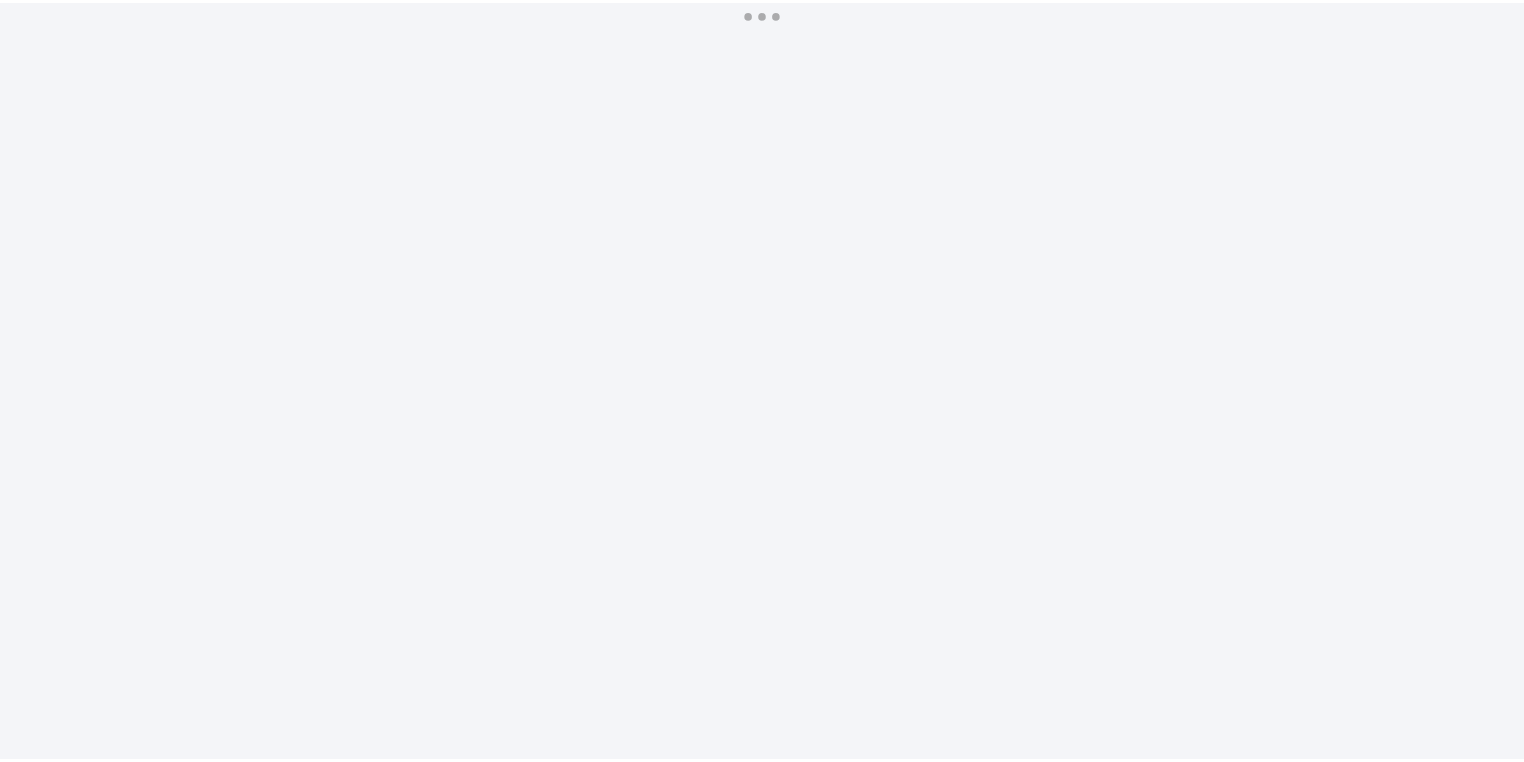 scroll, scrollTop: 0, scrollLeft: 0, axis: both 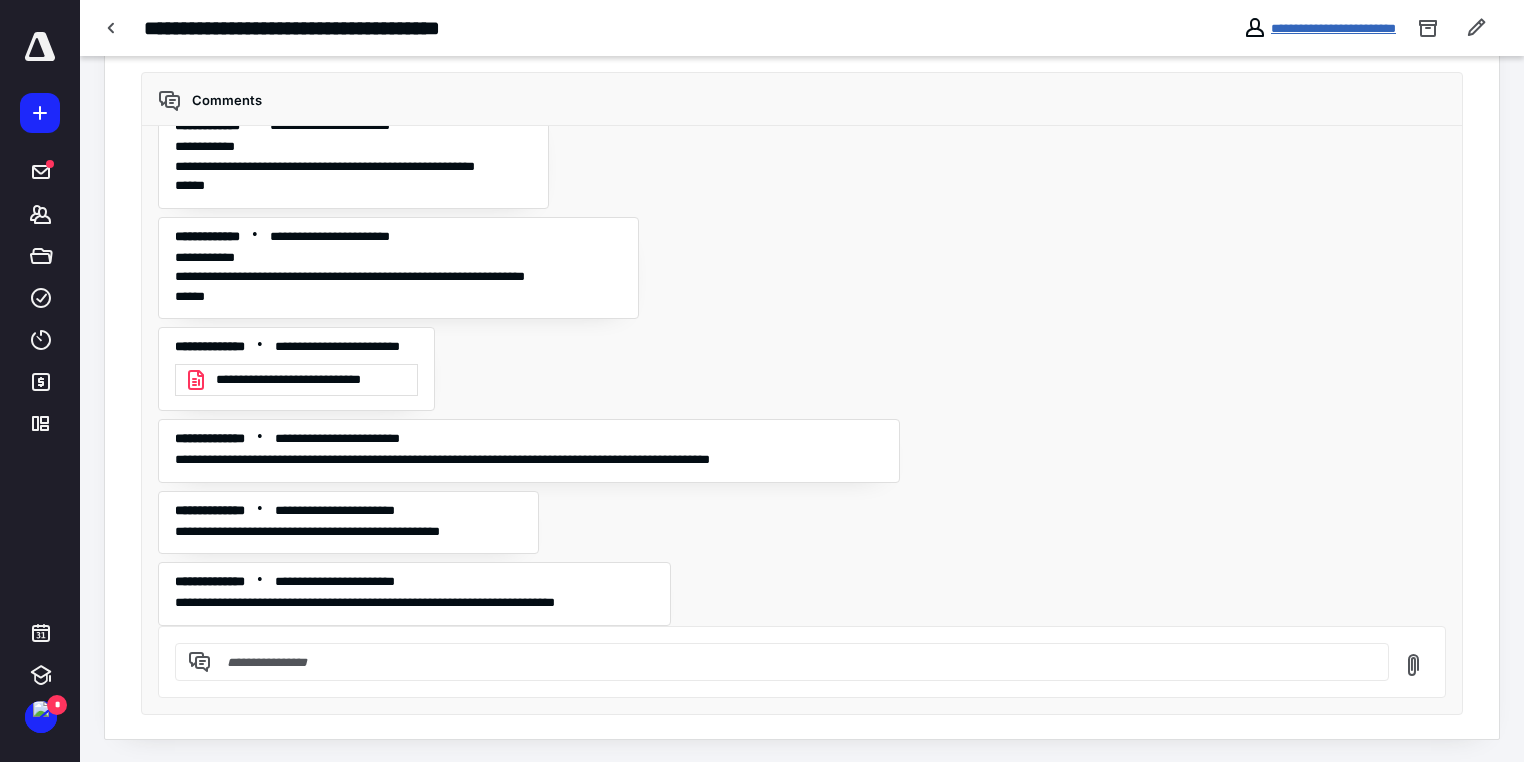 click on "**********" at bounding box center [1333, 28] 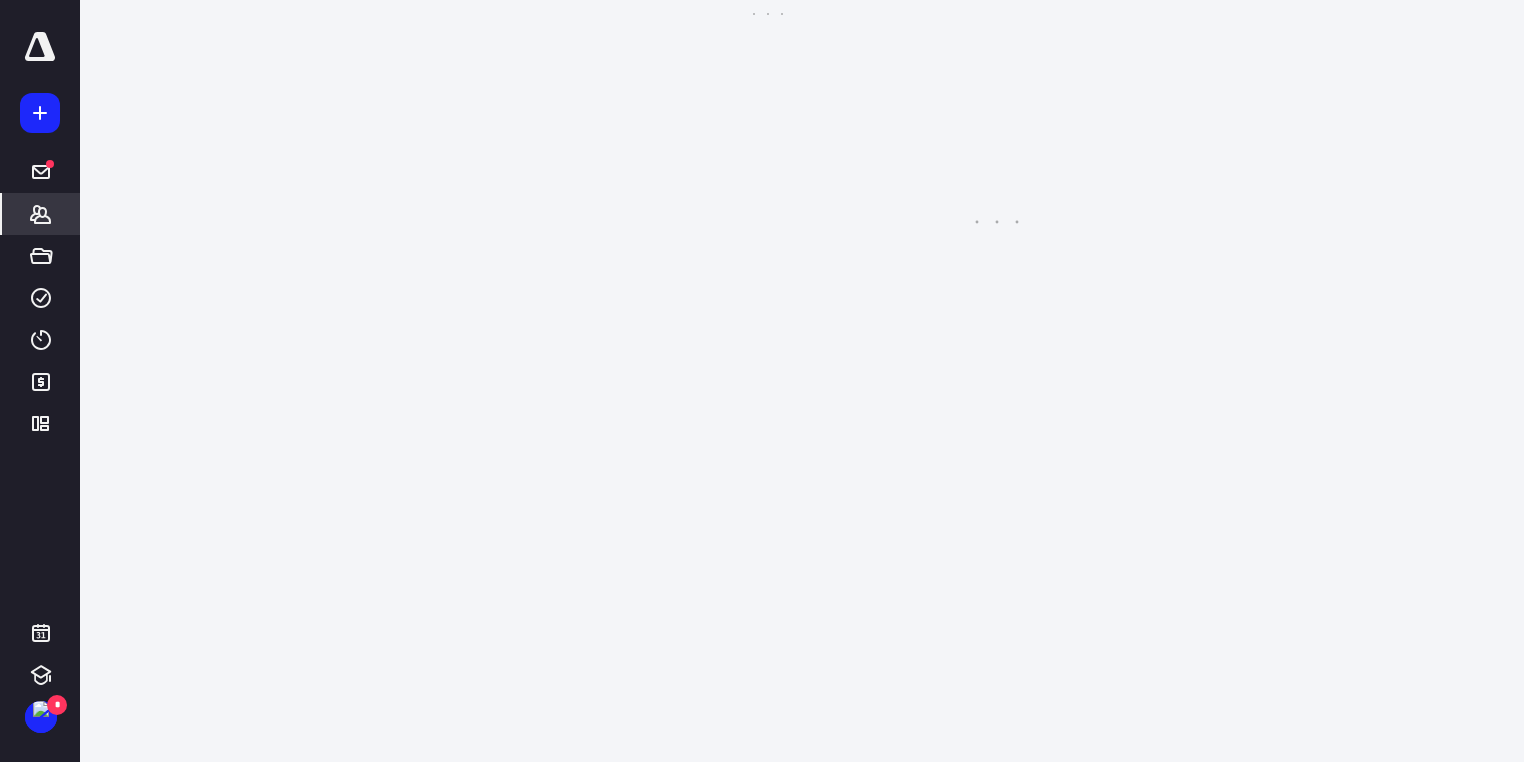 scroll, scrollTop: 0, scrollLeft: 0, axis: both 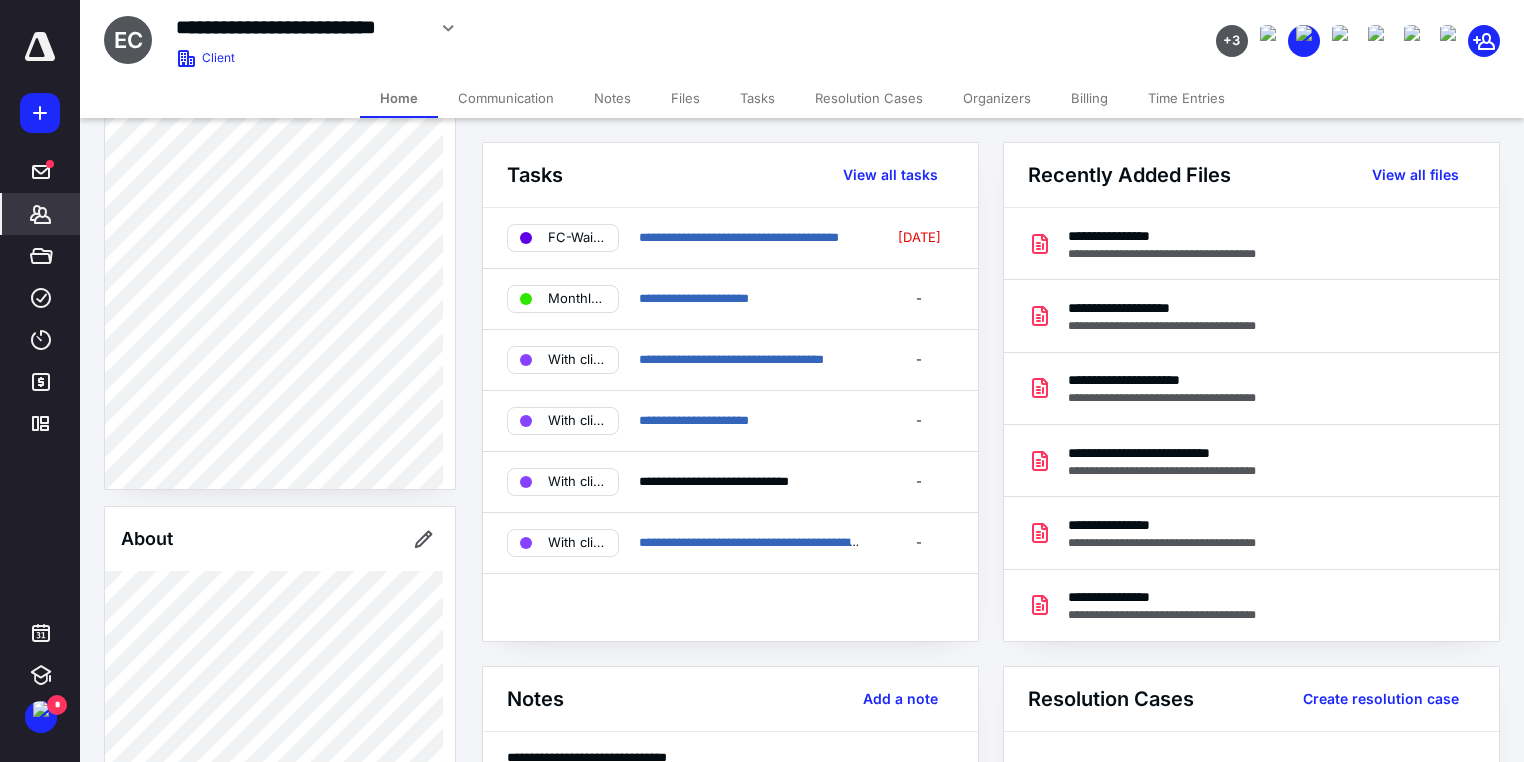 click on "Tasks" at bounding box center [757, 98] 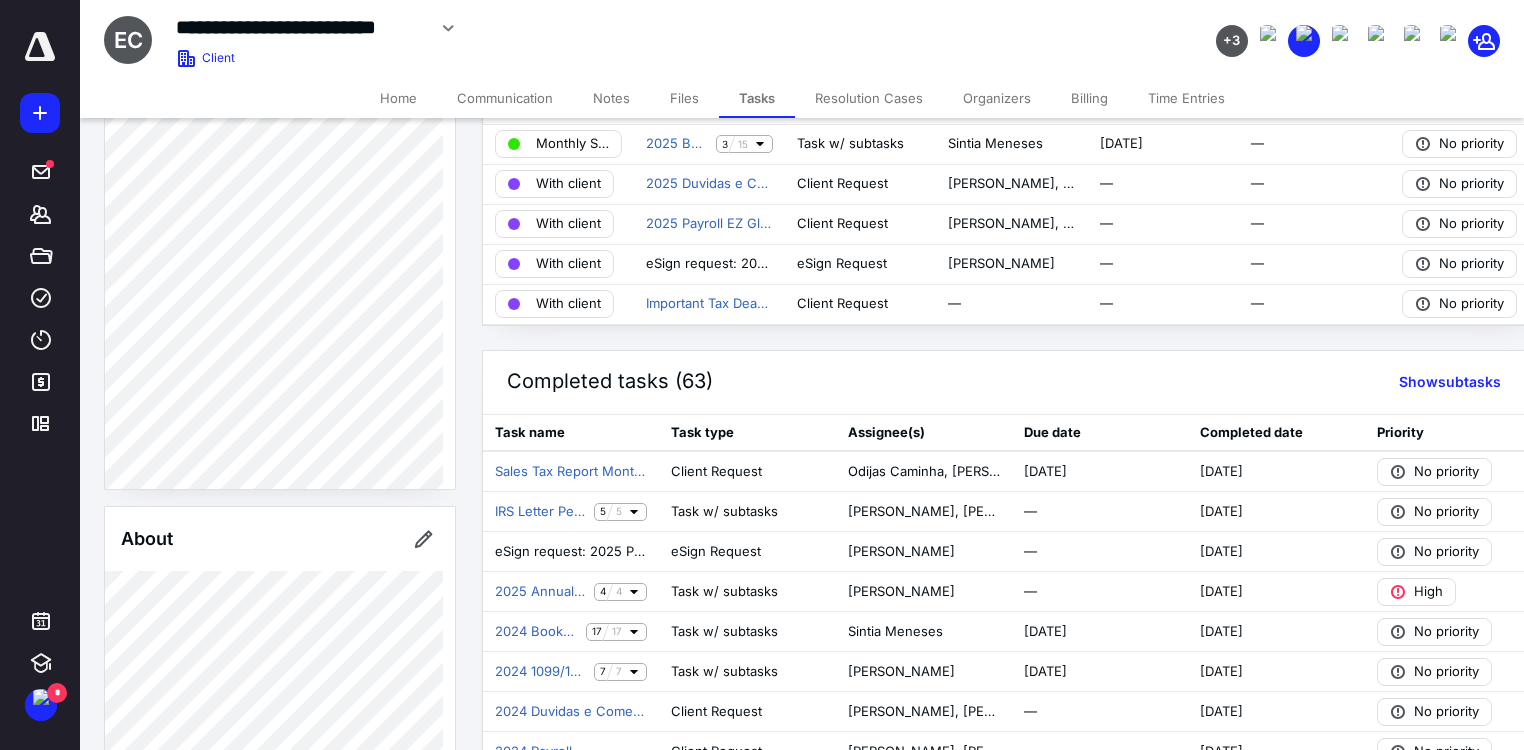 scroll, scrollTop: 240, scrollLeft: 0, axis: vertical 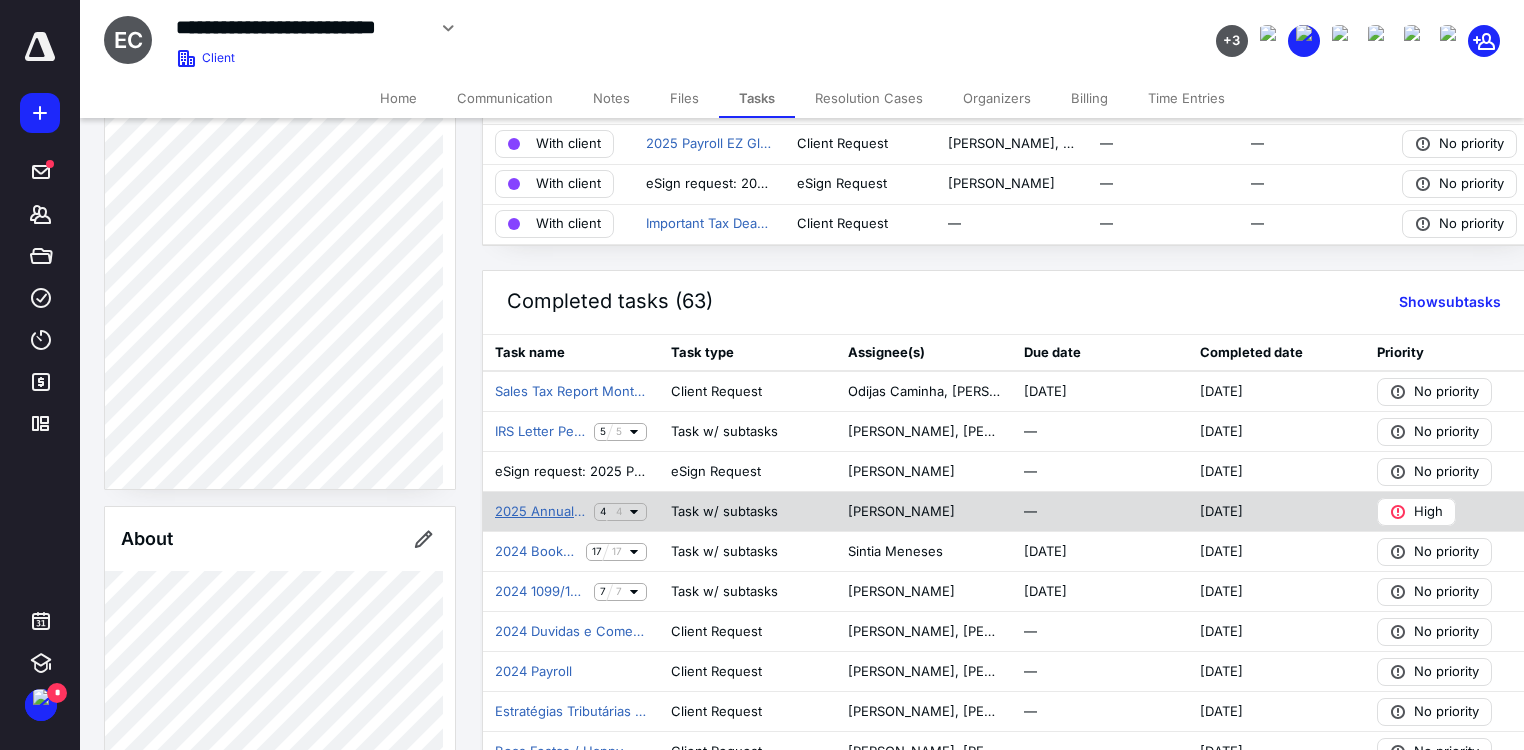 click on "2025 Annual Report" at bounding box center [540, 512] 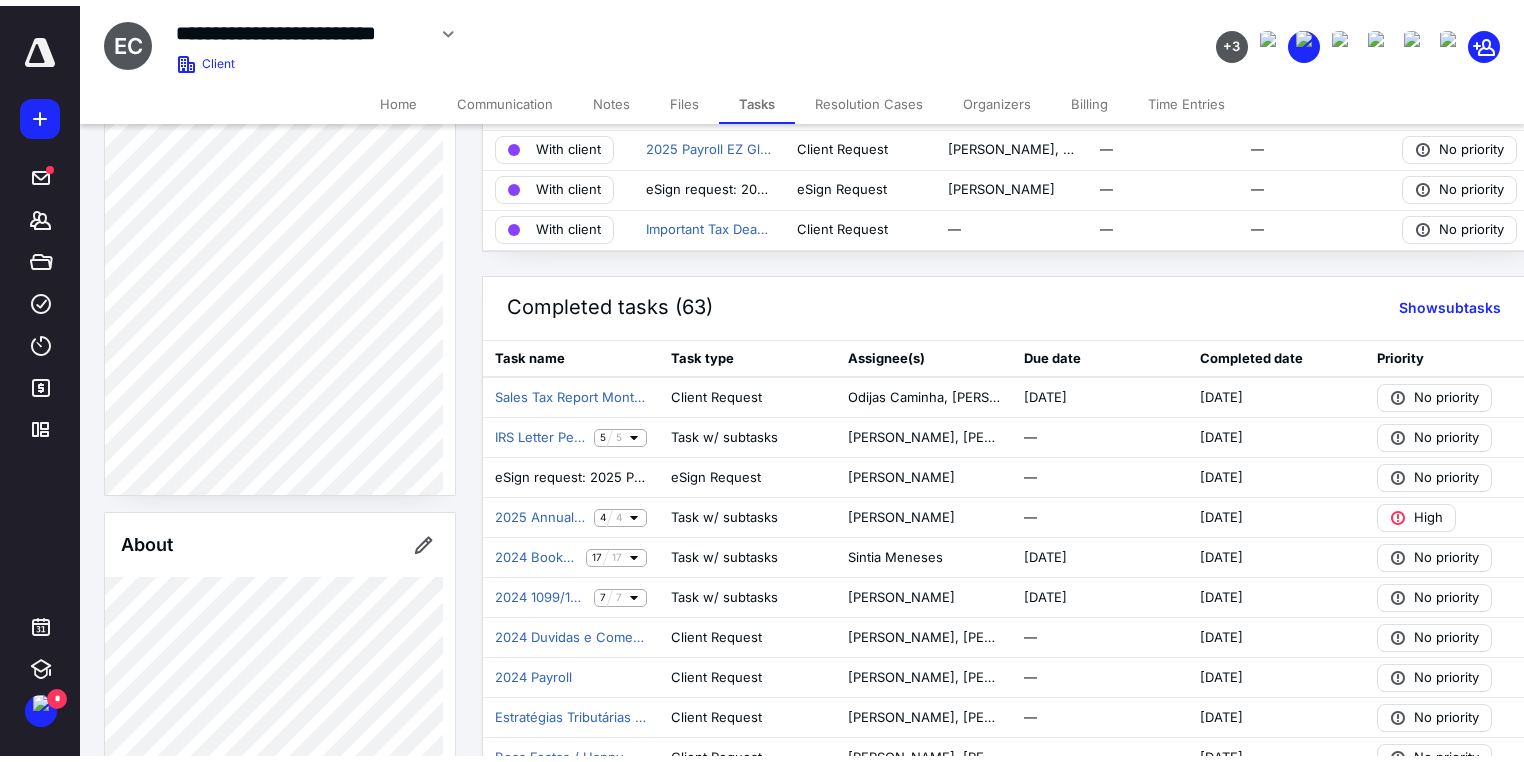 scroll, scrollTop: 0, scrollLeft: 0, axis: both 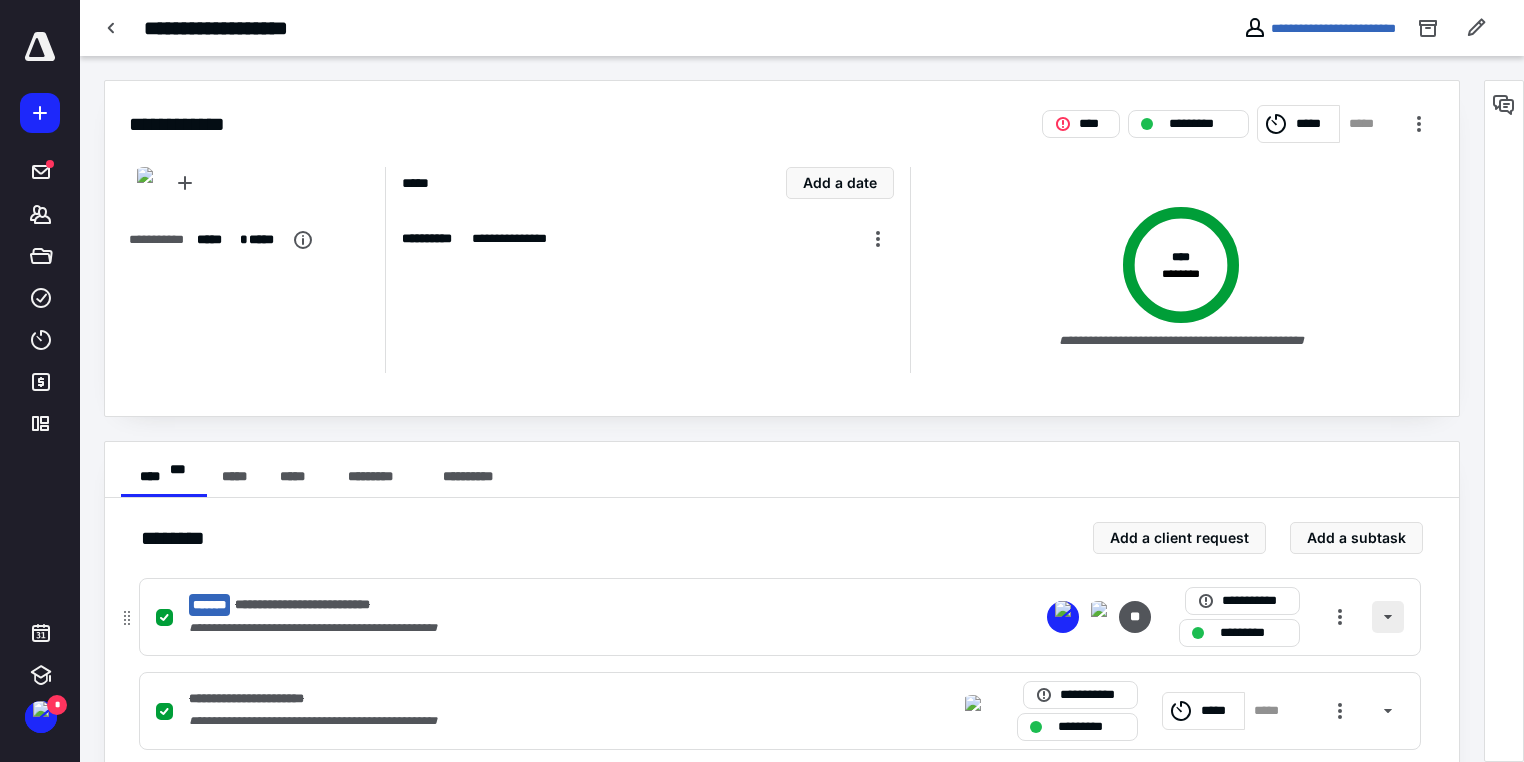 click at bounding box center [1388, 617] 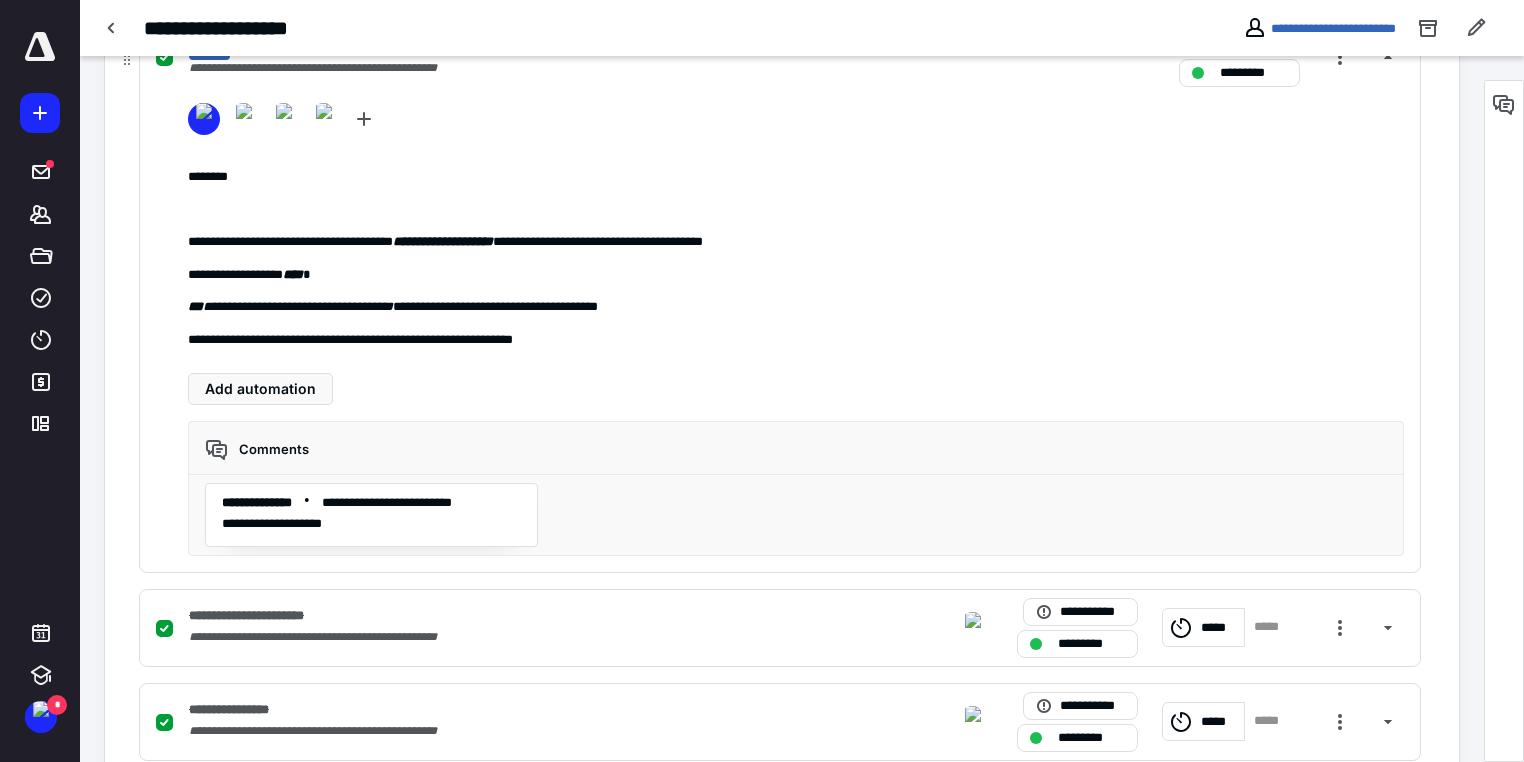 scroll, scrollTop: 400, scrollLeft: 0, axis: vertical 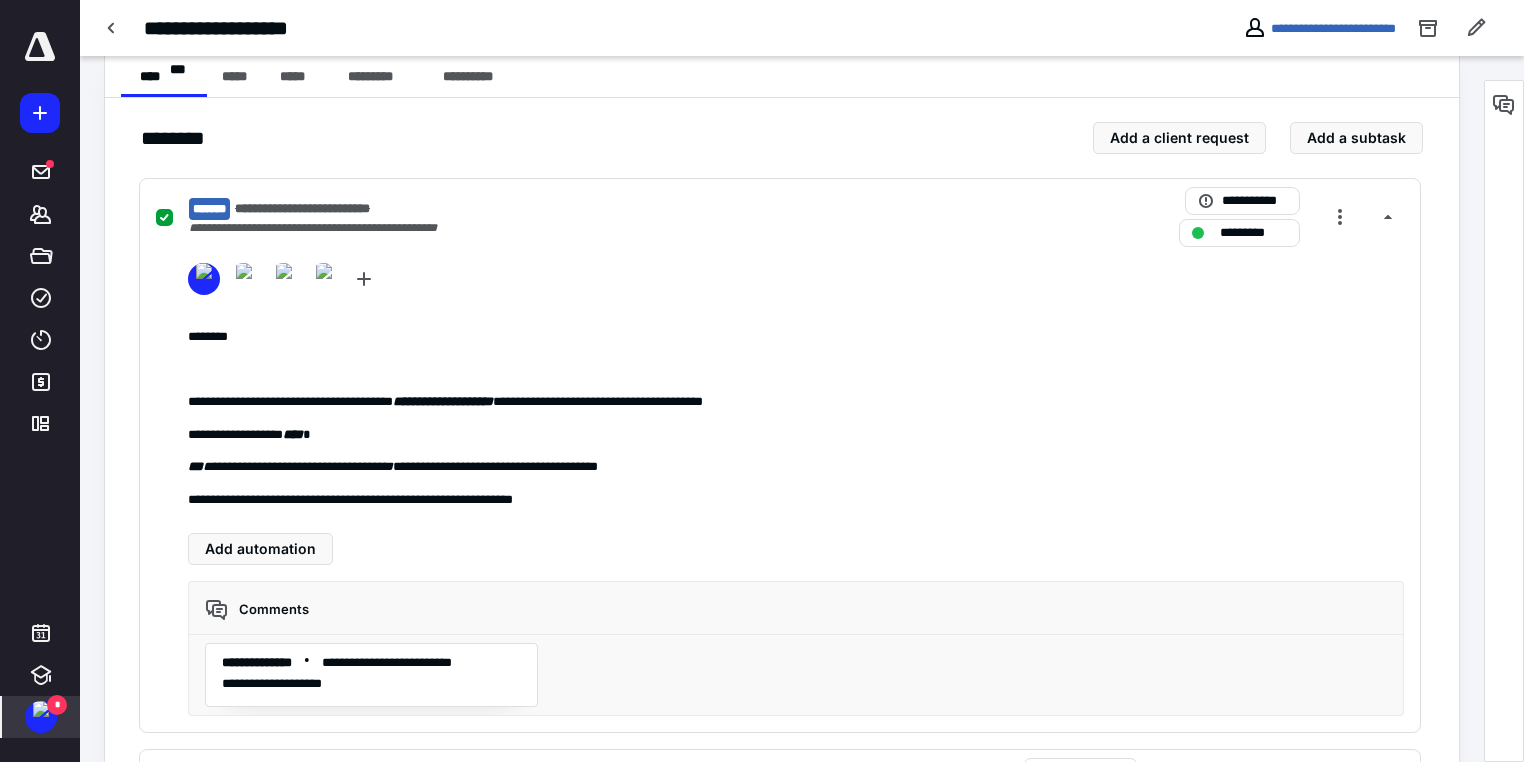 click at bounding box center [41, 709] 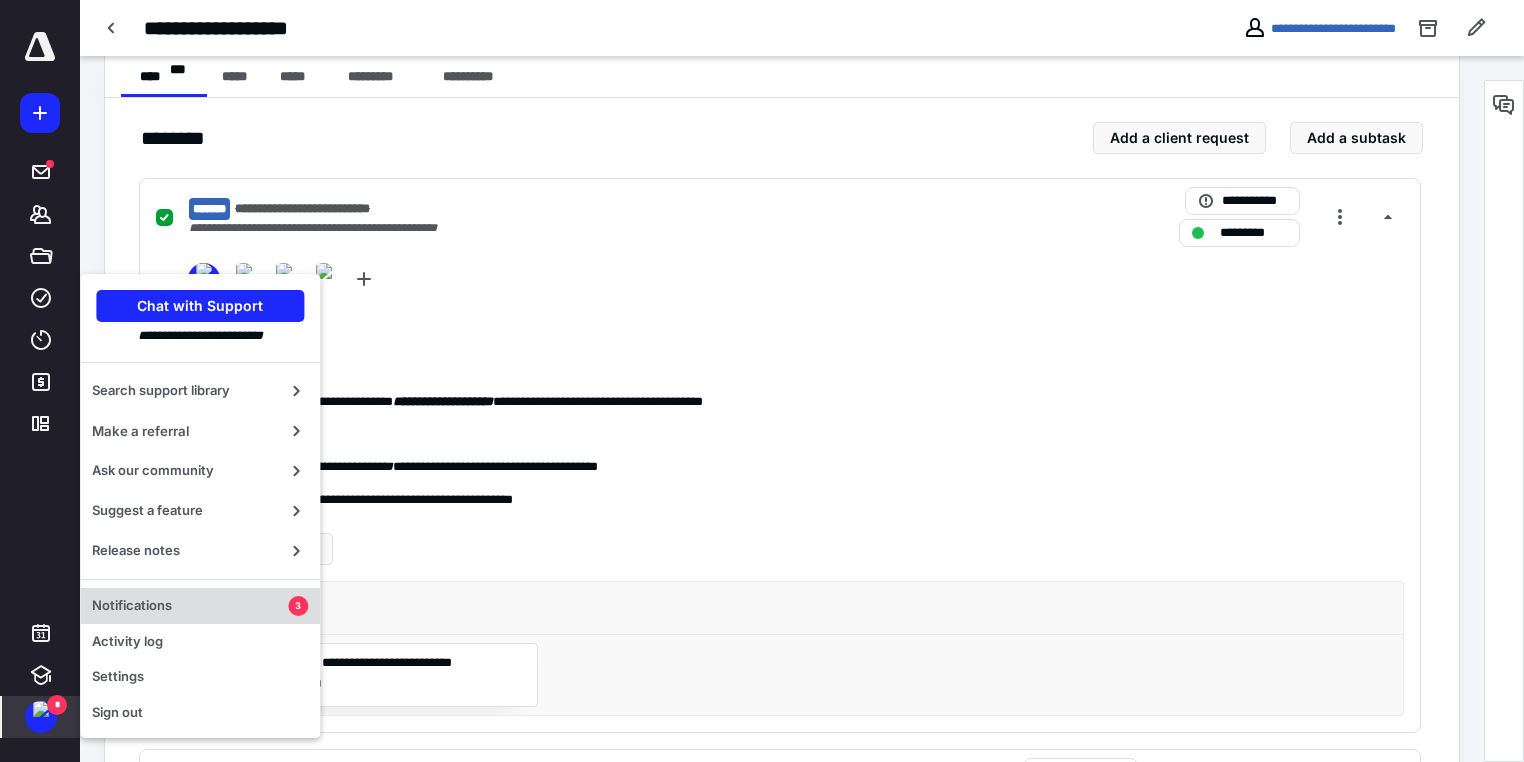 click on "Notifications" at bounding box center [190, 606] 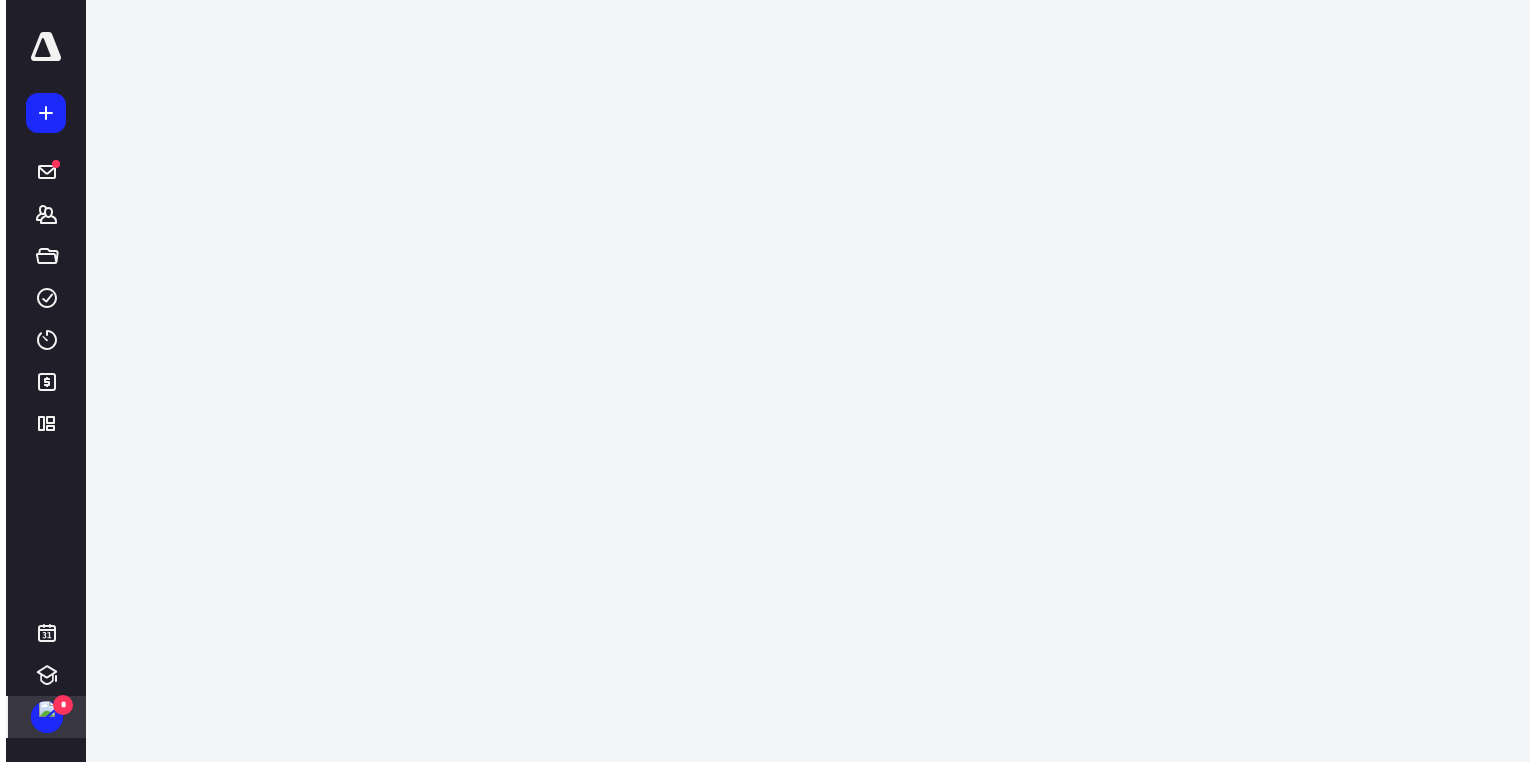scroll, scrollTop: 0, scrollLeft: 0, axis: both 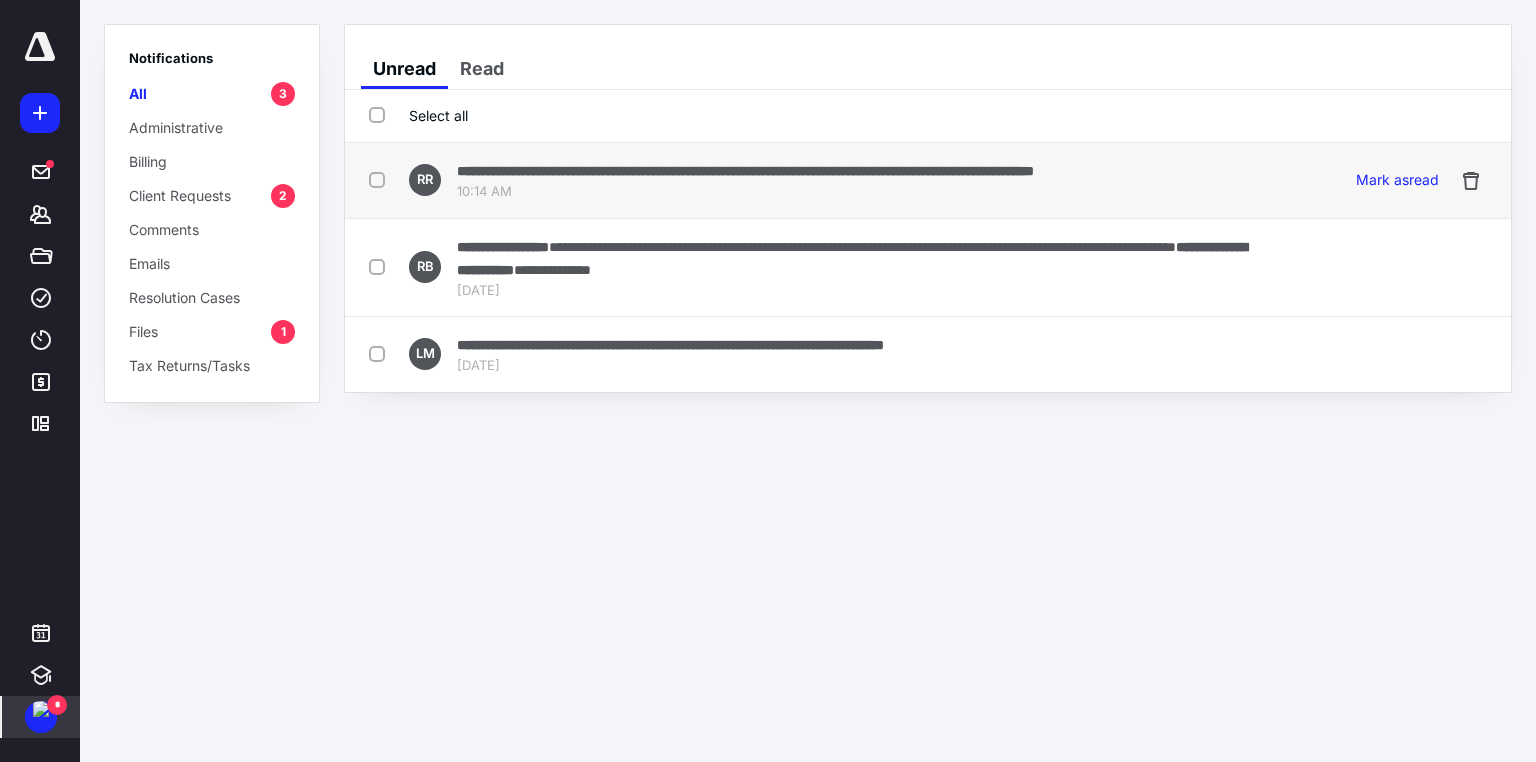 click on "**********" at bounding box center [745, 171] 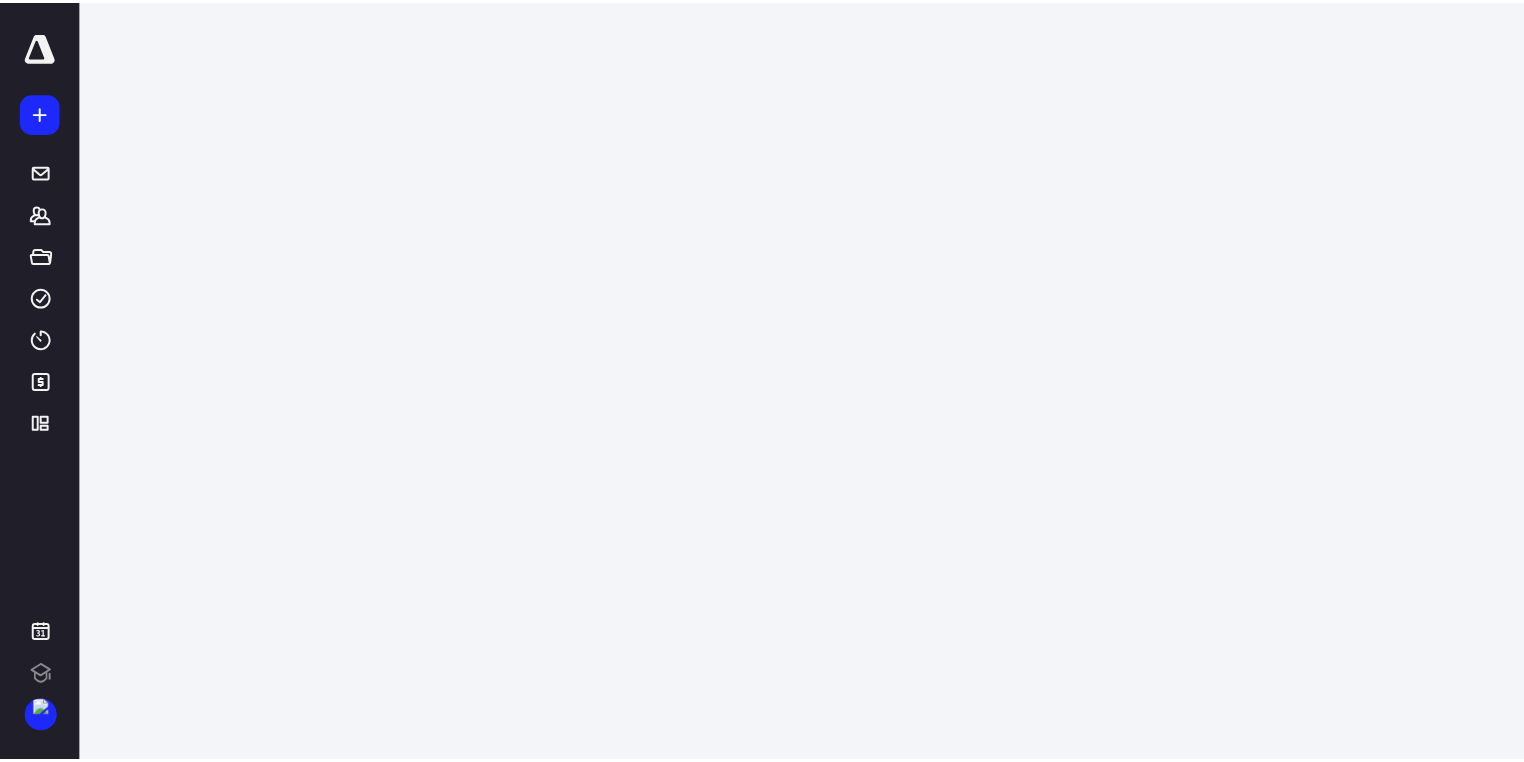 scroll, scrollTop: 0, scrollLeft: 0, axis: both 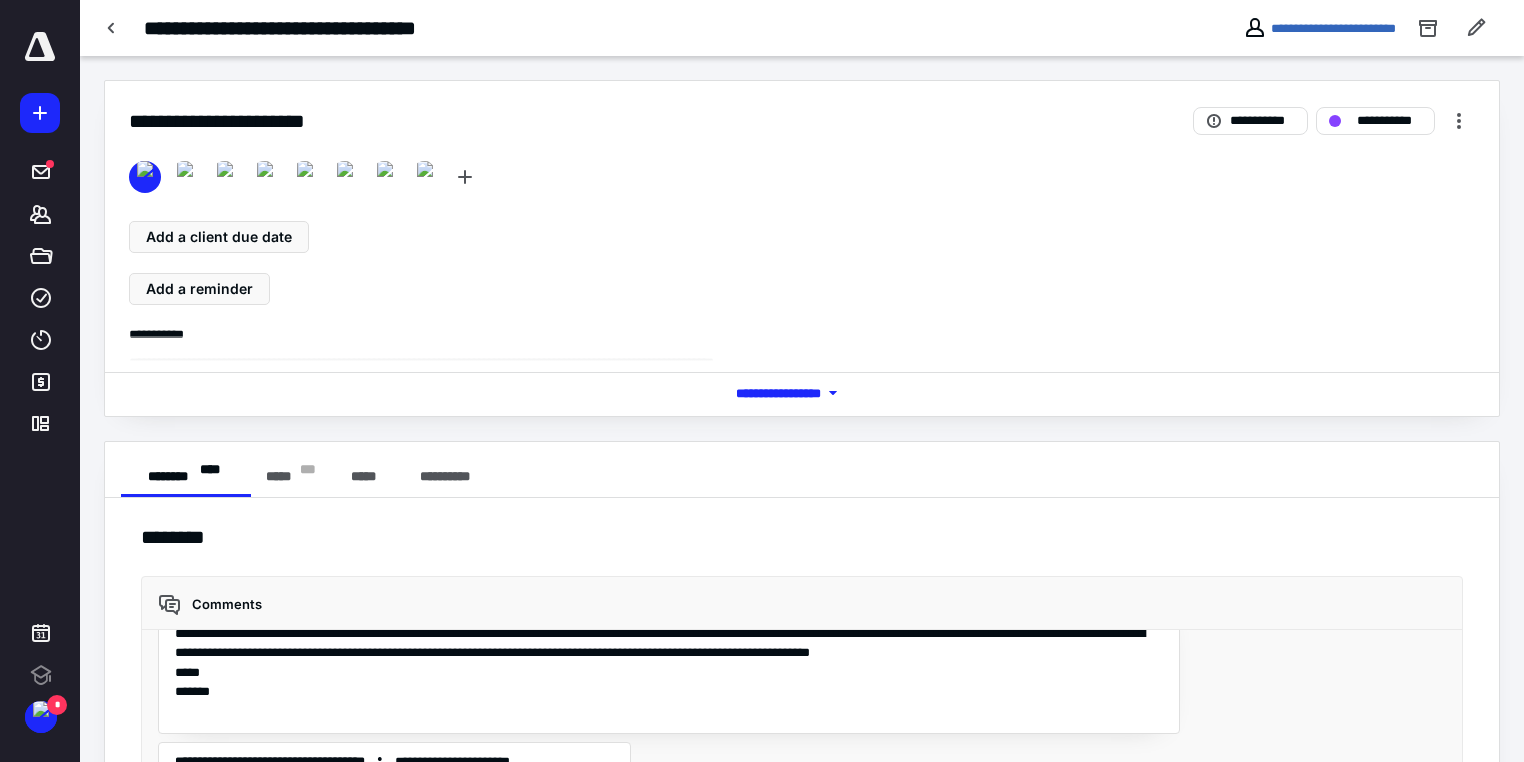 click on "**********" at bounding box center [802, 662] 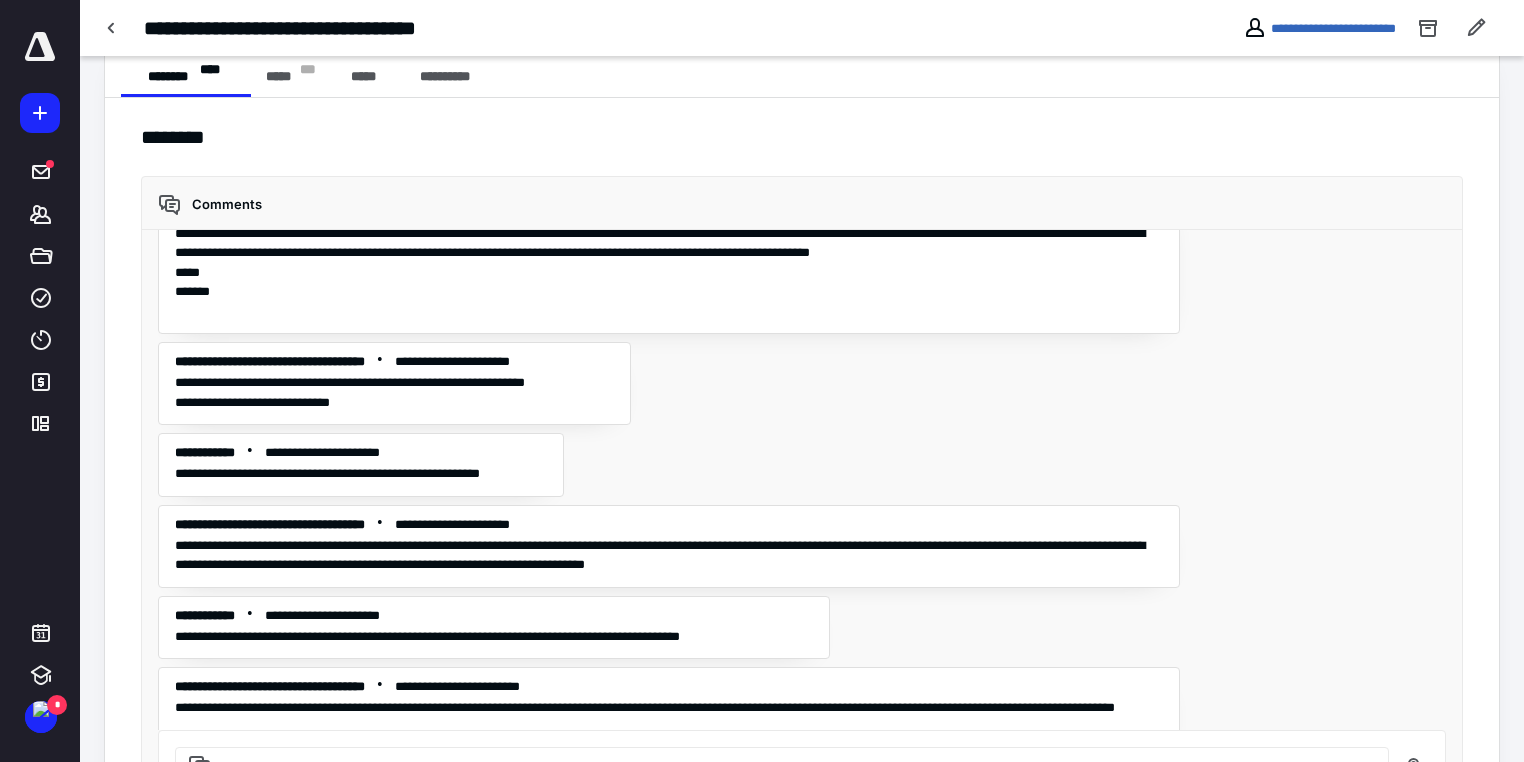 scroll, scrollTop: 504, scrollLeft: 0, axis: vertical 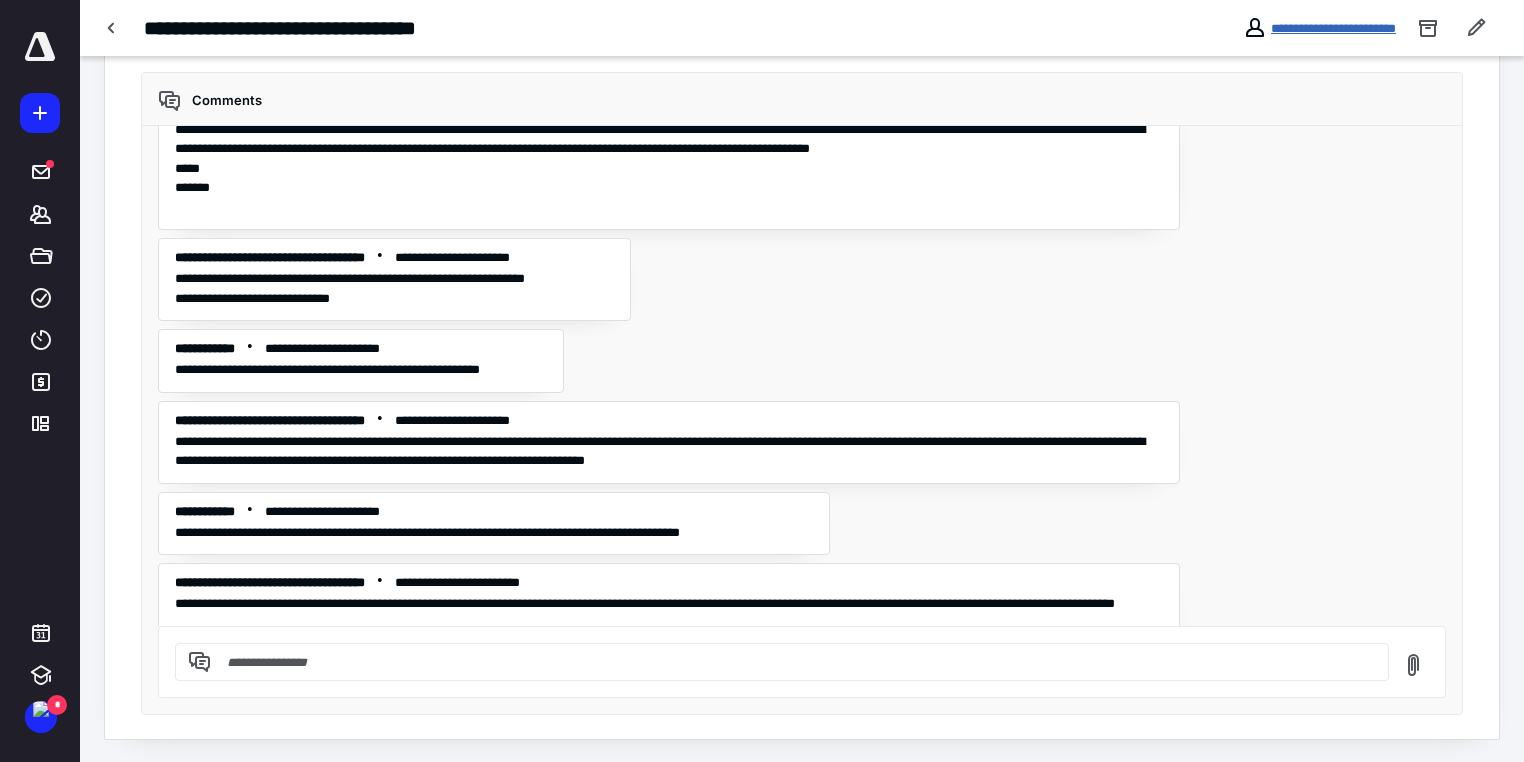 click on "**********" at bounding box center [1333, 28] 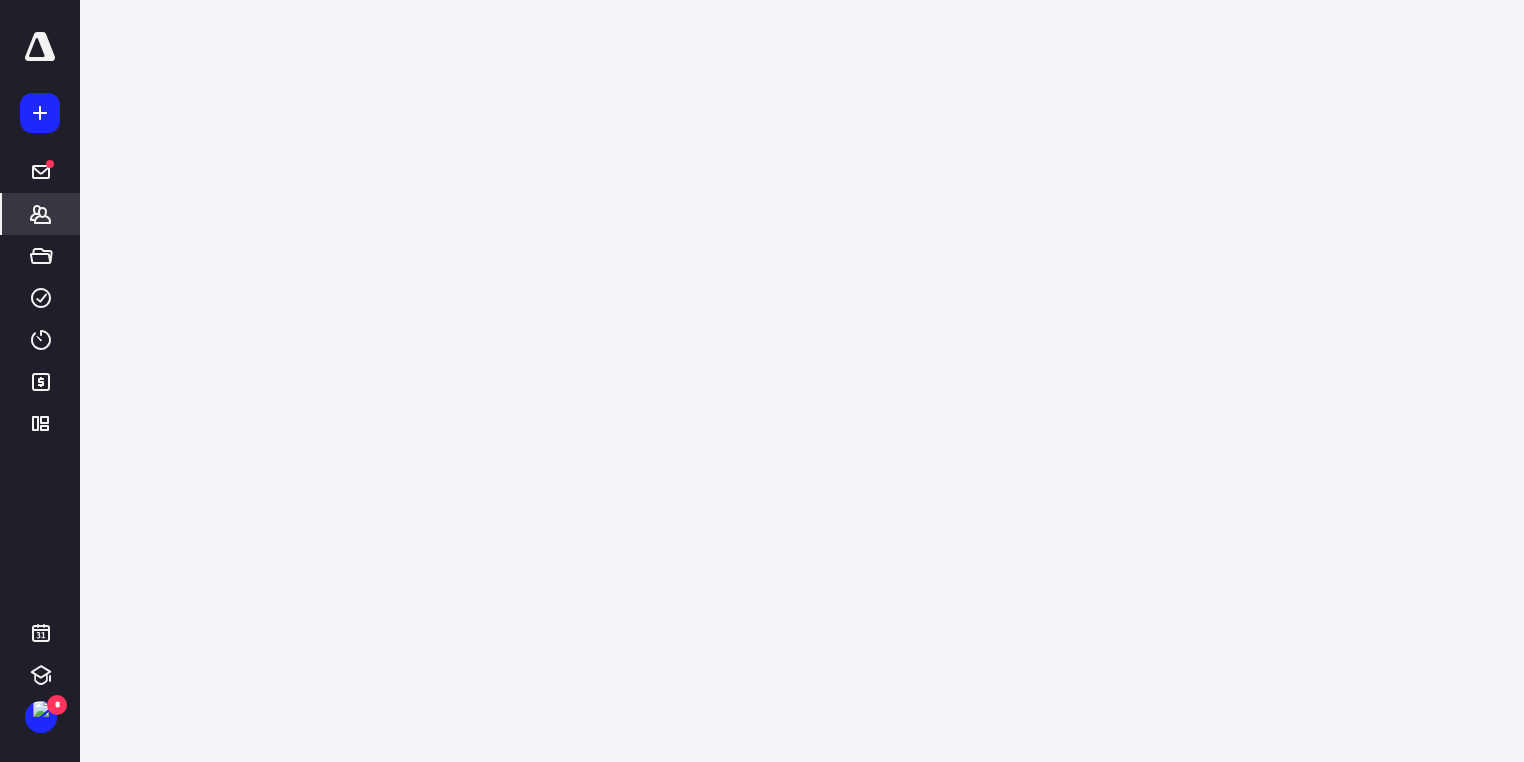 scroll, scrollTop: 0, scrollLeft: 0, axis: both 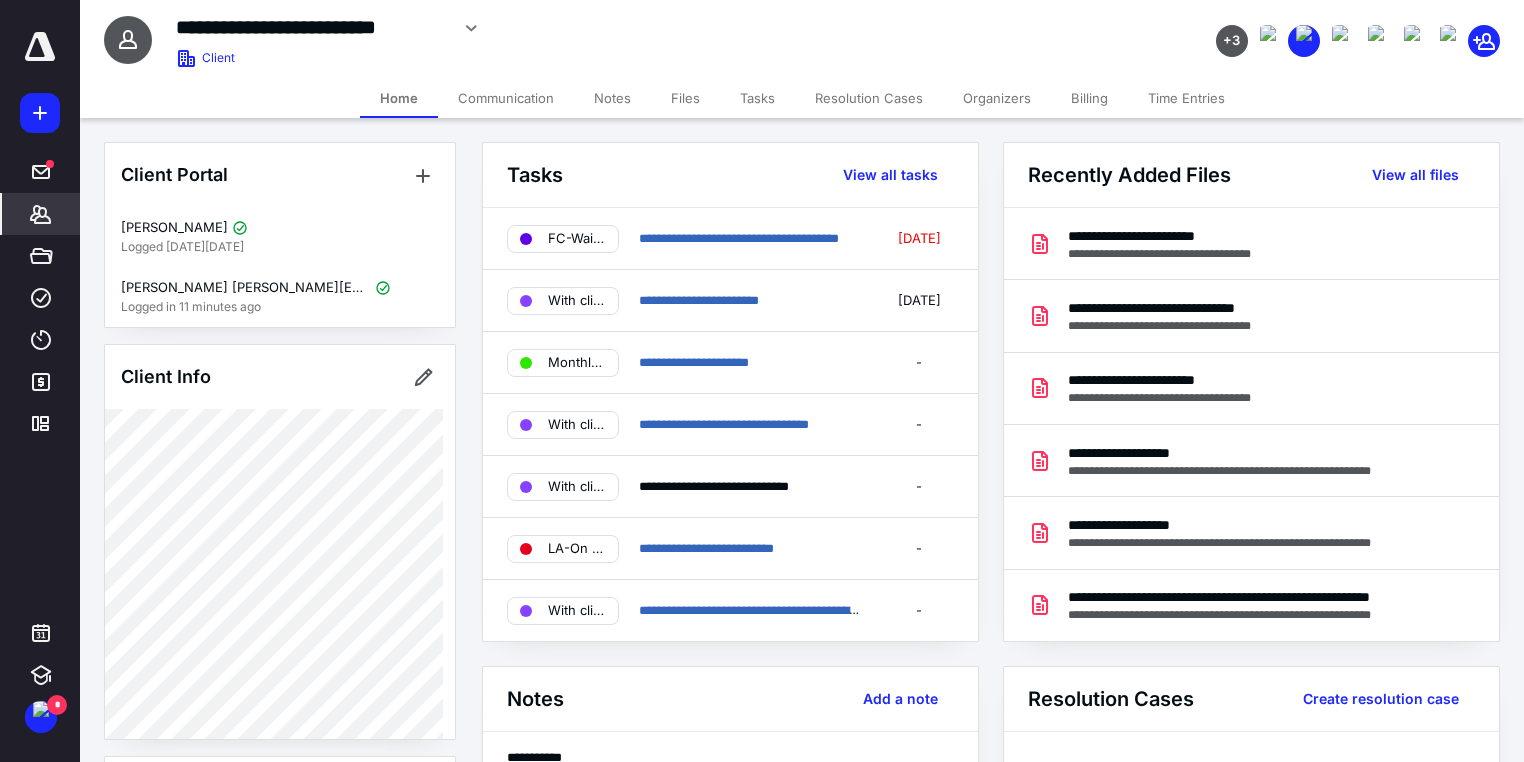click on "Files" at bounding box center [685, 98] 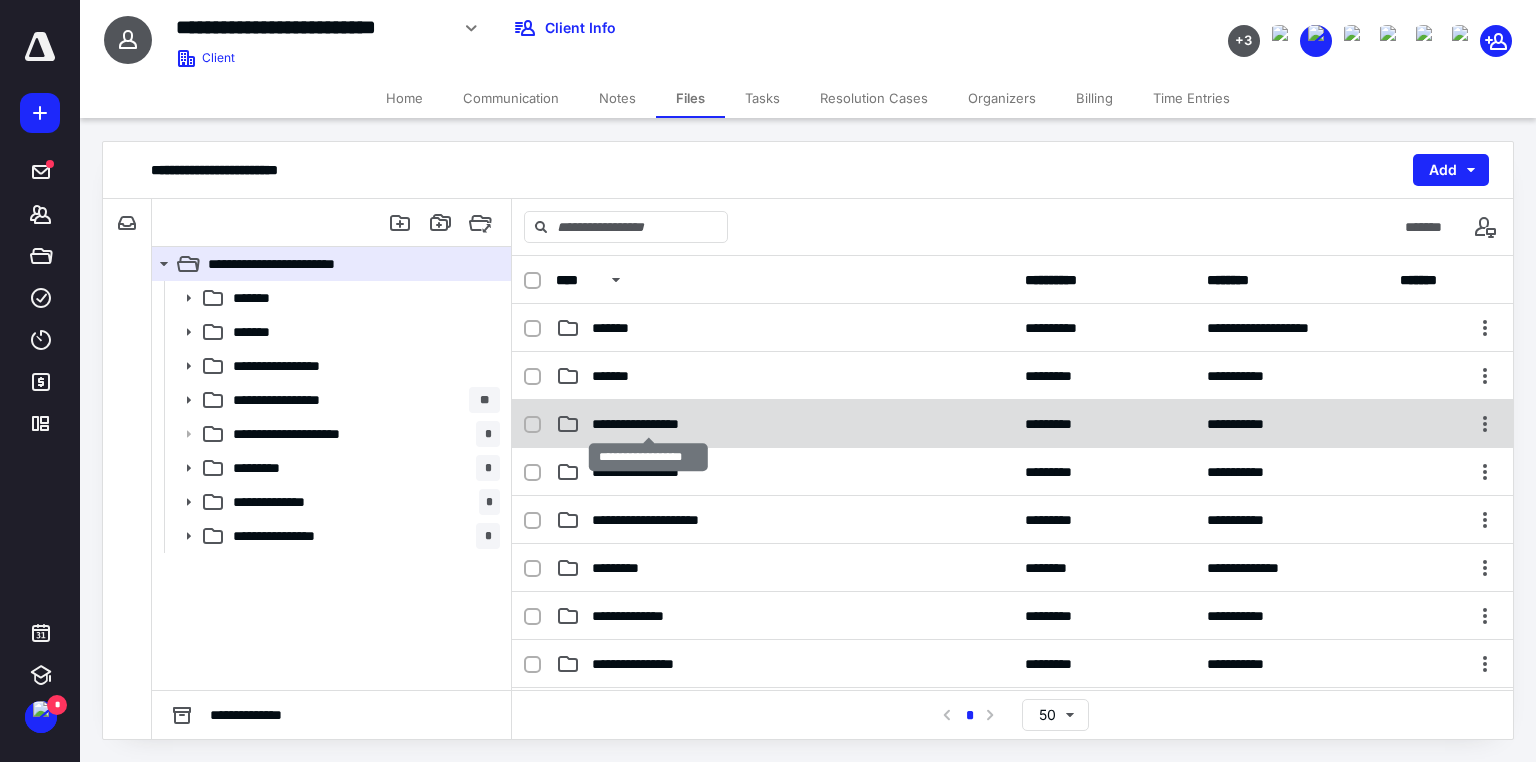 click on "**********" at bounding box center [649, 424] 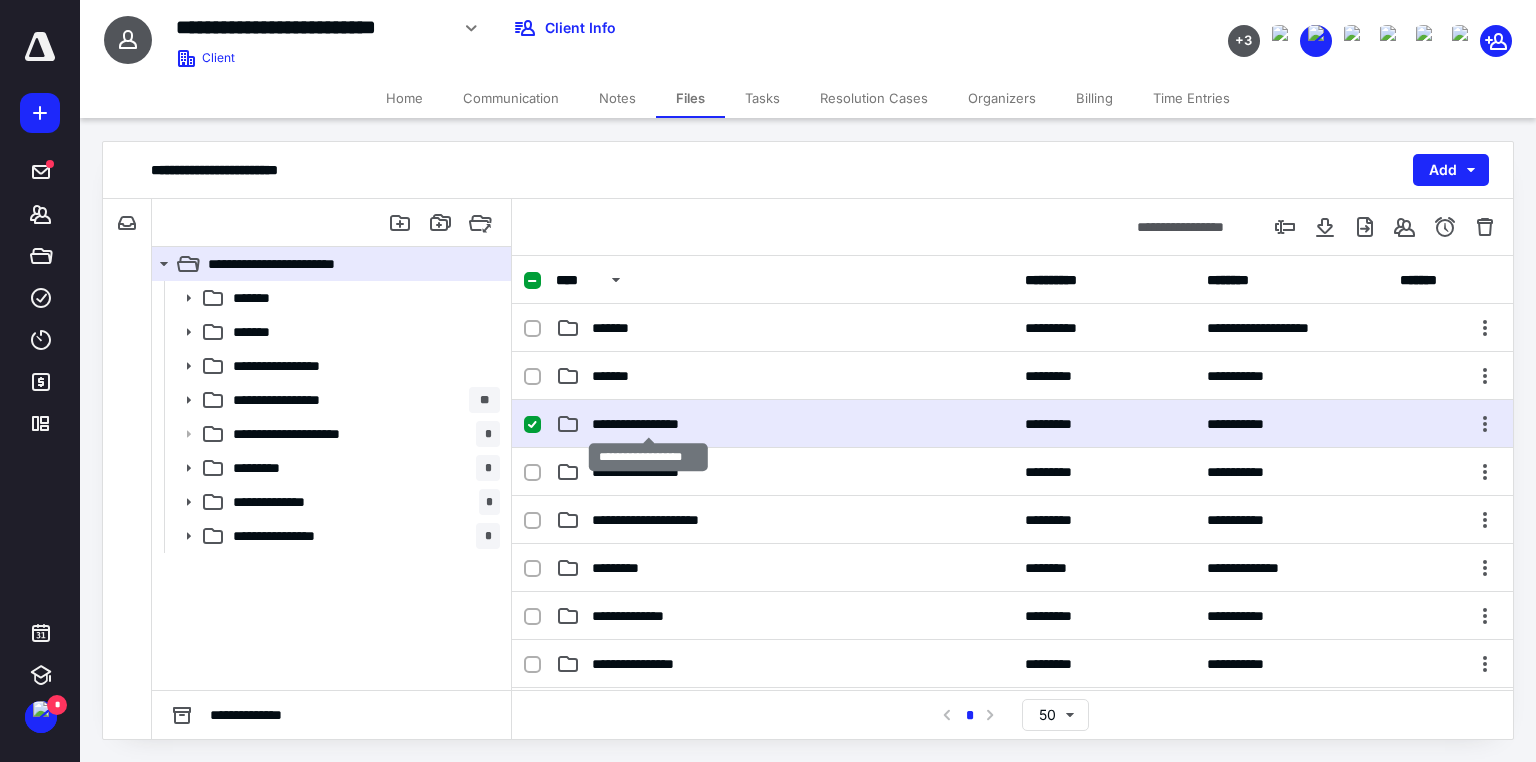 click on "**********" at bounding box center [649, 424] 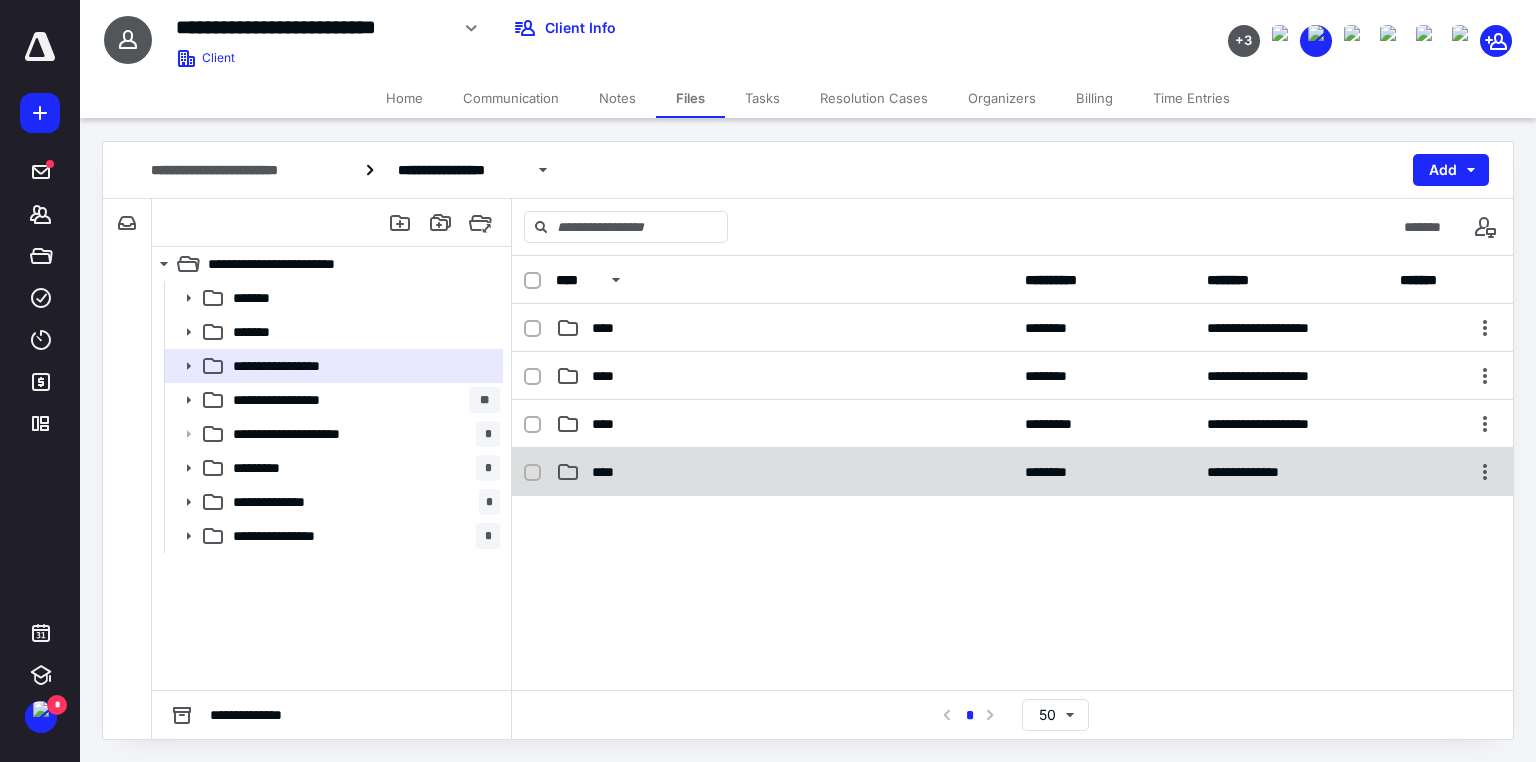 click on "****" at bounding box center [784, 472] 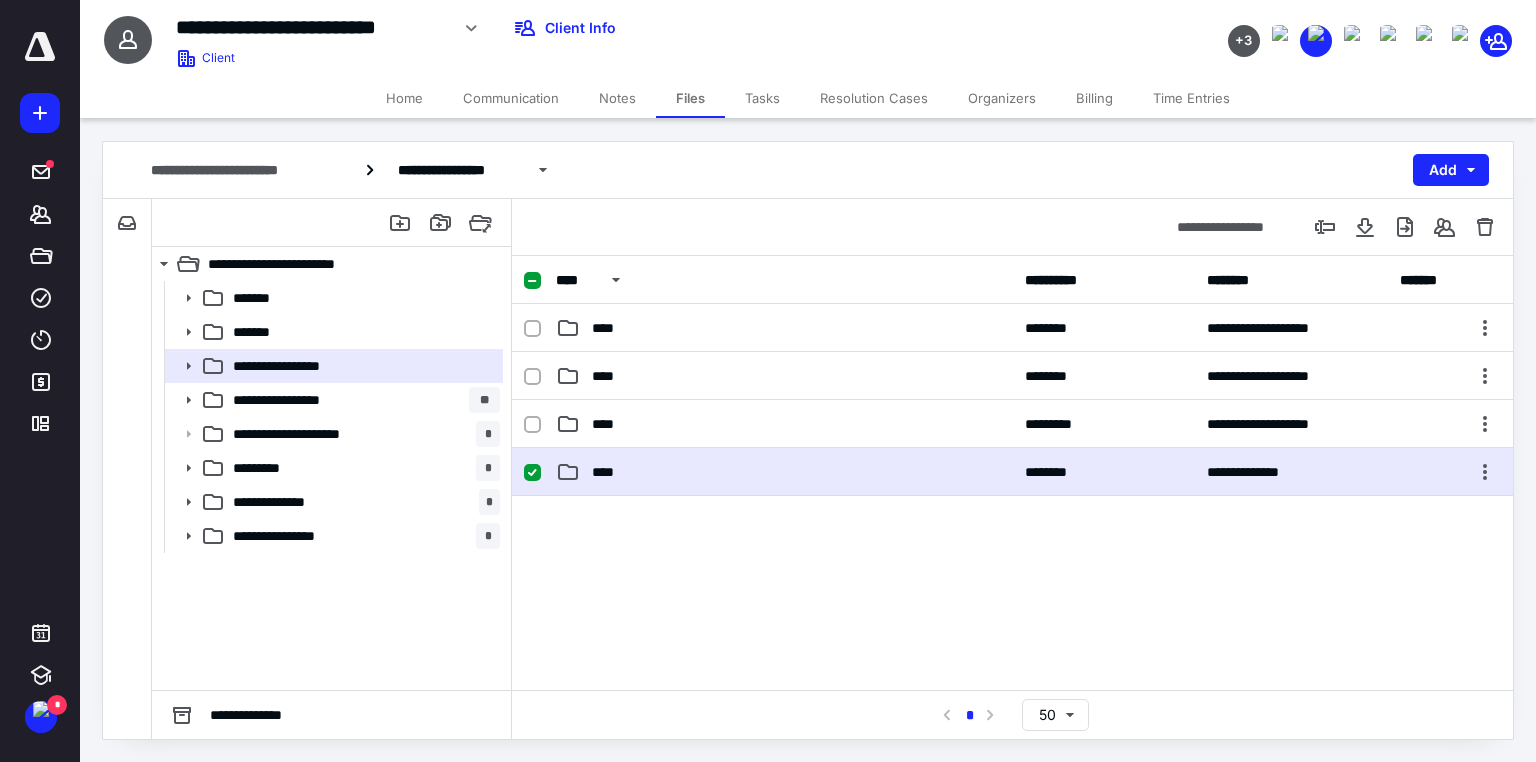 click on "****" at bounding box center (784, 472) 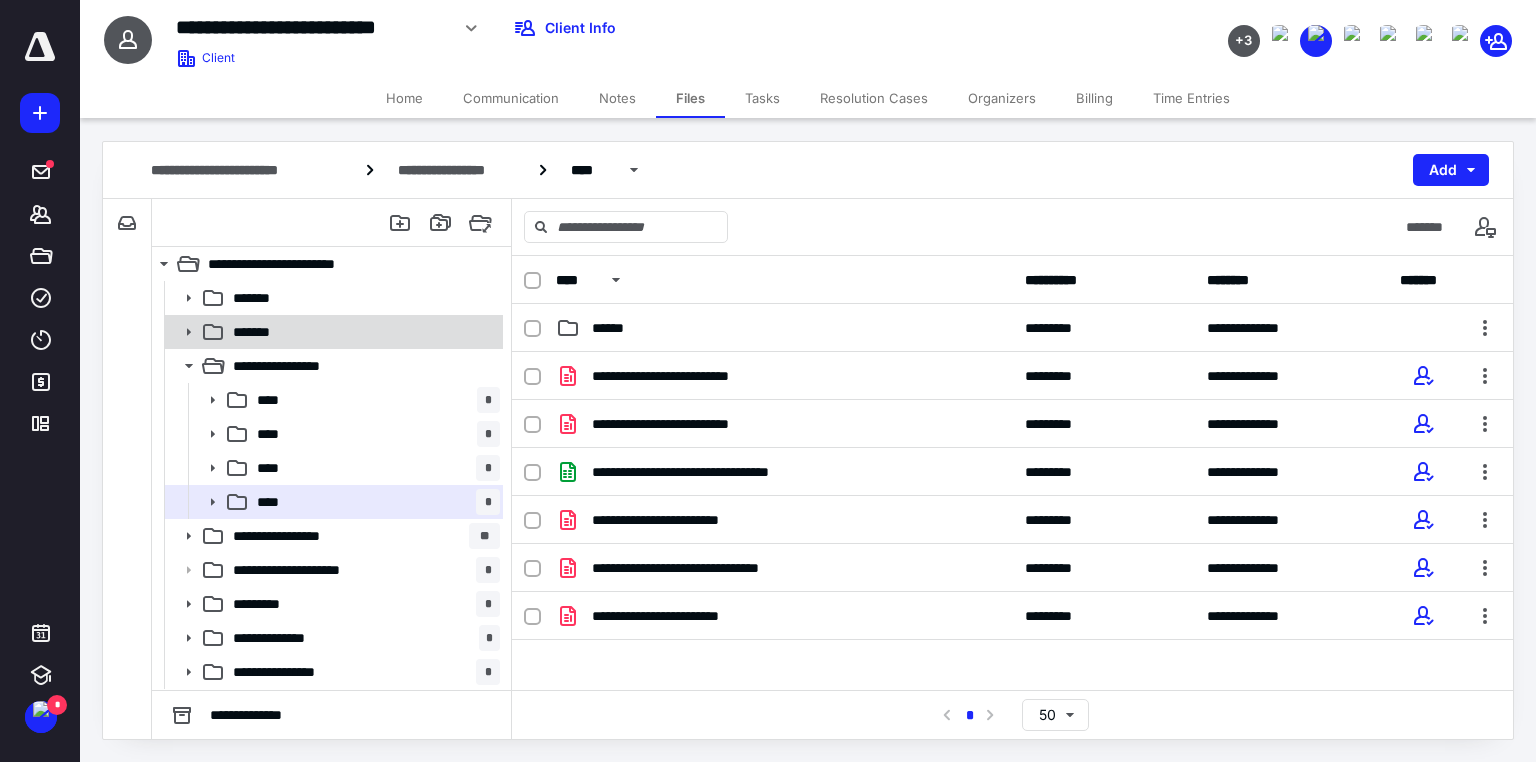 click on "*******" at bounding box center [362, 332] 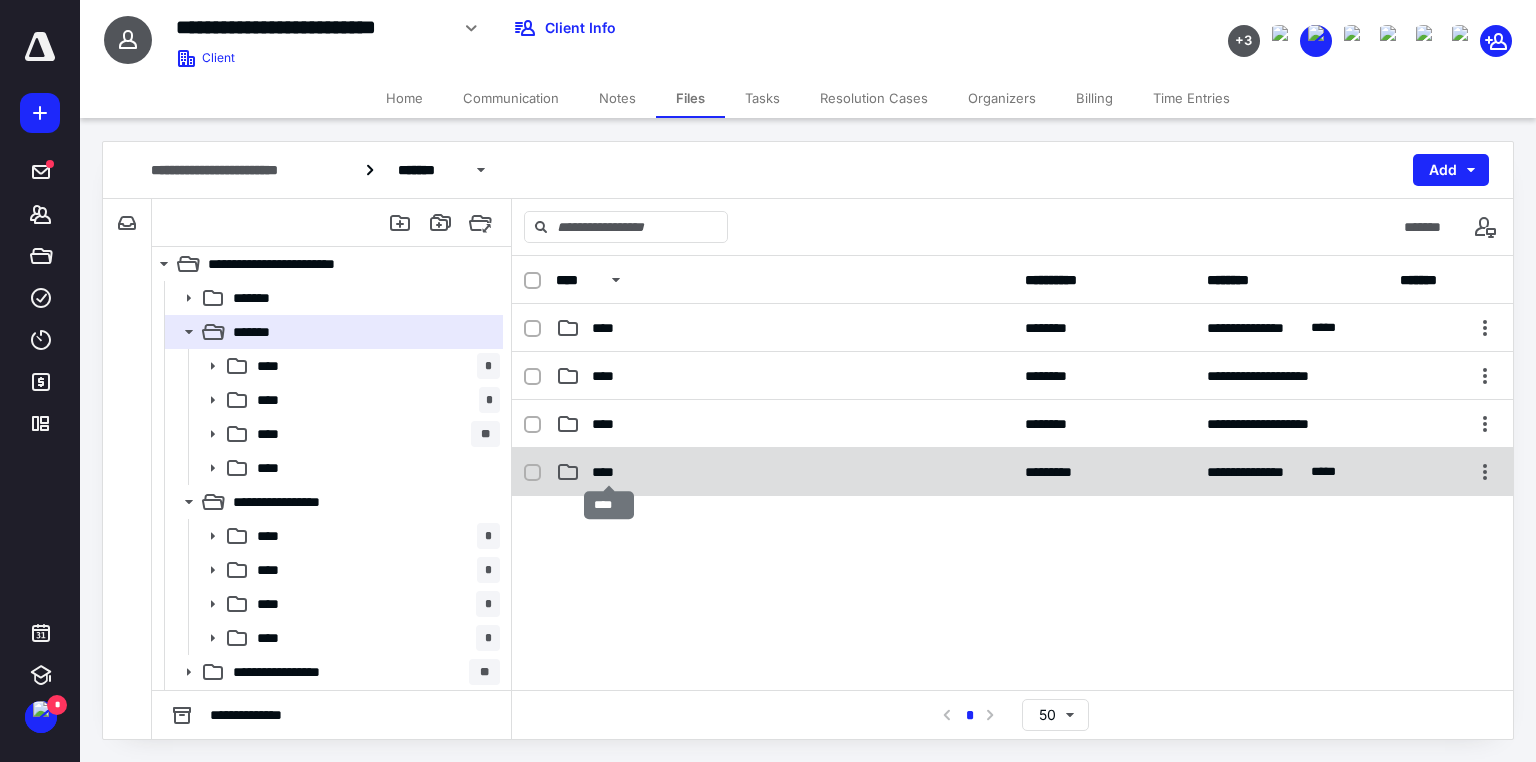 click on "****" at bounding box center [609, 472] 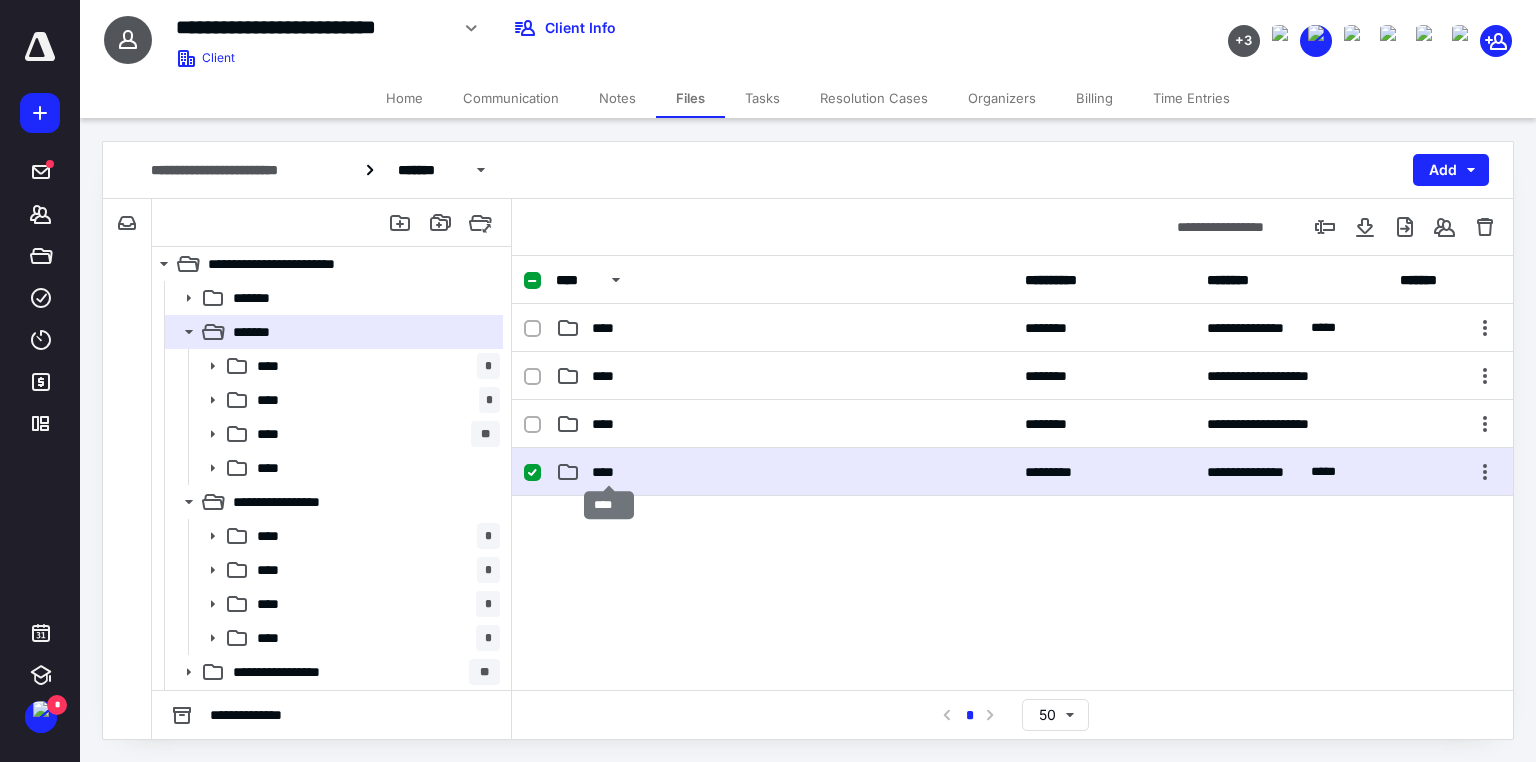 click on "****" at bounding box center (609, 472) 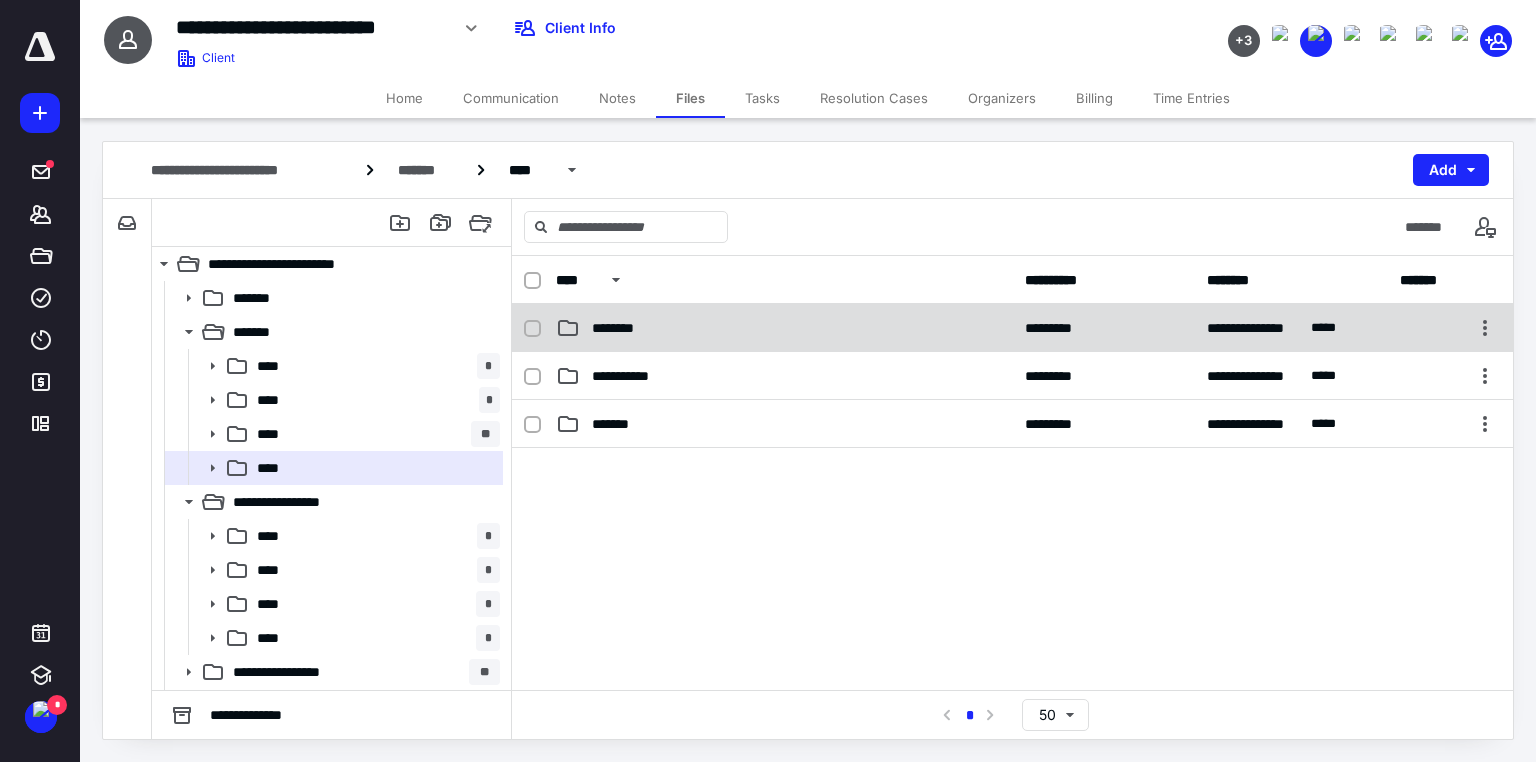 click on "********" at bounding box center (784, 328) 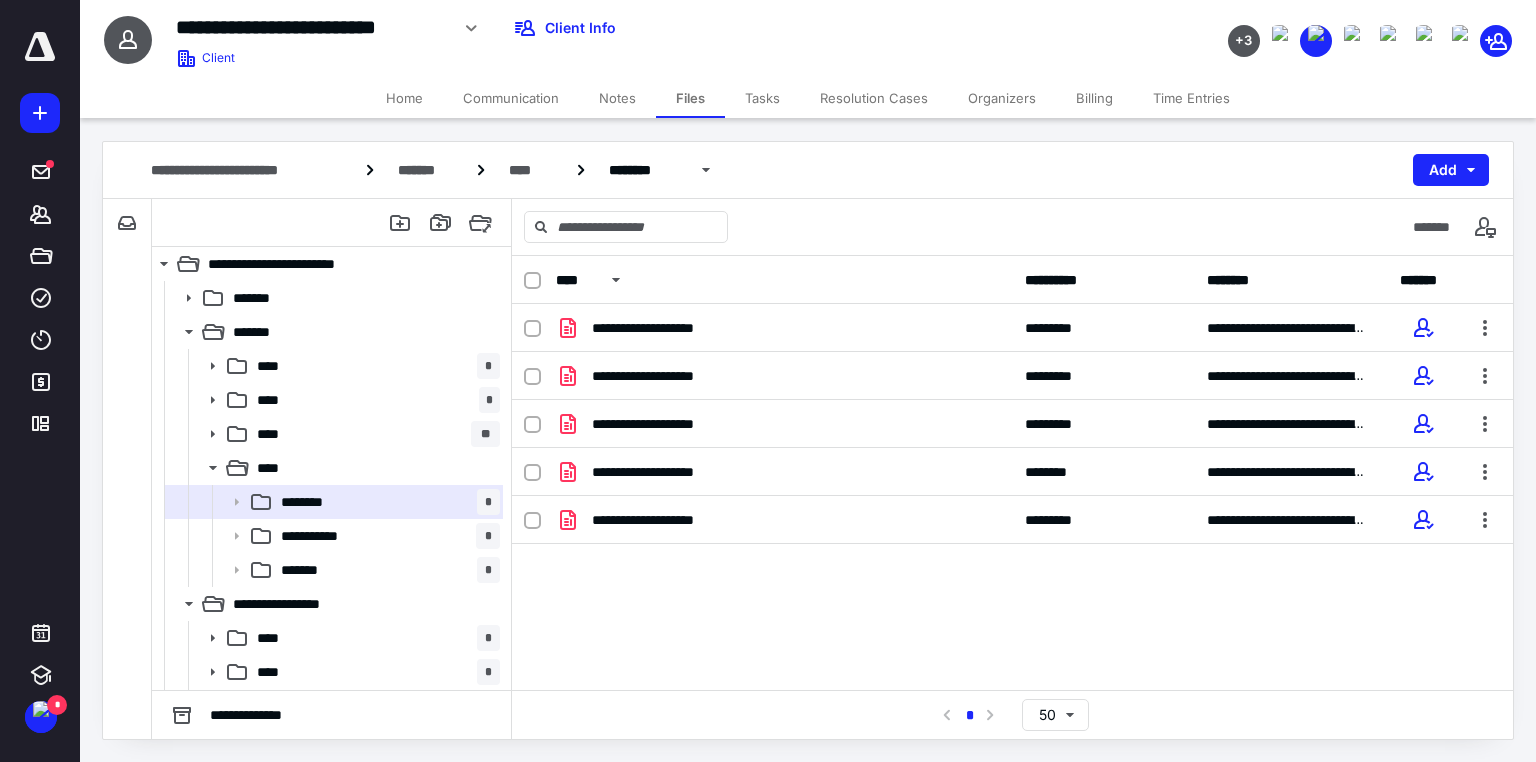 click on "Home" at bounding box center (404, 98) 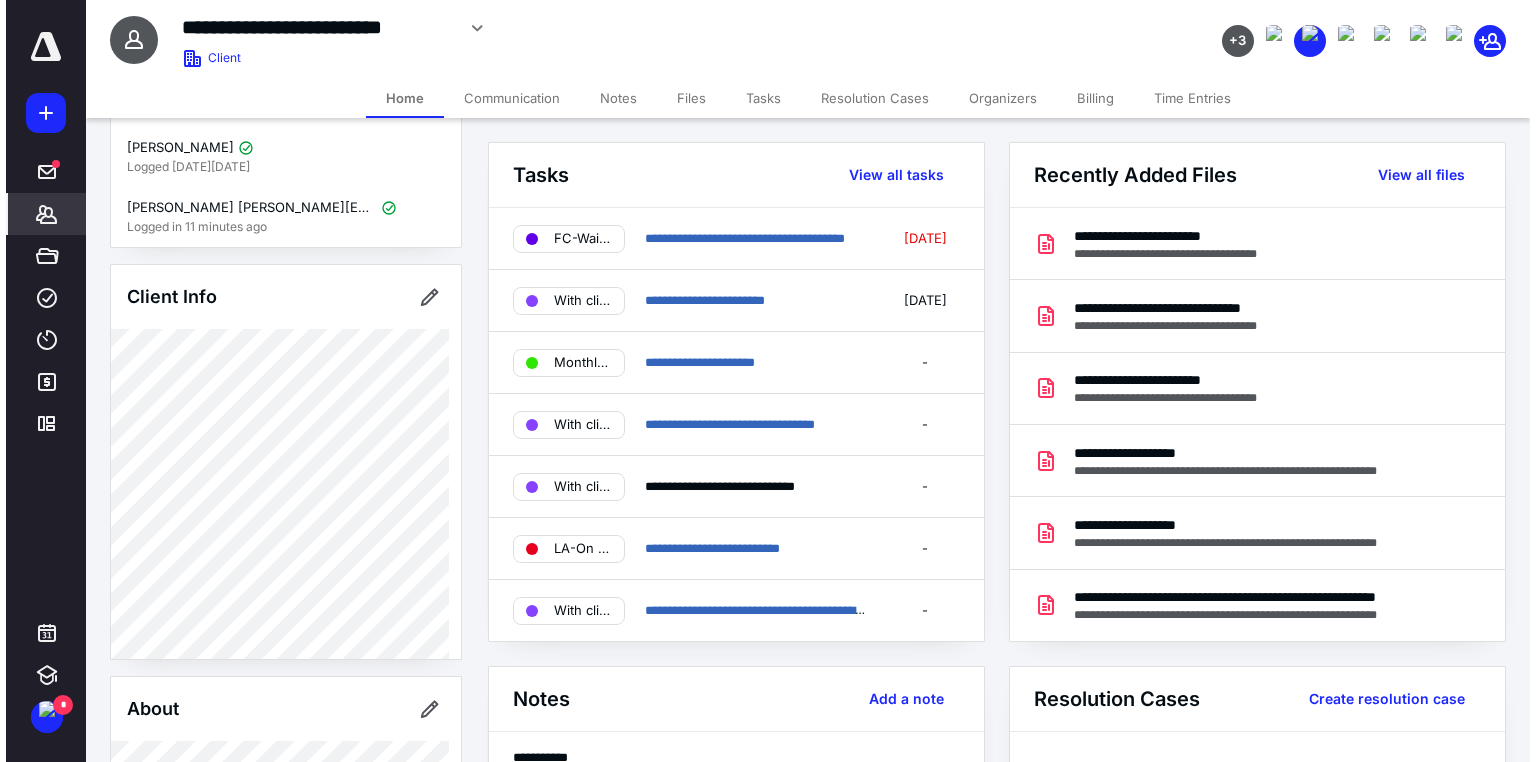scroll, scrollTop: 0, scrollLeft: 0, axis: both 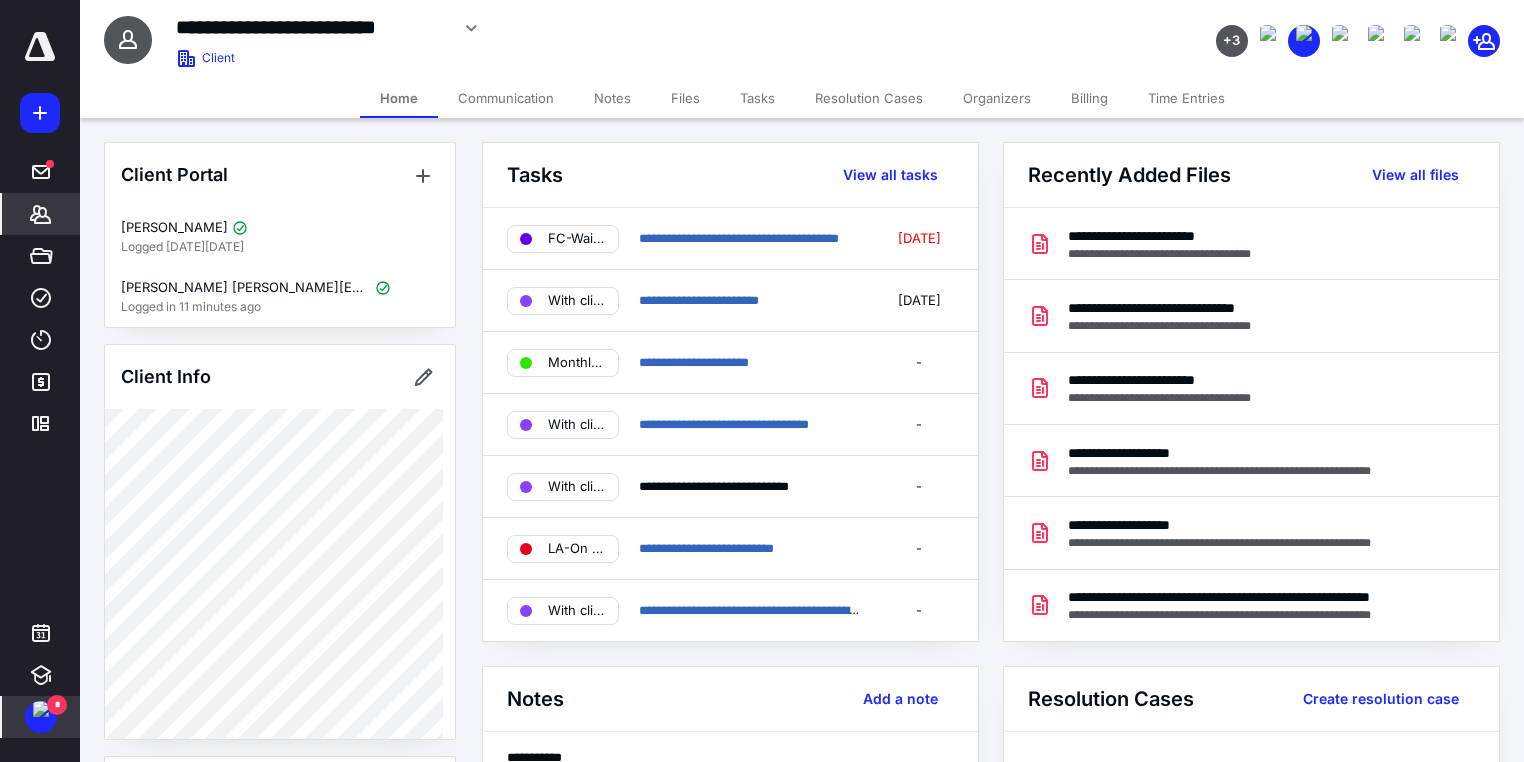 click at bounding box center (41, 709) 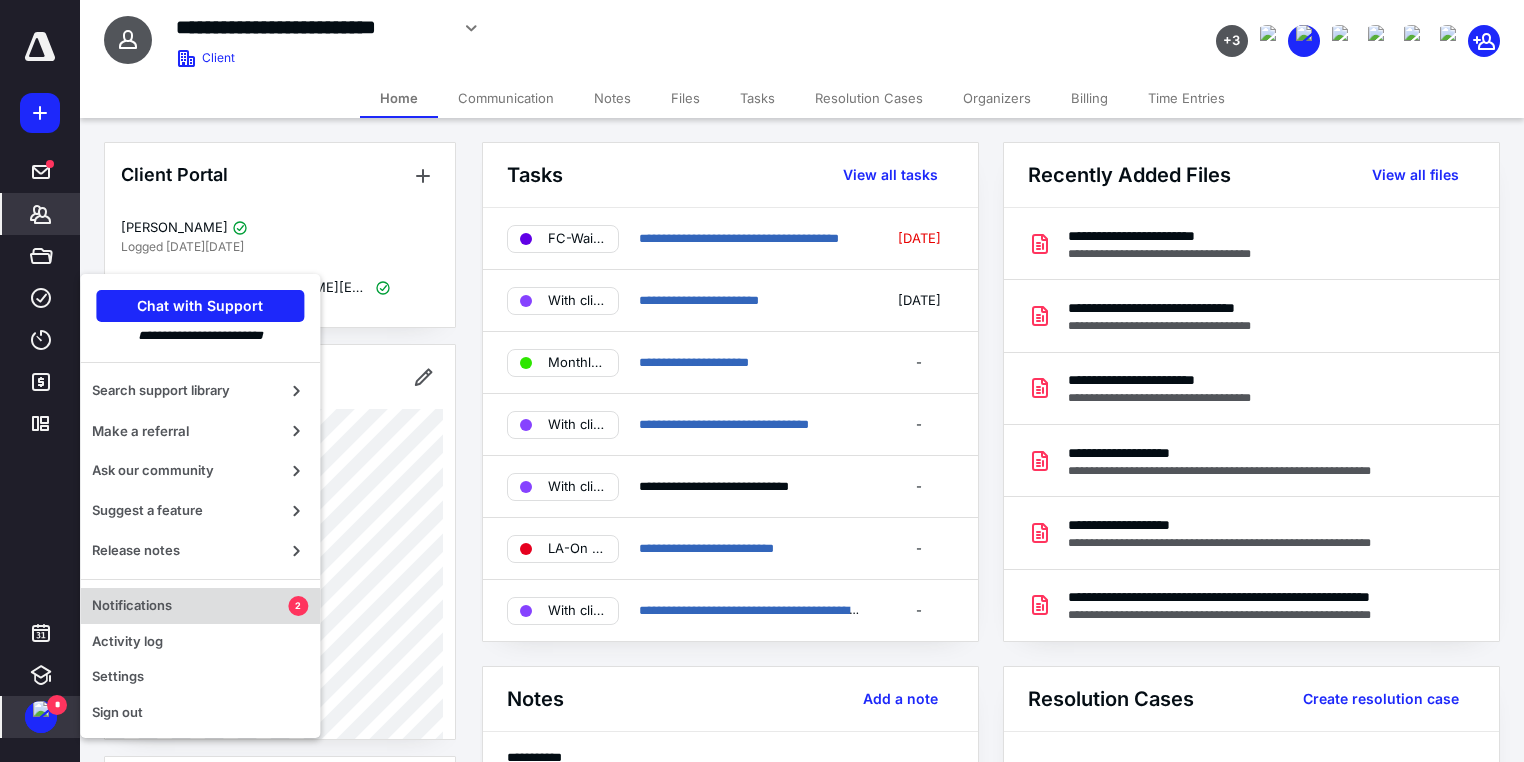 click on "Notifications" at bounding box center (190, 606) 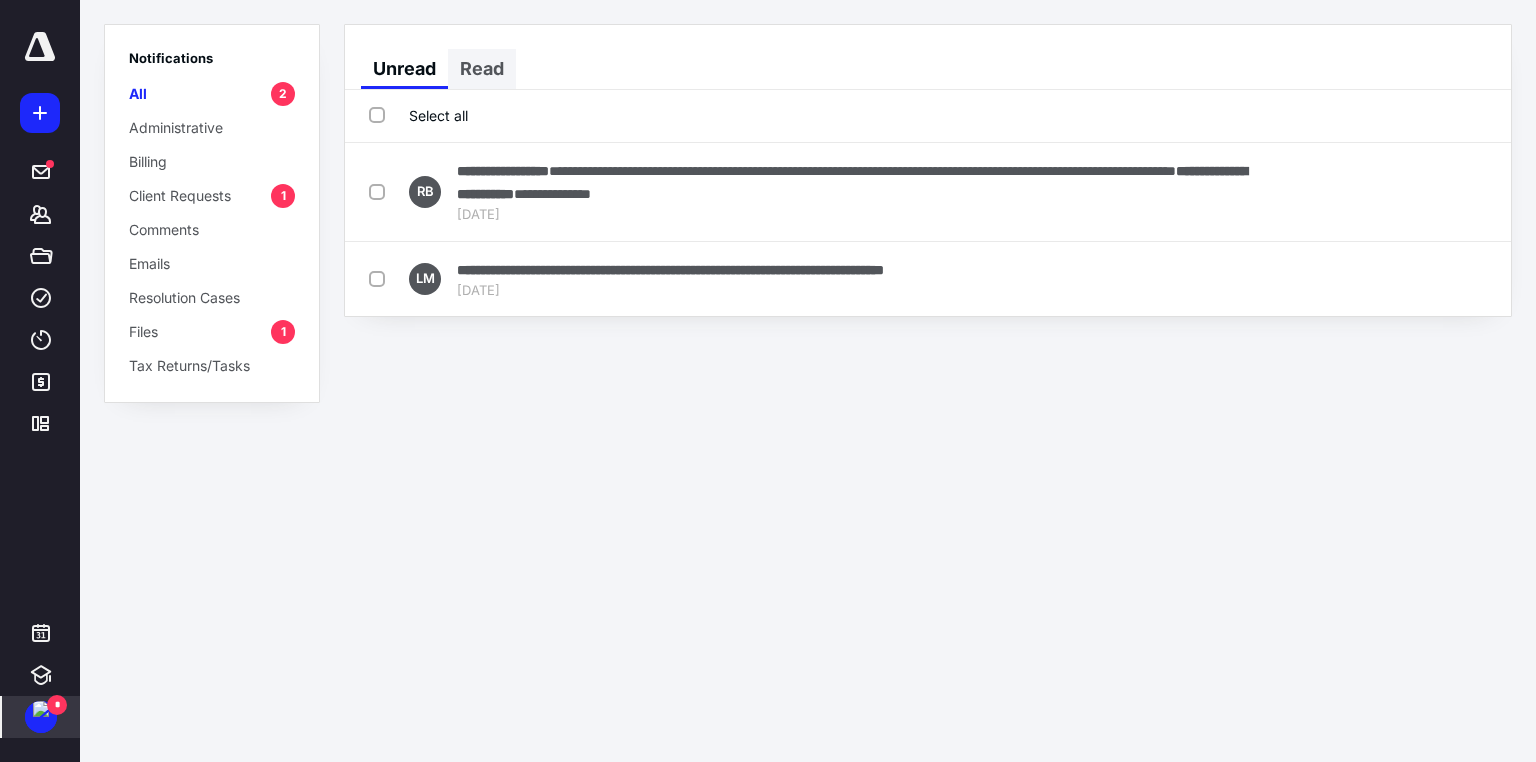 click on "Read" at bounding box center [482, 69] 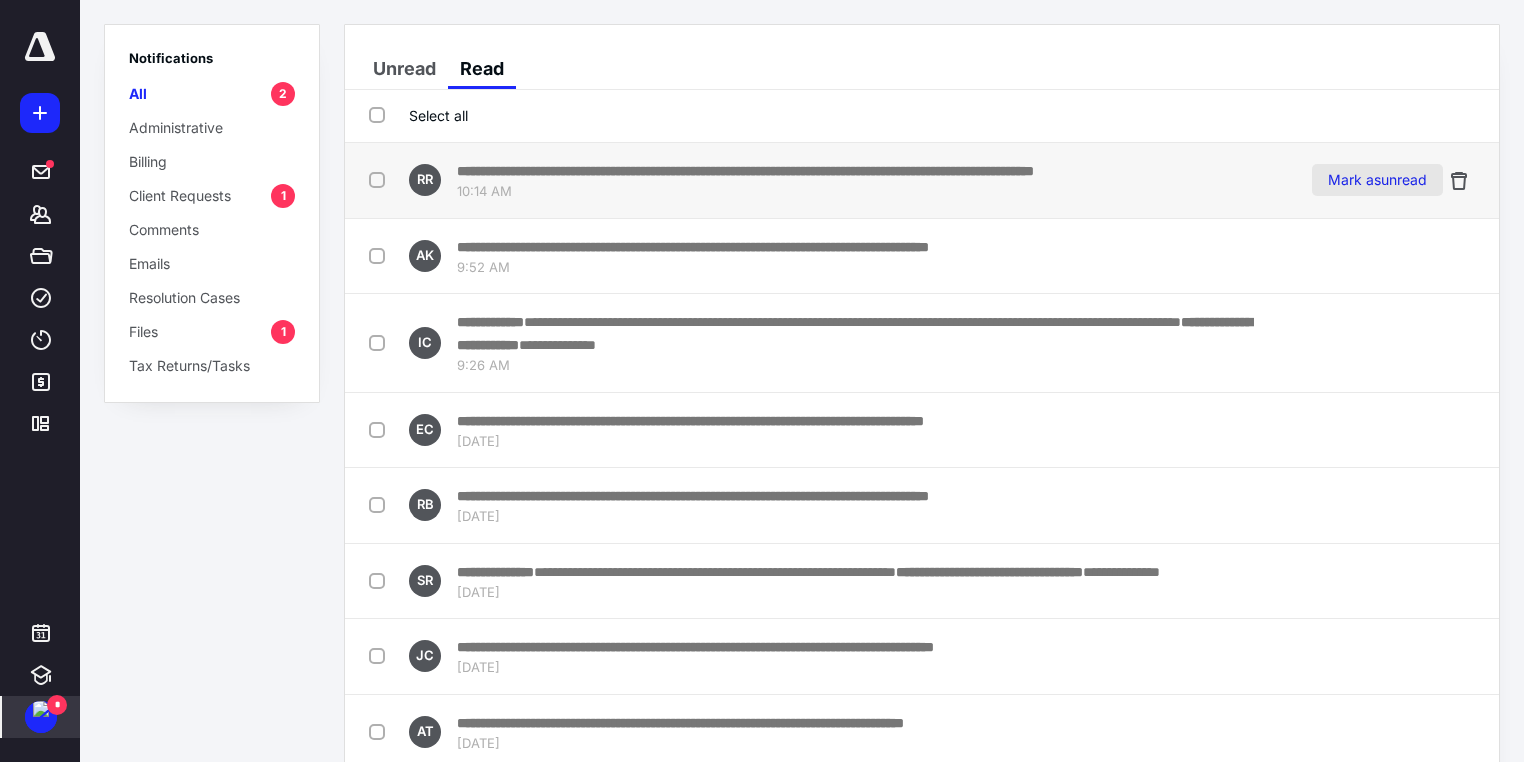 click on "Mark as  unread" at bounding box center [1377, 180] 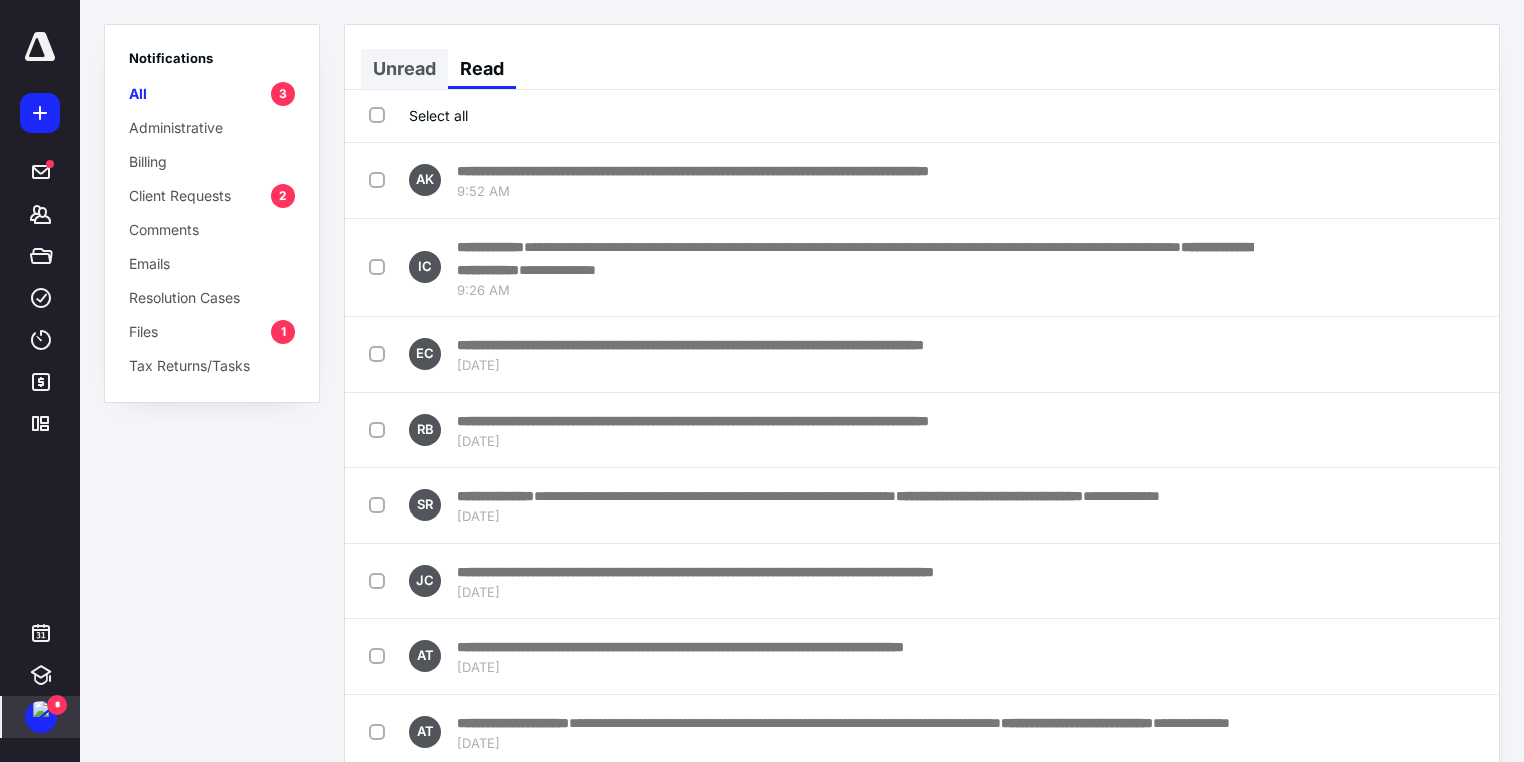 click on "Unread" at bounding box center (404, 69) 